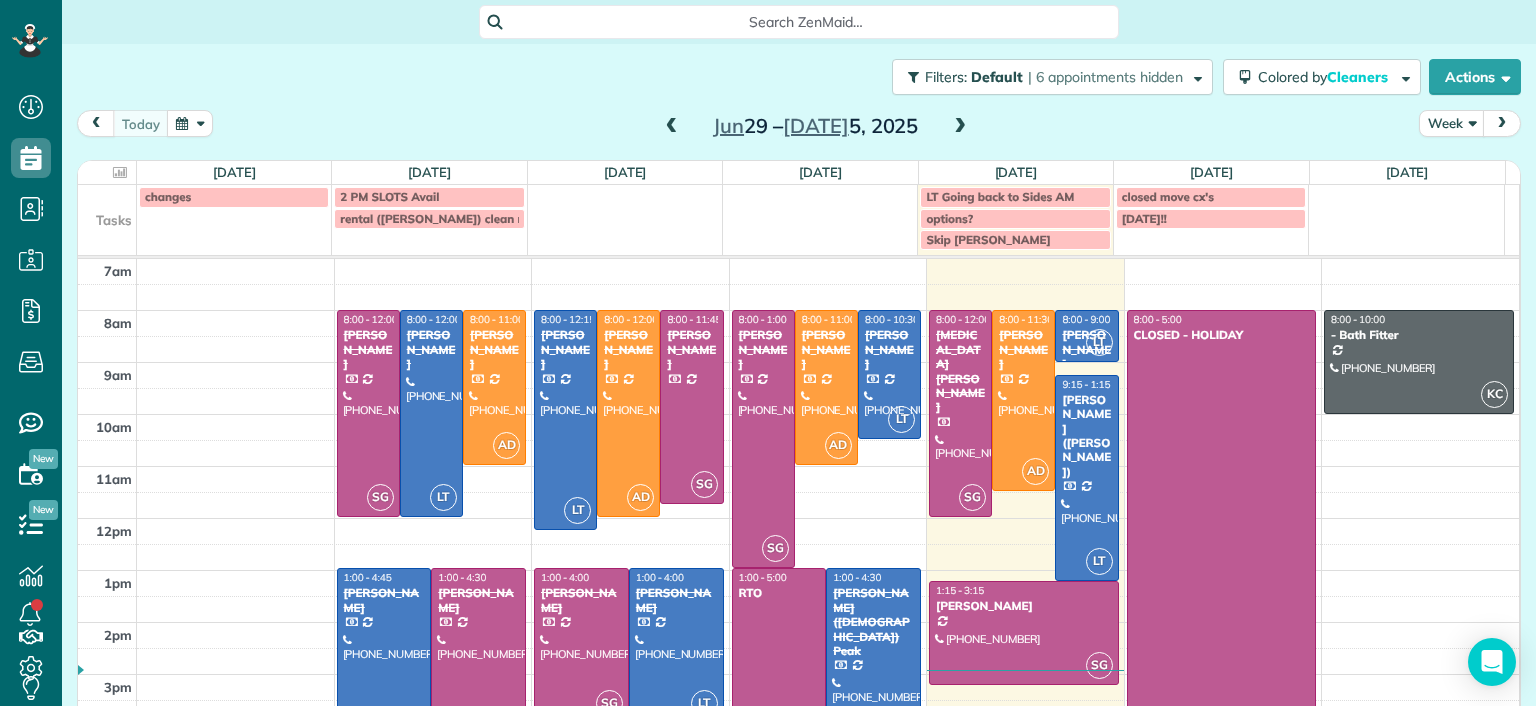 scroll, scrollTop: 0, scrollLeft: 0, axis: both 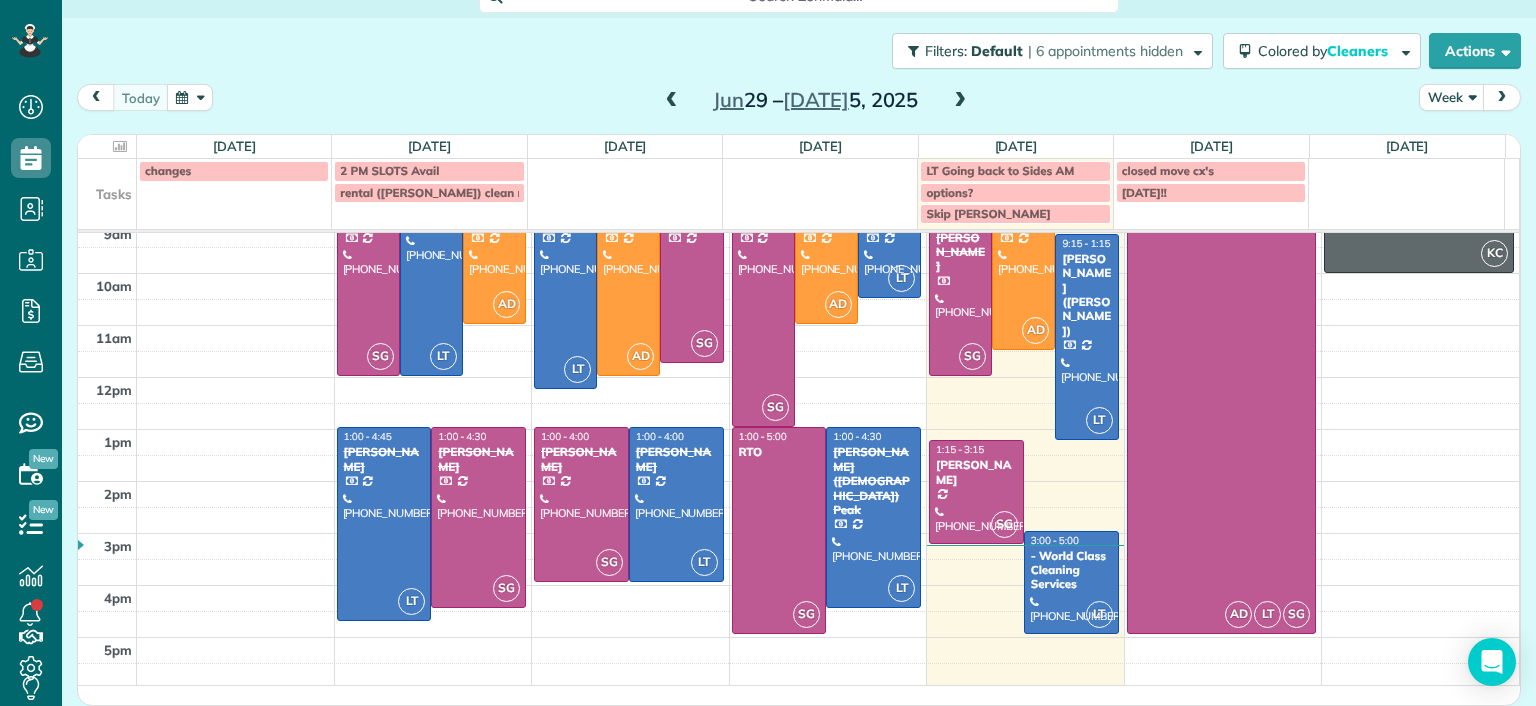 click at bounding box center (672, 101) 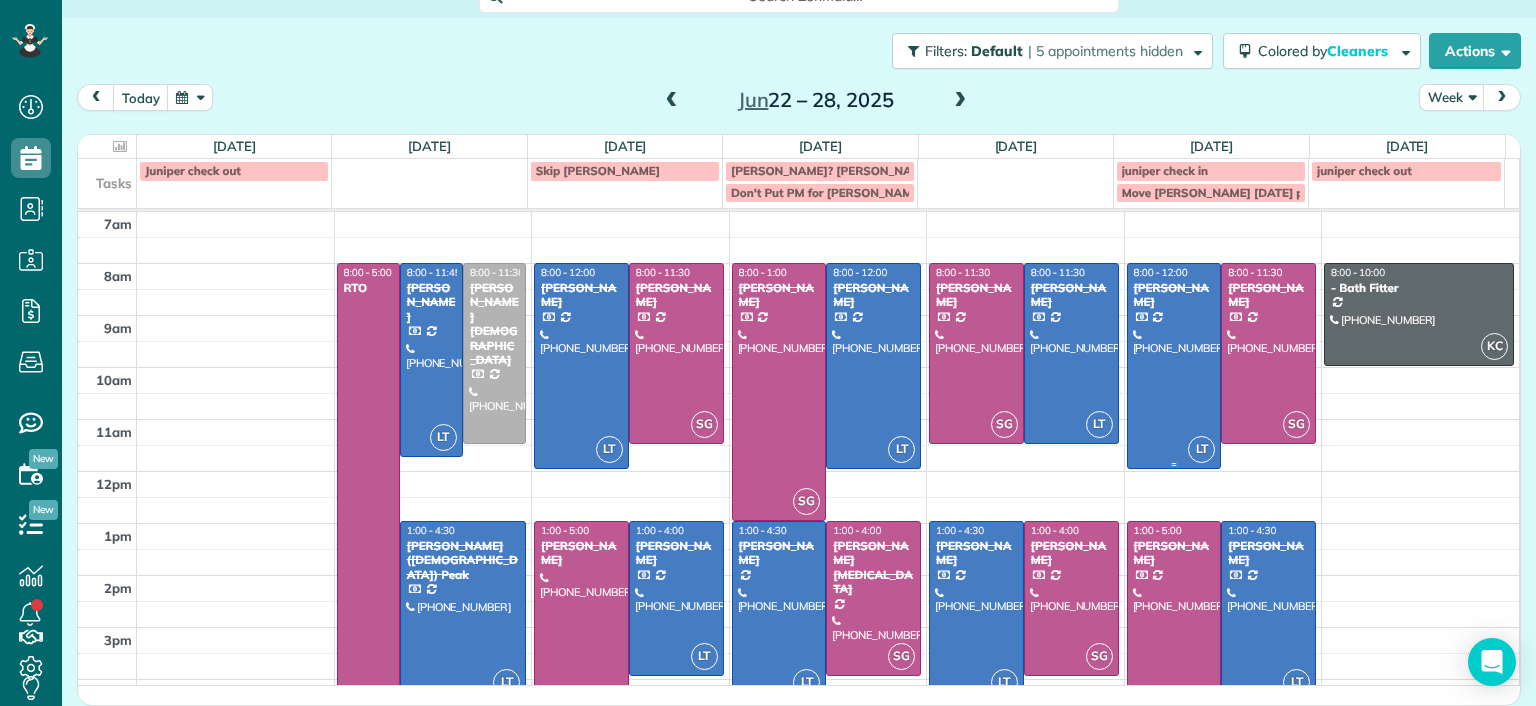 click at bounding box center (1174, 366) 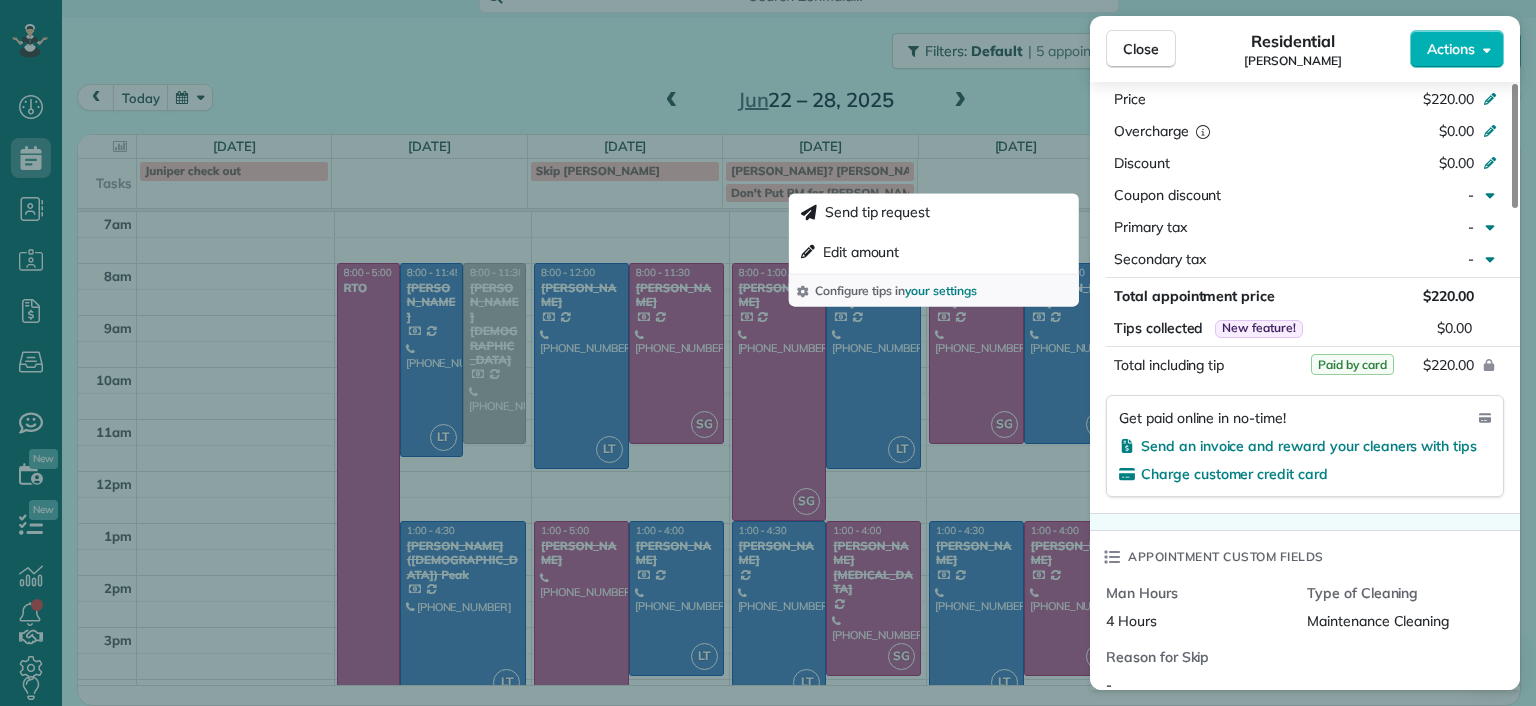 scroll, scrollTop: 1100, scrollLeft: 0, axis: vertical 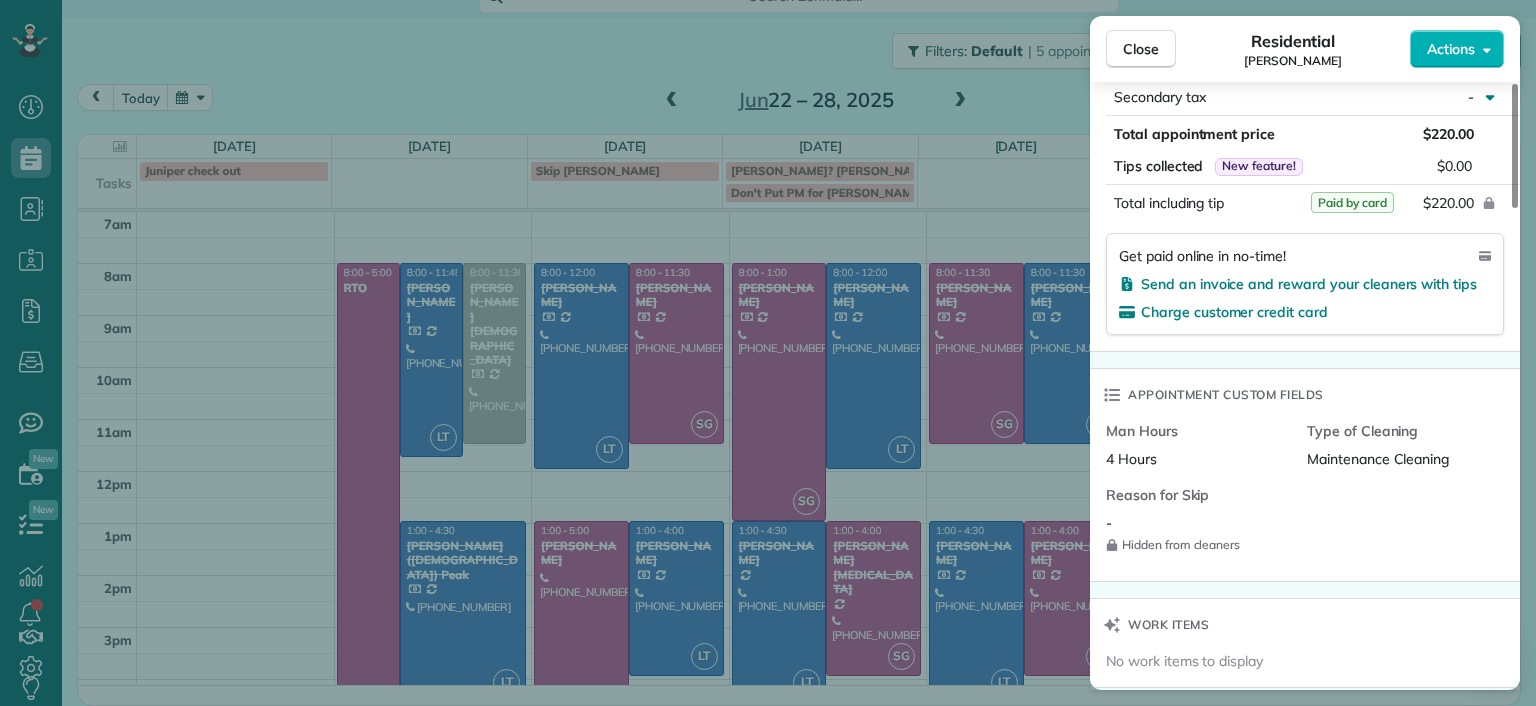 click on "Close Residential Jessica Pizano Actions Status Completed Jessica Pizano · Open profile Mobile (860) 833-0605 Copy jessicapizano@comcast.net Copy View Details Residential Friday, June 27, 2025 ( last week ) 8:00 AM 12:00 PM 4 hours and 0 minutes Repeats every 2 weeks Edit recurring service Previous (Jun 09) Next (Jul 07) 7867 Hampton Forest Lane Chesterfield VA 23832 Service was not rated yet Setup ratings Cleaners Time in and out Assign Invite Cleaners Laura   Thaller 8:00 AM 12:00 PM Checklist Try Now Keep this appointment up to your standards. Stay on top of every detail, keep your cleaners organised, and your client happy. Assign a checklist Watch a 5 min demo Billing Billing actions Price $220.00 Overcharge $0.00 Discount $0.00 Coupon discount - Primary tax - Secondary tax - Total appointment price $220.00 Tips collected New feature! $0.00 Paid by card Total including tip $220.00 Get paid online in no-time! Send an invoice and reward your cleaners with tips Charge customer credit card Man Hours 4 Hours" at bounding box center [768, 353] 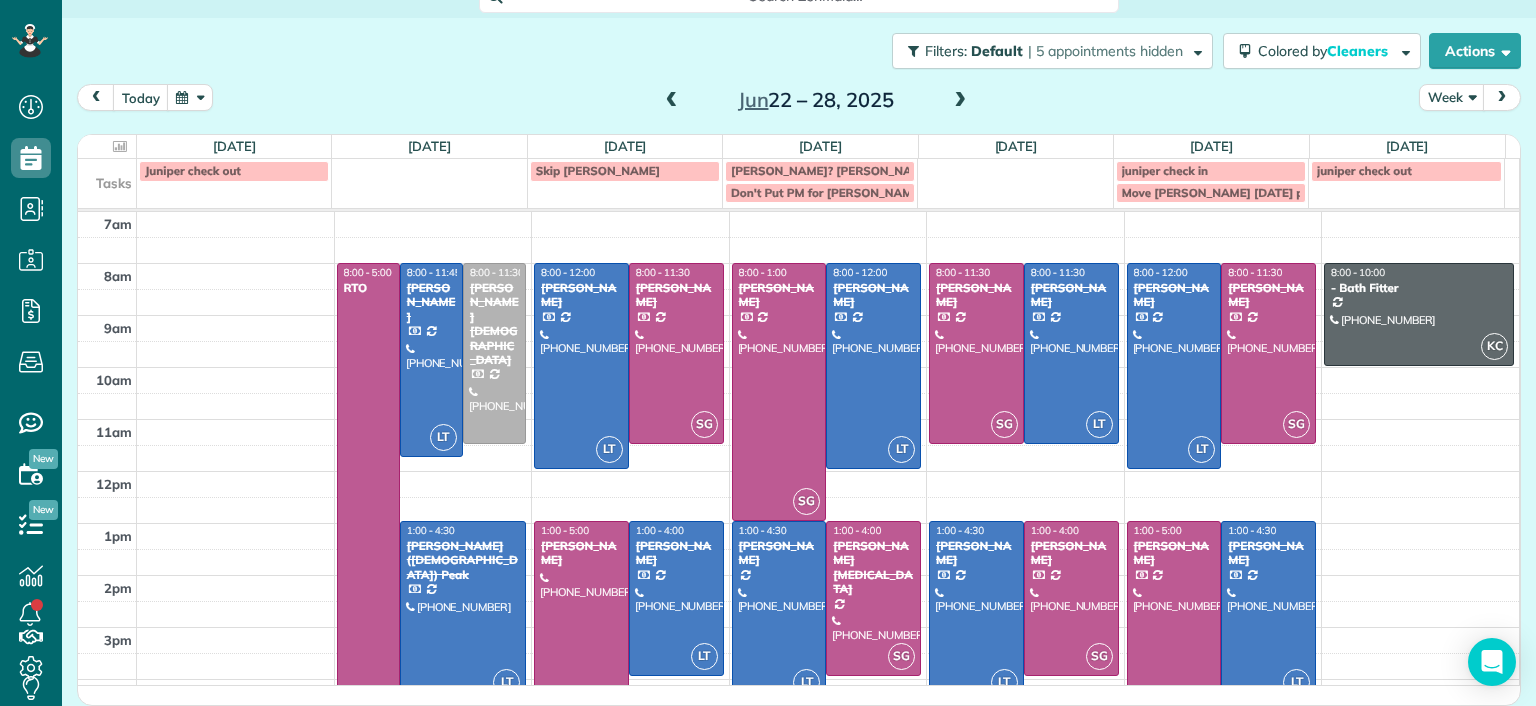 click at bounding box center [1268, 611] 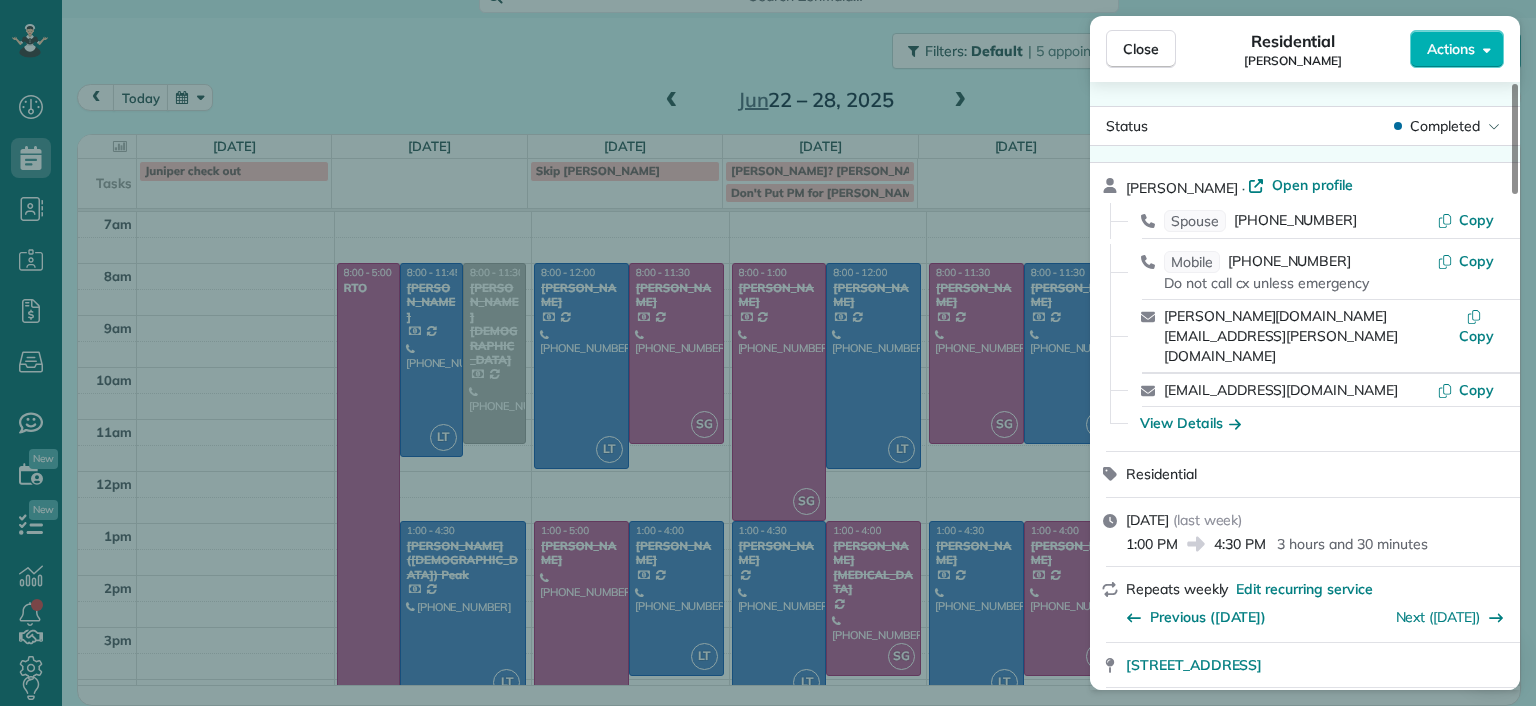 click on "Close Residential Brandon Fox Actions Status Completed Brandon Fox · Open profile Spouse (804) 387-5344 Copy Mobile (804) 814-3598 Do not call cx unless emergency  Copy brandon.fox@comcast.net Copy arias3@comcast.net Copy View Details Residential Friday, June 27, 2025 ( last week ) 1:00 PM 4:30 PM 3 hours and 30 minutes Repeats weekly Edit recurring service Previous (Jun 20) Next (Jul 03) 3418 Hawthorne Avenue Richmond VA 23222 Service was not rated yet Setup ratings Cleaners Time in and out Assign Invite Cleaners Laura   Thaller 1:00 PM 4:30 PM Checklist Try Now Keep this appointment up to your standards. Stay on top of every detail, keep your cleaners organised, and your client happy. Assign a checklist Watch a 5 min demo Billing Billing actions Price $179.00 Overcharge $0.00 Discount $0.00 Coupon discount - Primary tax - Secondary tax - Total appointment price $179.00 Tips collected New feature! $0.00 Paid by card Total including tip $179.00 Get paid online in no-time! Charge customer credit card -   8 26" at bounding box center (768, 353) 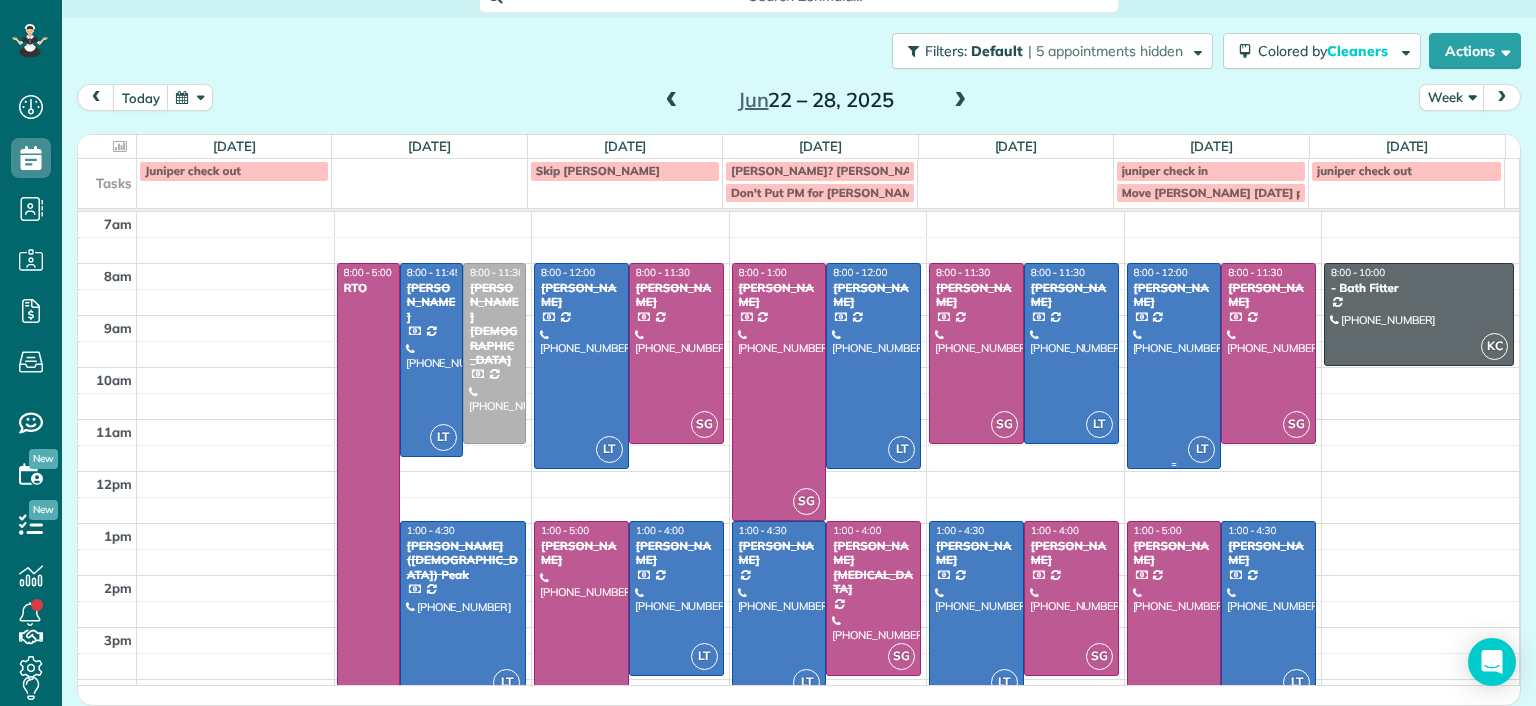 click at bounding box center [1174, 366] 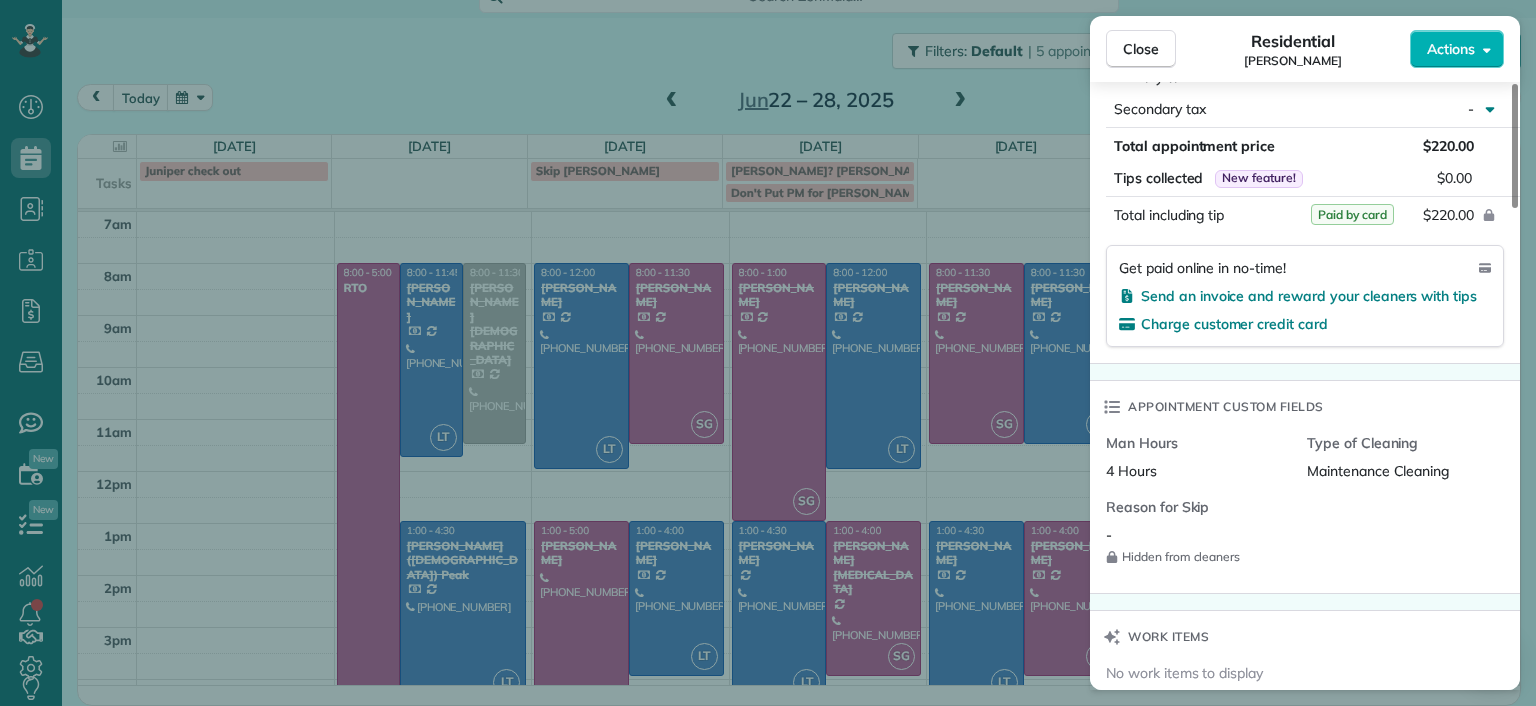 scroll, scrollTop: 1100, scrollLeft: 0, axis: vertical 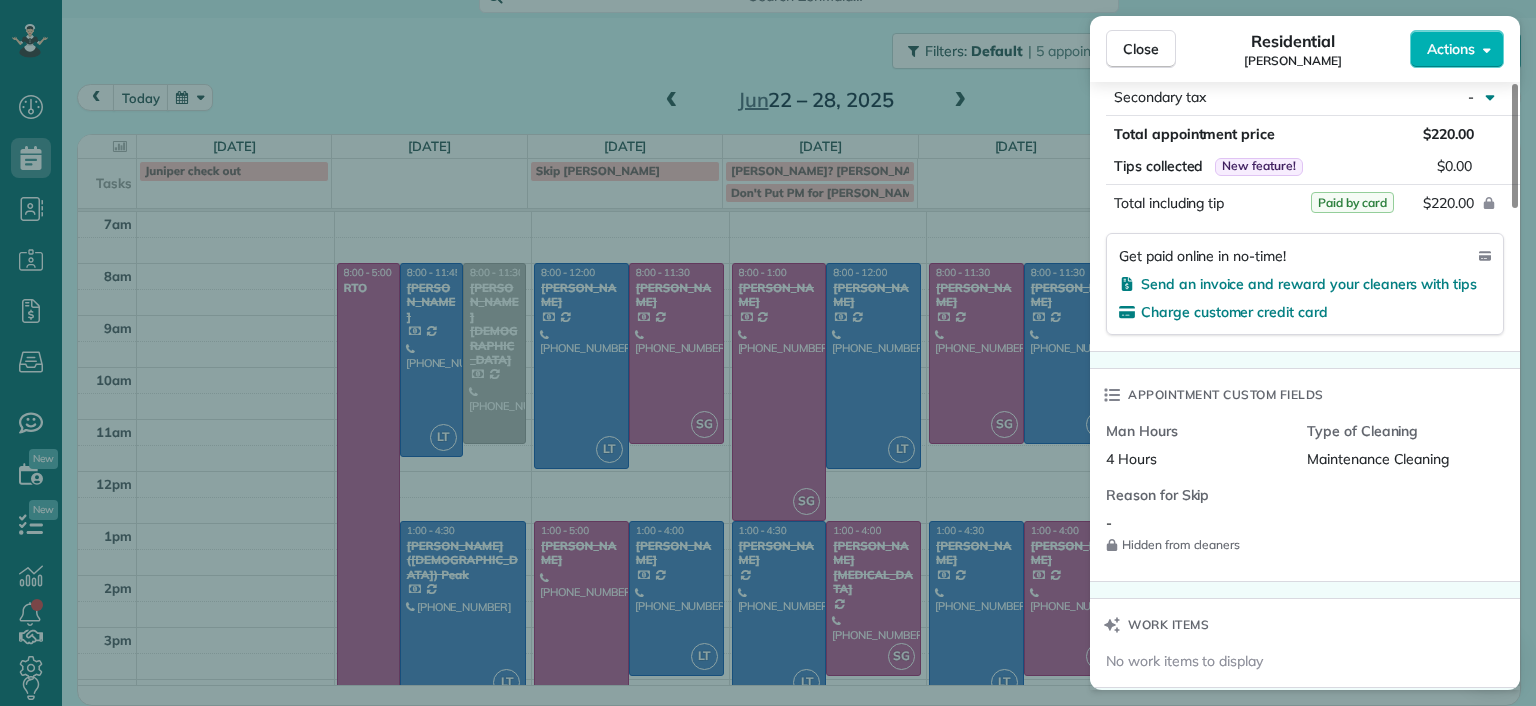 click on "4 Hours" at bounding box center (1131, 459) 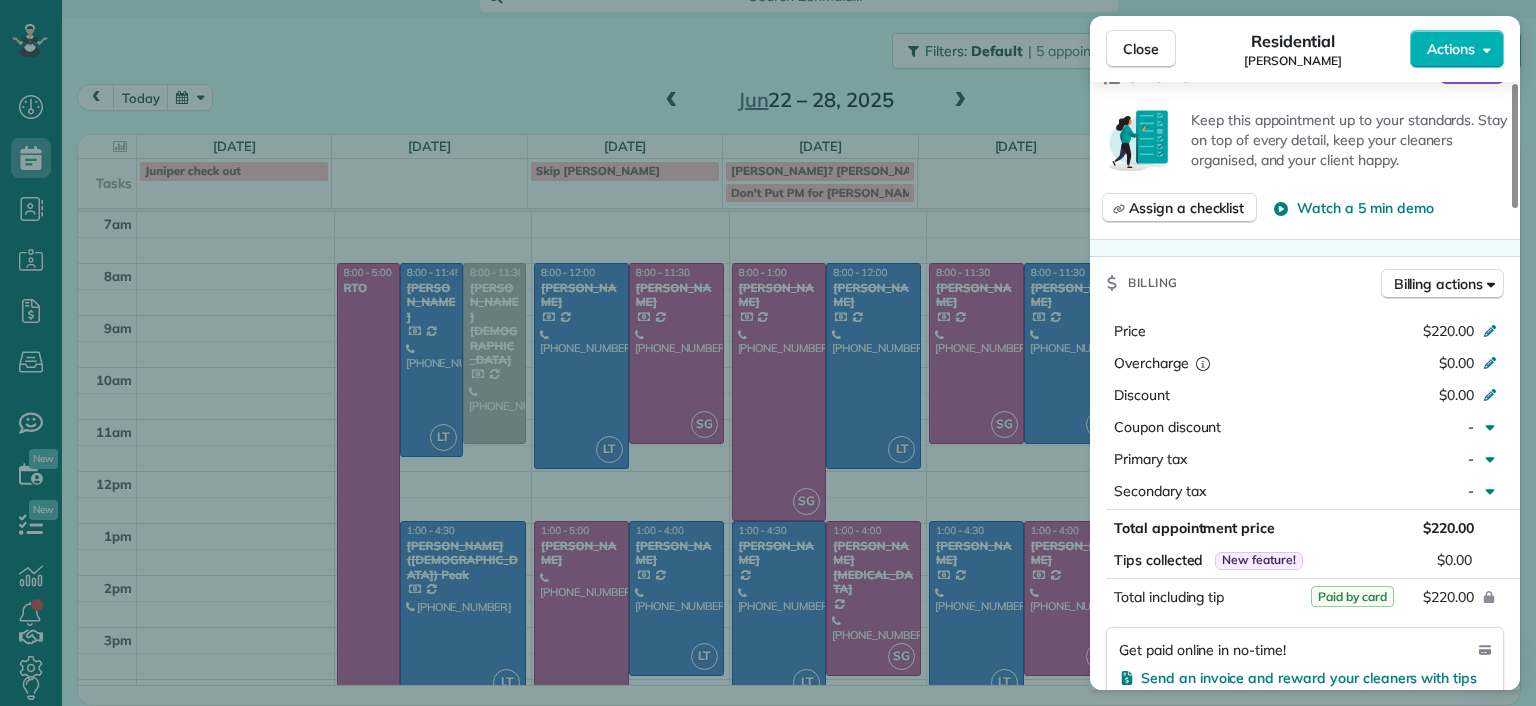 scroll, scrollTop: 700, scrollLeft: 0, axis: vertical 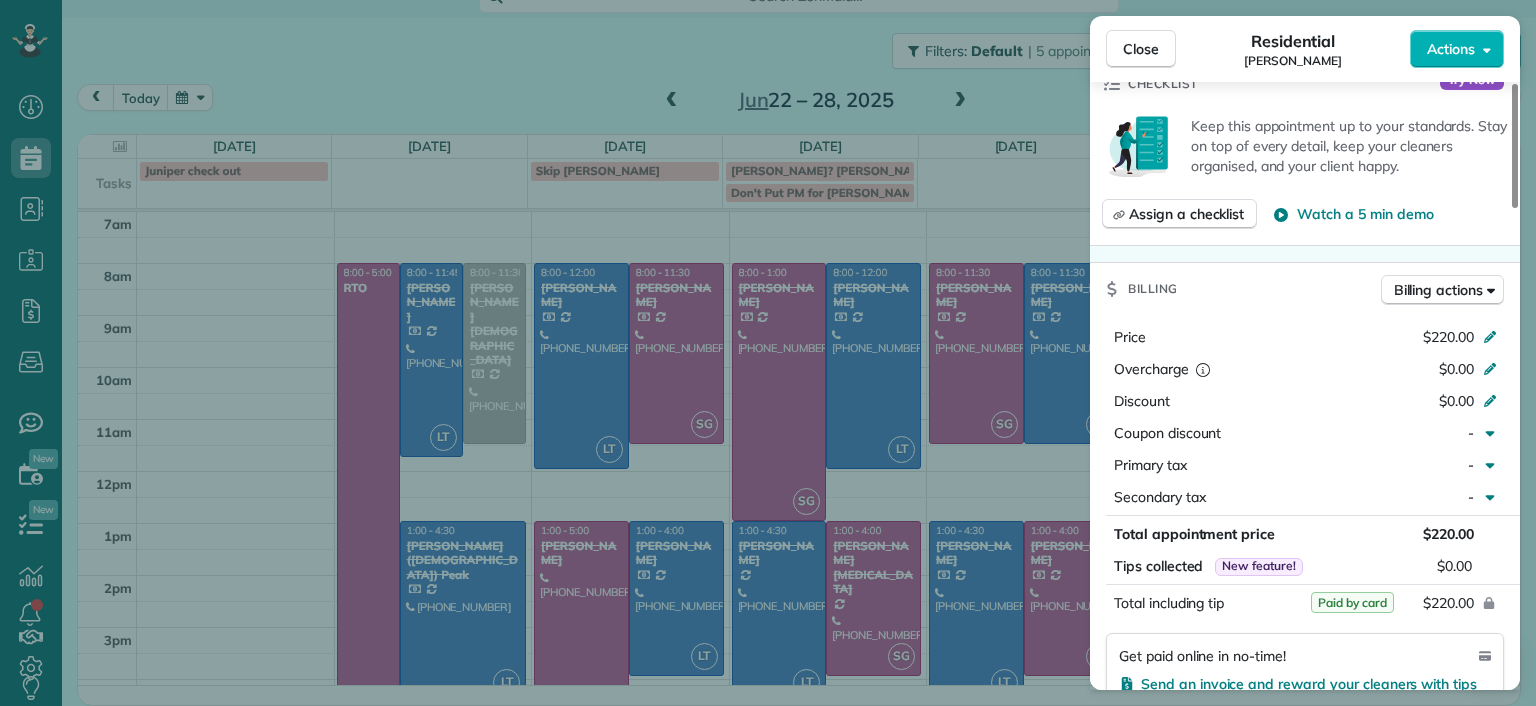 click on "Close Residential Jessica Pizano Actions Status Completed Jessica Pizano · Open profile Mobile (860) 833-0605 Copy jessicapizano@comcast.net Copy View Details Residential Friday, June 27, 2025 ( last week ) 8:00 AM 12:00 PM 4 hours and 0 minutes Repeats every 2 weeks Edit recurring service Previous (Jun 09) Next (Jul 07) 7867 Hampton Forest Lane Chesterfield VA 23832 Service was not rated yet Setup ratings Cleaners Time in and out Assign Invite Cleaners Laura   Thaller 8:00 AM 12:00 PM Checklist Try Now Keep this appointment up to your standards. Stay on top of every detail, keep your cleaners organised, and your client happy. Assign a checklist Watch a 5 min demo Billing Billing actions Price $220.00 Overcharge $0.00 Discount $0.00 Coupon discount - Primary tax - Secondary tax - Total appointment price $220.00 Tips collected New feature! $0.00 Paid by card Total including tip $220.00 Get paid online in no-time! Send an invoice and reward your cleaners with tips Charge customer credit card Man Hours 4 Hours" at bounding box center [768, 353] 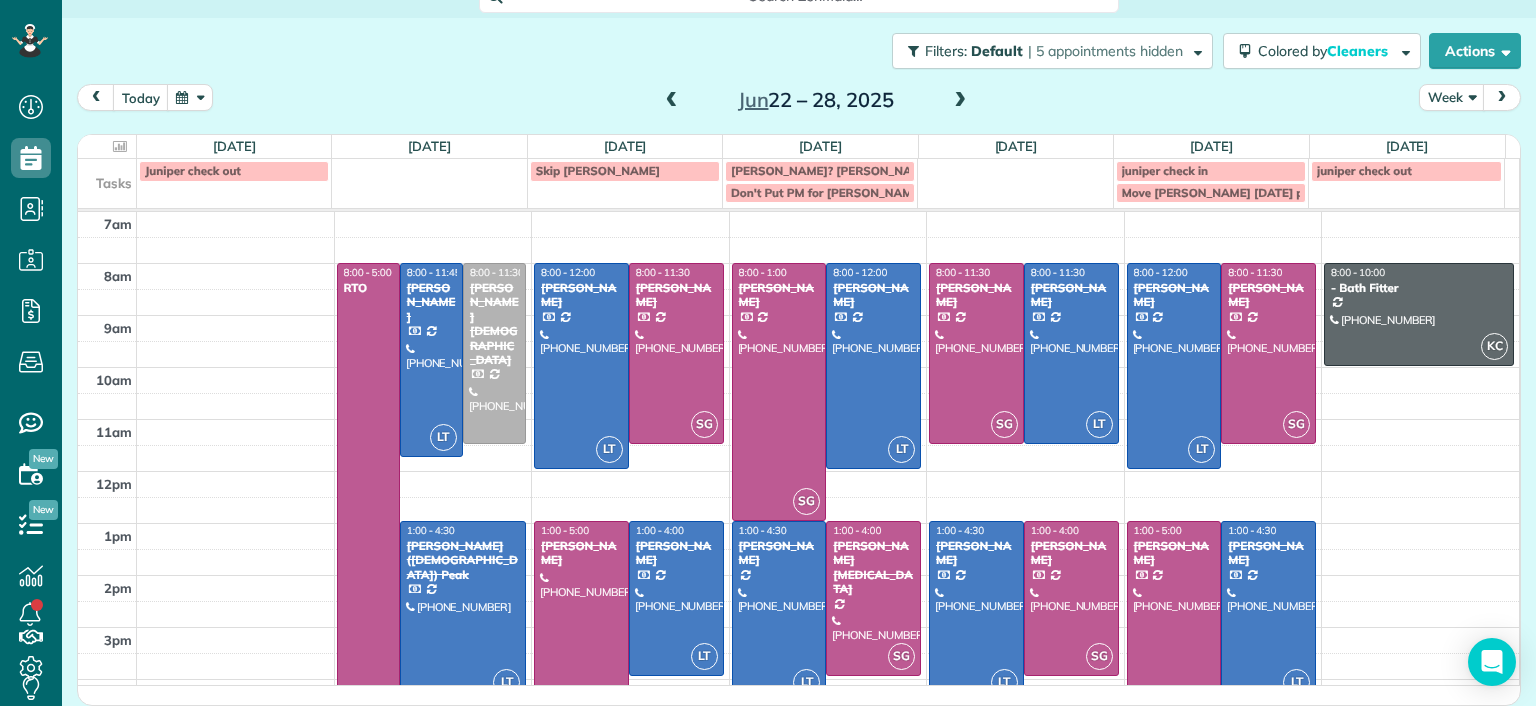 click on "Brandon Fox" at bounding box center [1268, 553] 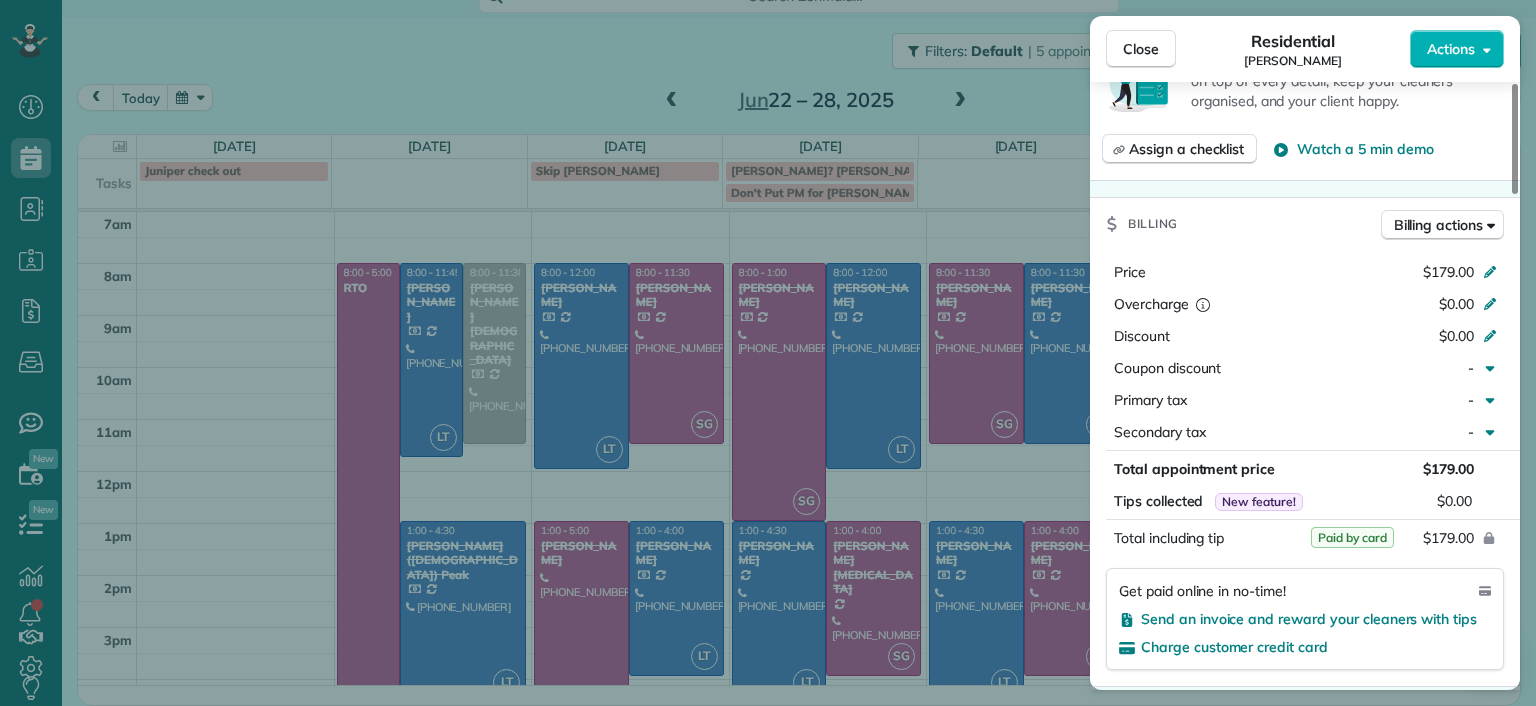 scroll, scrollTop: 1300, scrollLeft: 0, axis: vertical 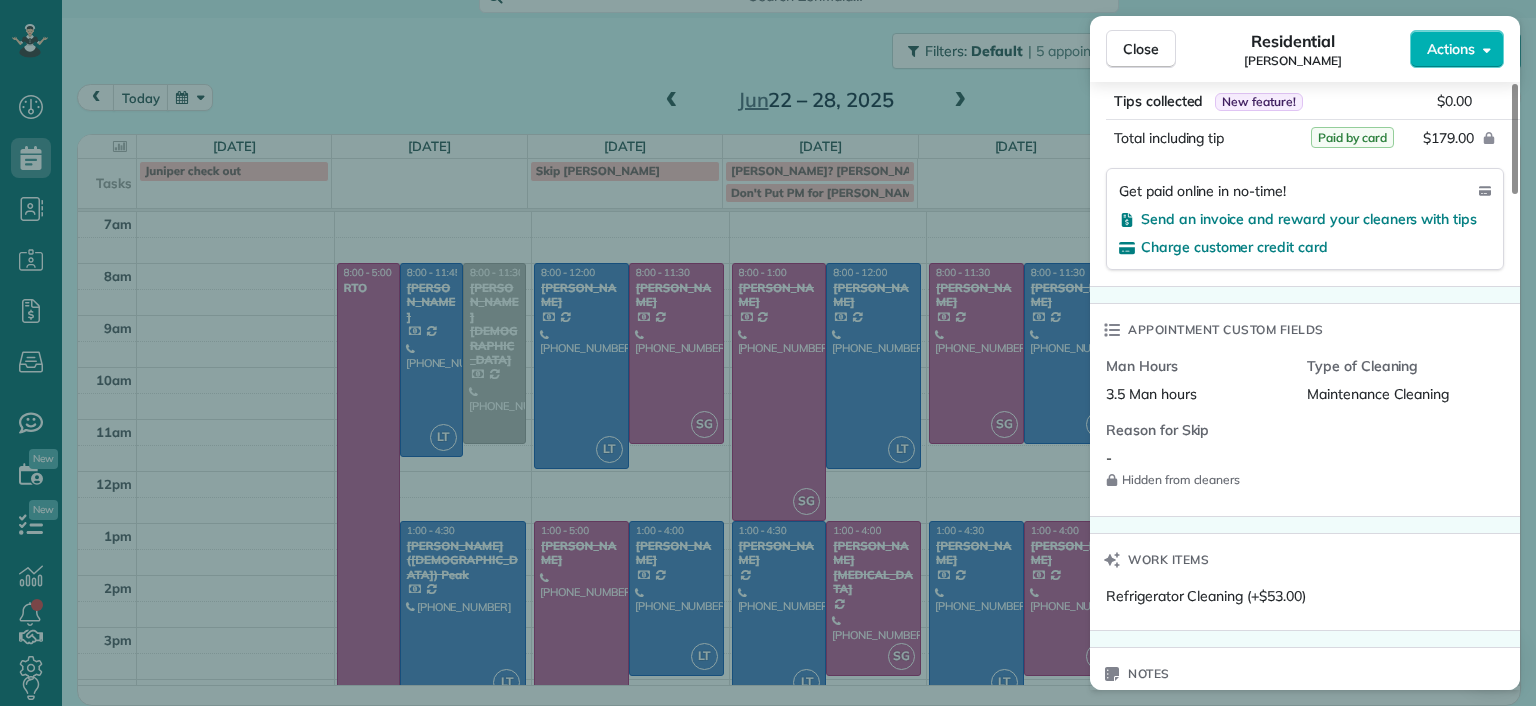 click on "Close Residential Brandon Fox Actions Status Completed Brandon Fox · Open profile Spouse (804) 387-5344 Copy Mobile (804) 814-3598 Do not call cx unless emergency  Copy brandon.fox@comcast.net Copy arias3@comcast.net Copy View Details Residential Friday, June 27, 2025 ( last week ) 1:00 PM 4:30 PM 3 hours and 30 minutes Repeats weekly Edit recurring service Previous (Jun 20) Next (Jul 03) 3418 Hawthorne Avenue Richmond VA 23222 Service was not rated yet Setup ratings Cleaners Time in and out Assign Invite Cleaners Laura   Thaller 1:00 PM 4:30 PM Checklist Try Now Keep this appointment up to your standards. Stay on top of every detail, keep your cleaners organised, and your client happy. Assign a checklist Watch a 5 min demo Billing Billing actions Price $179.00 Overcharge $0.00 Discount $0.00 Coupon discount - Primary tax - Secondary tax - Total appointment price $179.00 Tips collected New feature! $0.00 Paid by card Total including tip $179.00 Get paid online in no-time! Charge customer credit card -   8 26" at bounding box center [768, 353] 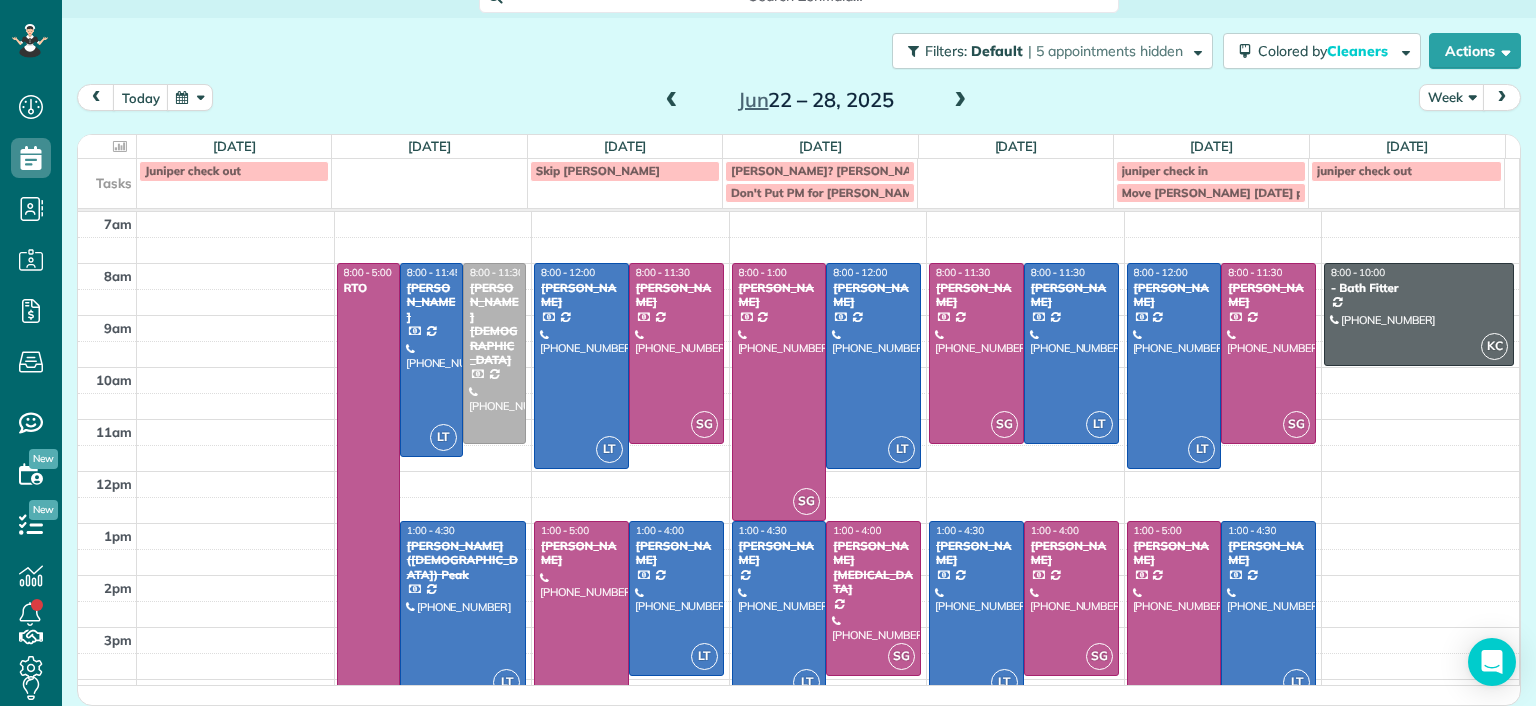 click on "Jun  22 – 28, 2025" at bounding box center (816, 100) 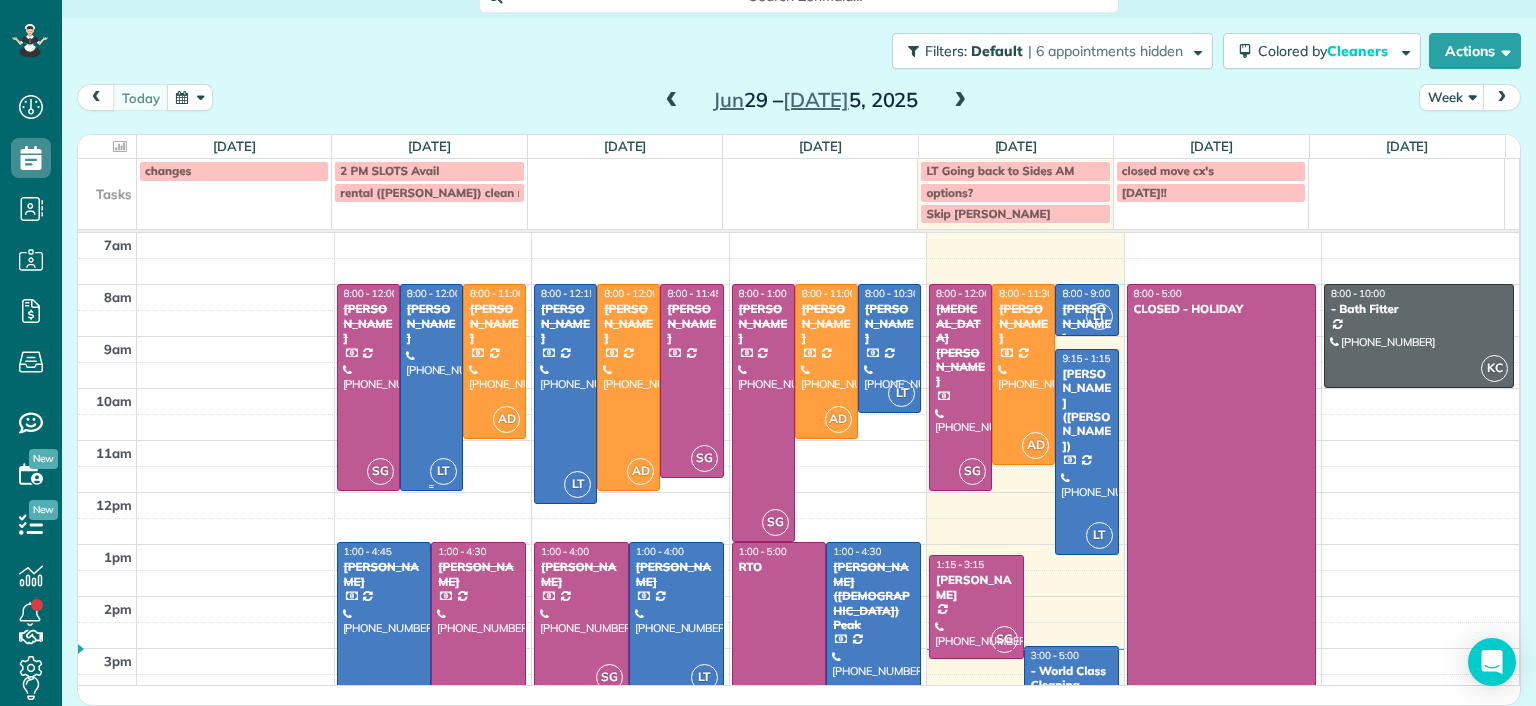 click at bounding box center [431, 387] 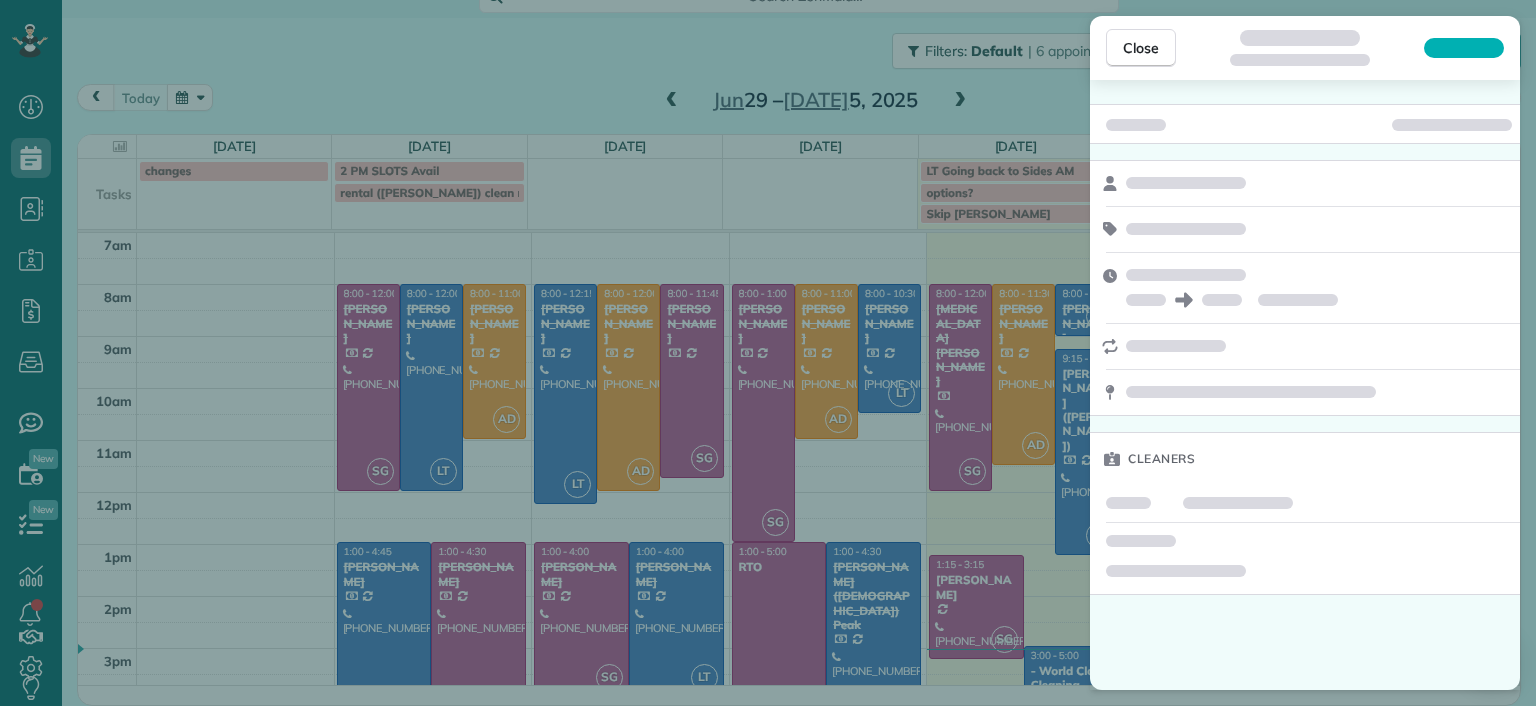 click on "Close   Cleaners" at bounding box center (768, 353) 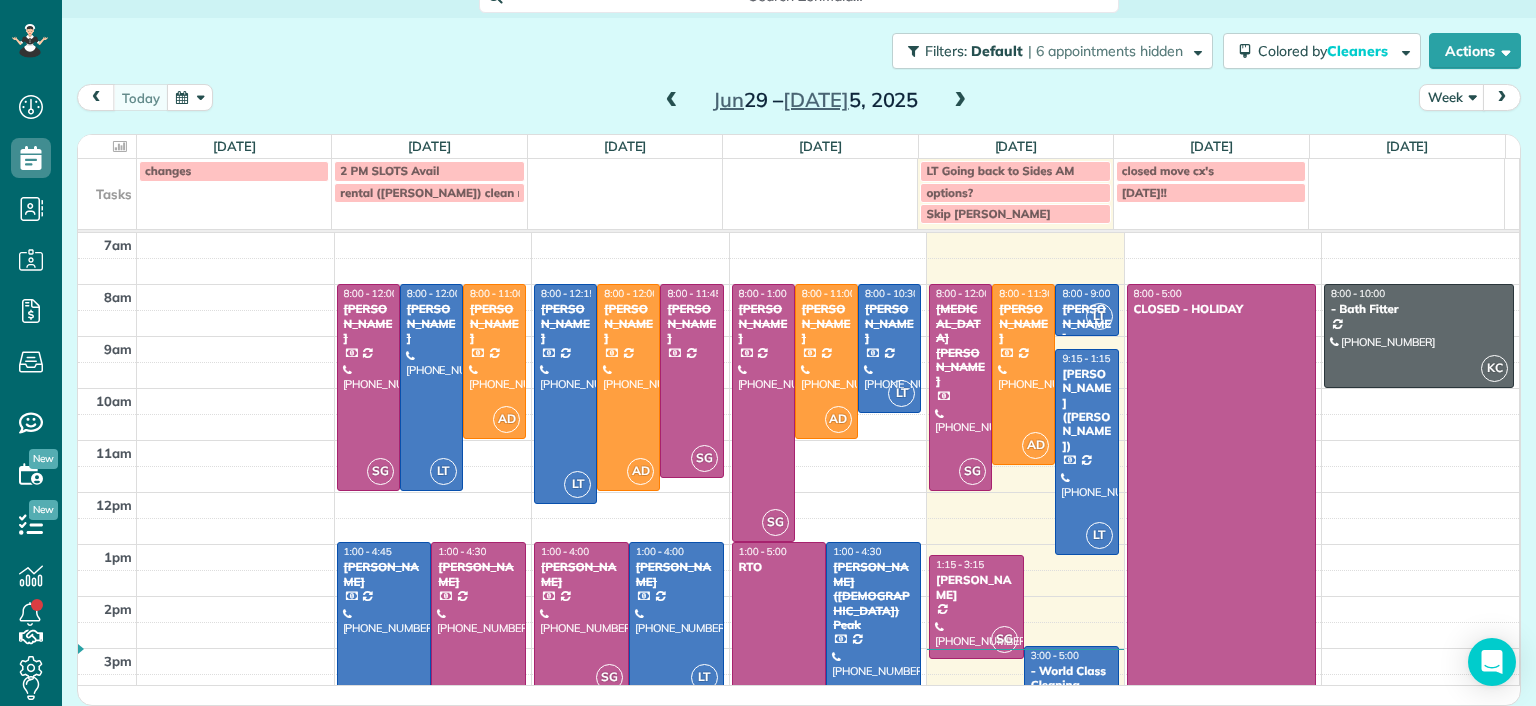 click on "[PERSON_NAME]" at bounding box center [384, 574] 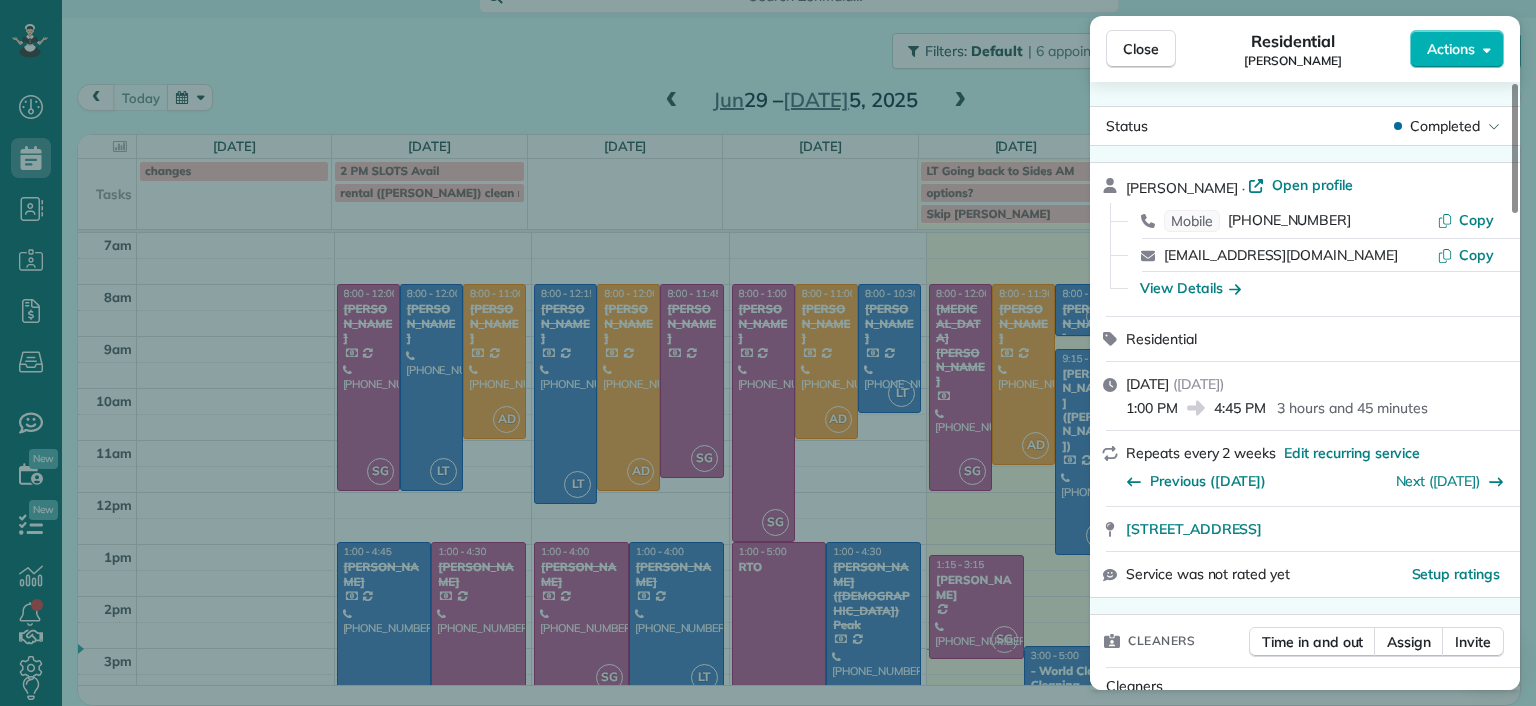 click on "Close Residential Benjamin Underwood Actions Status Completed Benjamin Underwood · Open profile Mobile (202) 615-3694 Copy bunderwo@gmail.com Copy View Details Residential Monday, June 30, 2025 ( 3 days ago ) 1:00 PM 4:45 PM 3 hours and 45 minutes Repeats every 2 weeks Edit recurring service Previous (Jun 13) Next (Jul 11) 4200 Grove Avenue Richmond VA 23221 Service was not rated yet Setup ratings Cleaners Time in and out Assign Invite Cleaners Laura   Thaller 1:00 PM 4:45 PM Checklist Try Now Keep this appointment up to your standards. Stay on top of every detail, keep your cleaners organised, and your client happy. Assign a checklist Watch a 5 min demo Billing Billing actions Price $200.00 Overcharge $0.00 Discount $0.00 Coupon discount - Primary tax - Secondary tax - Total appointment price $200.00 Tips collected New feature! $0.00 Paid by card Total including tip $200.00 Get paid online in no-time! Send an invoice and reward your cleaners with tips Charge customer credit card Appointment custom fields -" at bounding box center [768, 353] 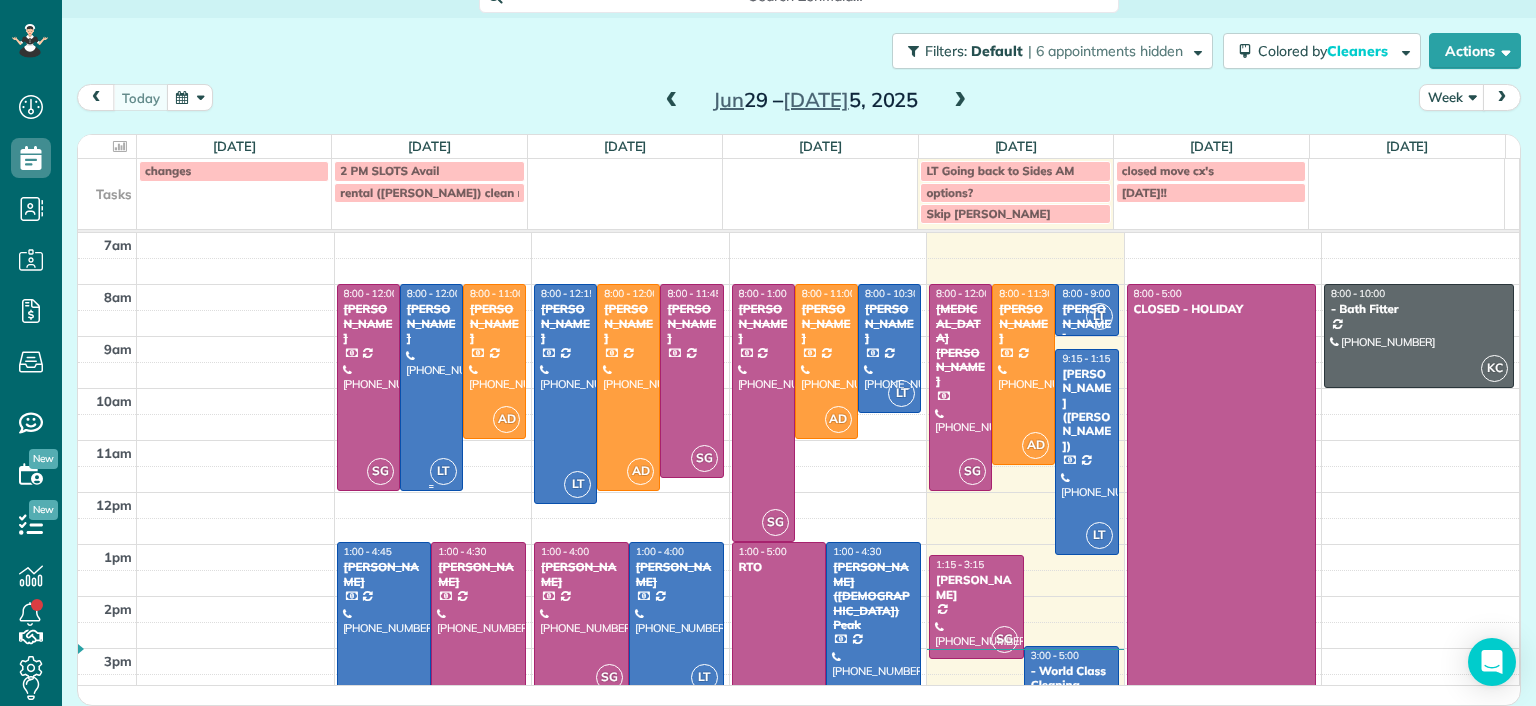 click at bounding box center [431, 387] 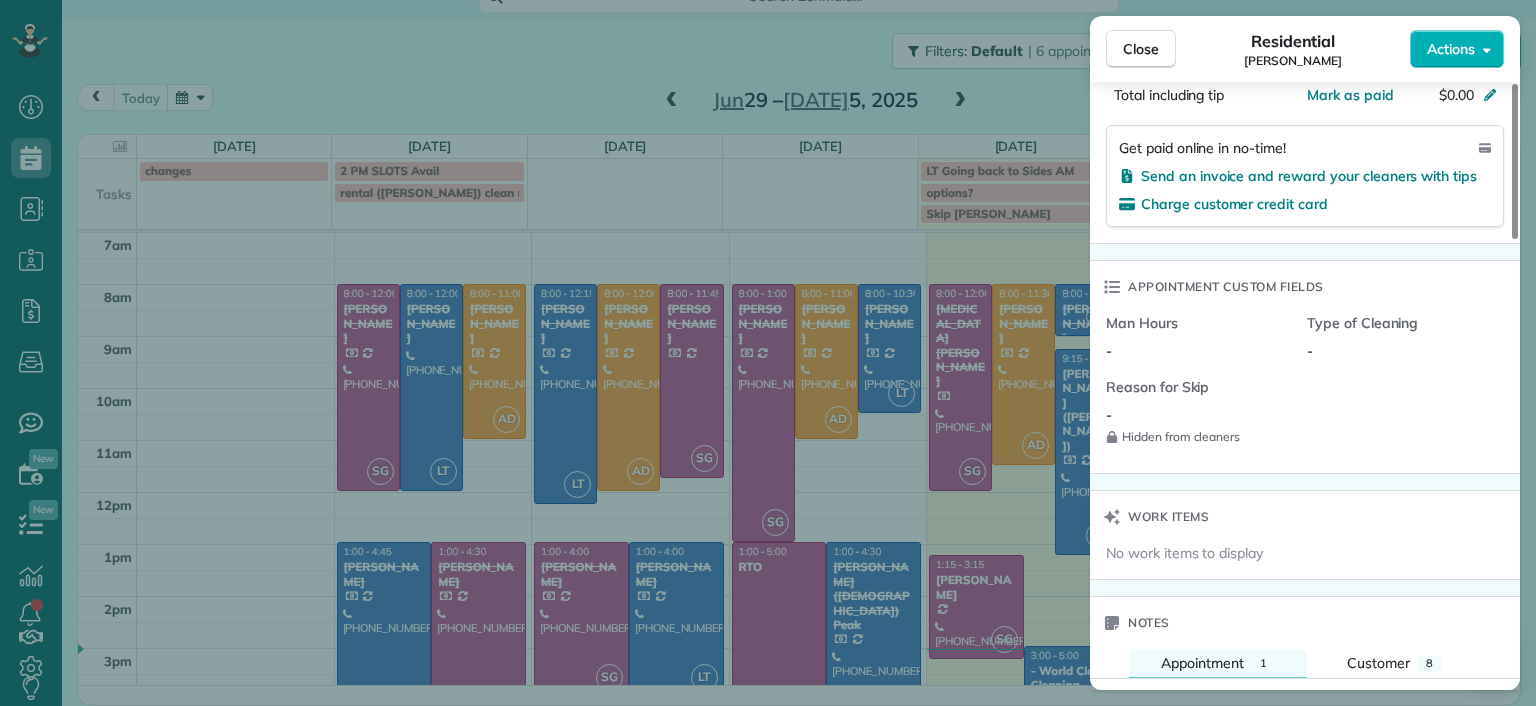 scroll, scrollTop: 1000, scrollLeft: 0, axis: vertical 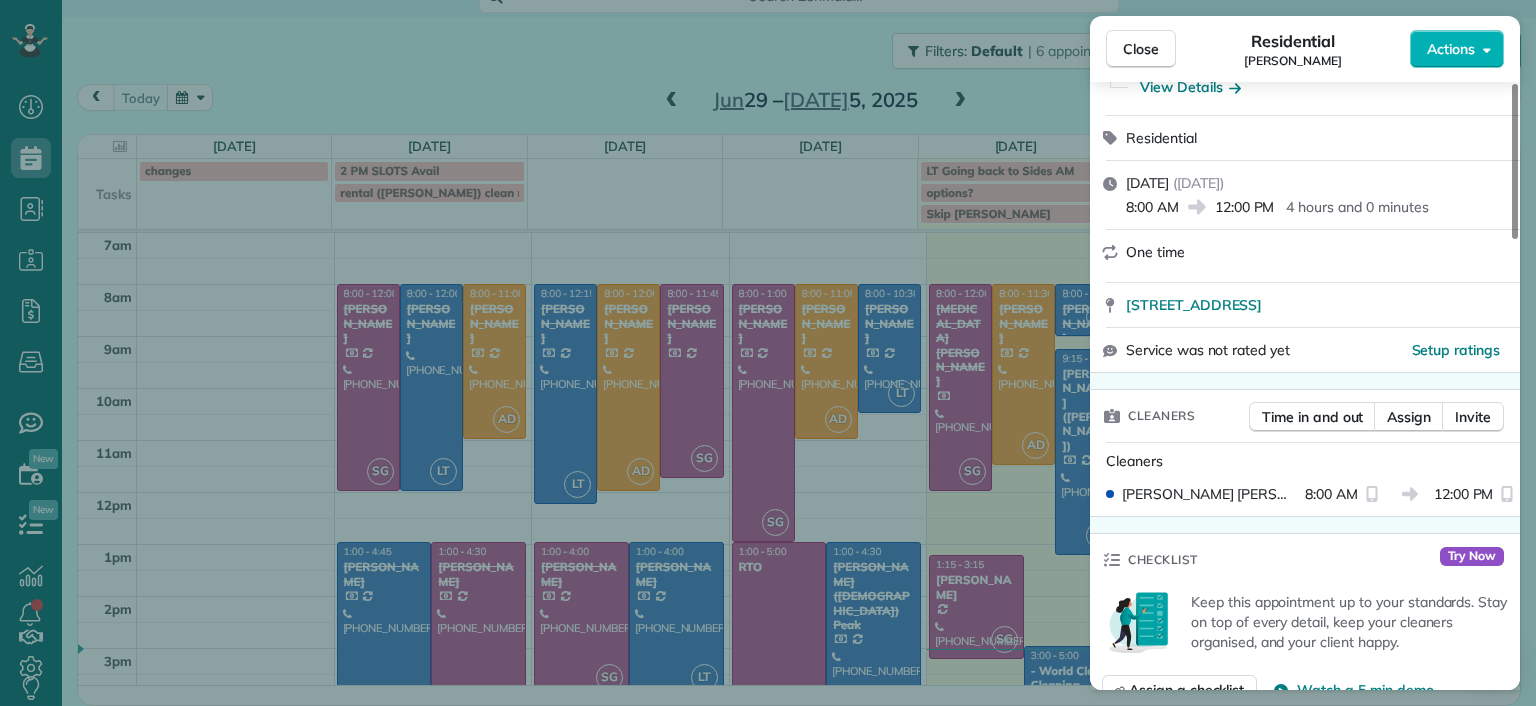 click on "Close Residential Lila Jenkins Actions Status Completed Lila Jenkins · Open profile Mobile (301) 357-4299 Copy No email on record Add email View Details Residential Monday, June 30, 2025 ( 3 days ago ) 8:00 AM 12:00 PM 4 hours and 0 minutes One time 109 North Juniper Avenue Highland Springs VA 23075 Service was not rated yet Setup ratings Cleaners Time in and out Assign Invite Cleaners Laura   Thaller 8:00 AM 12:00 PM Checklist Try Now Keep this appointment up to your standards. Stay on top of every detail, keep your cleaners organised, and your client happy. Assign a checklist Watch a 5 min demo Billing Billing actions Price $0.00 Overcharge $0.00 Discount $0.00 Coupon discount - Primary tax - Secondary tax - Total appointment price $0.00 Tips collected New feature! $0.00 Mark as paid Total including tip $0.00 Get paid online in no-time! Send an invoice and reward your cleaners with tips Charge customer credit card Appointment custom fields Man Hours - Type of Cleaning  - Reason for Skip - Work items Notes" at bounding box center [768, 353] 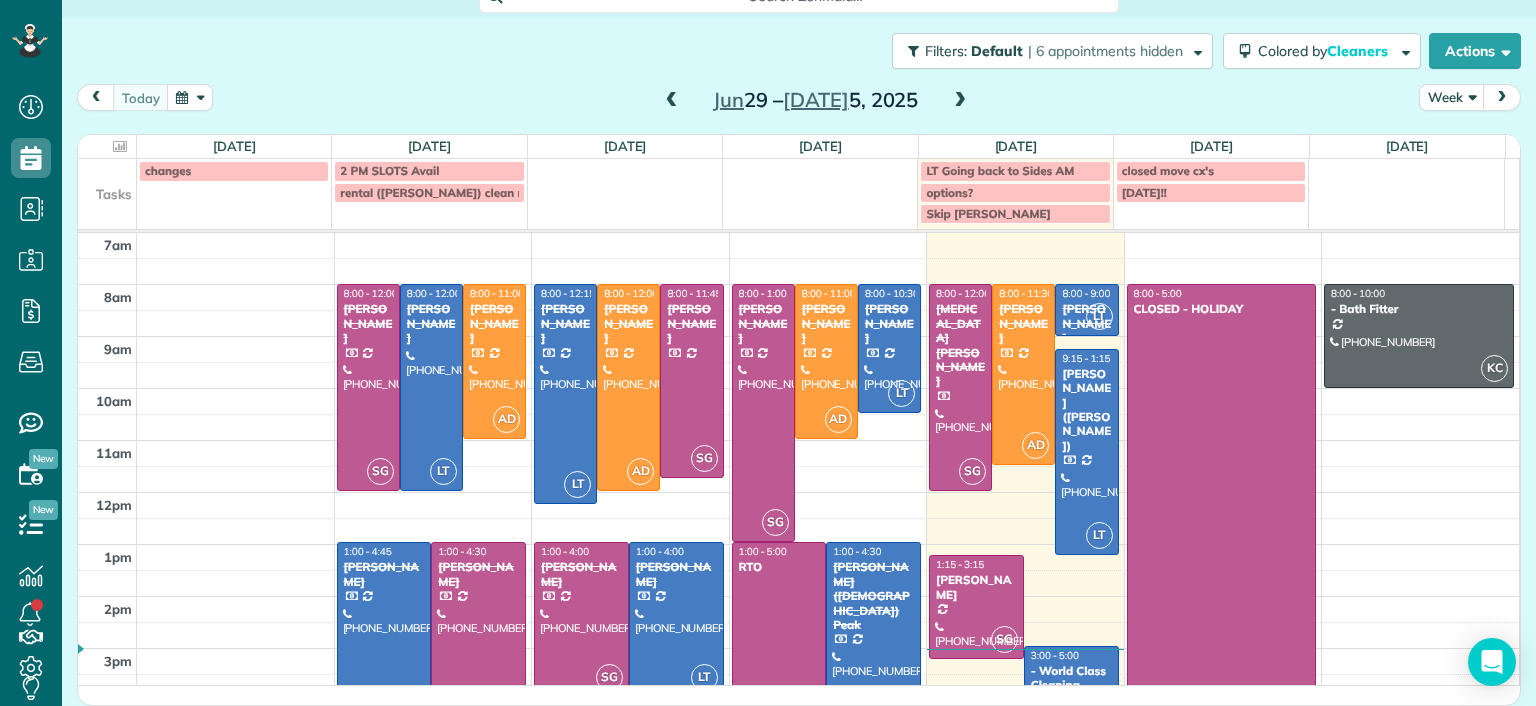 click at bounding box center [384, 639] 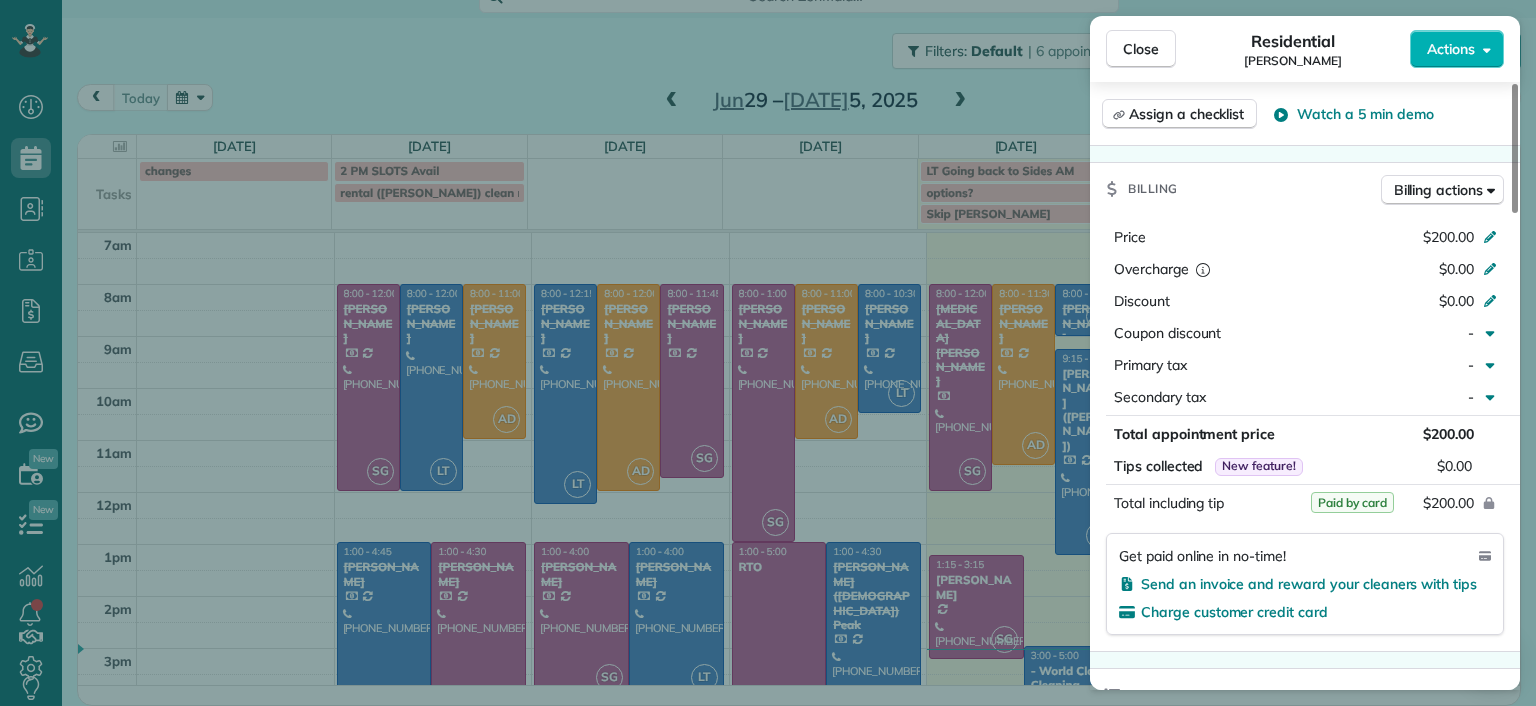 scroll, scrollTop: 1100, scrollLeft: 0, axis: vertical 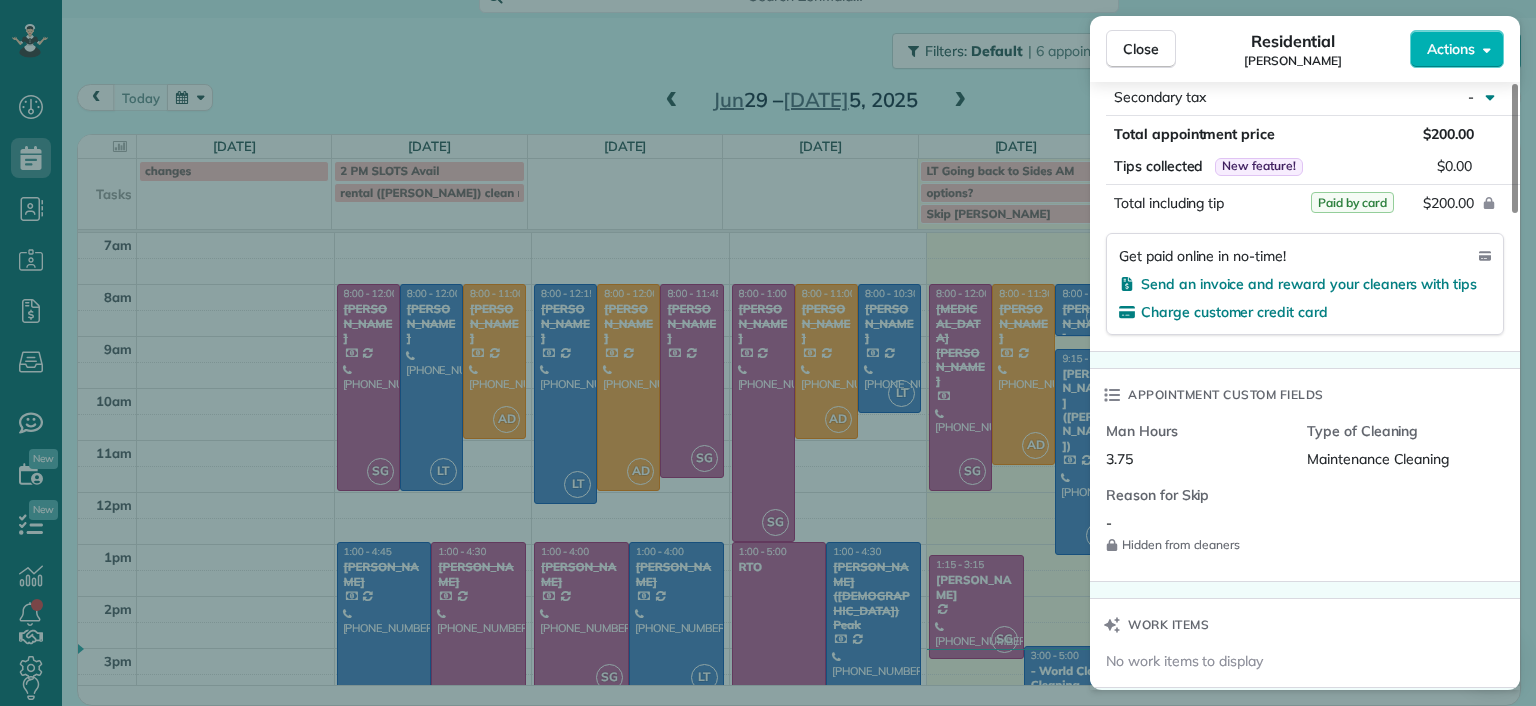 click on "Close Residential Benjamin Underwood Actions Status Completed Benjamin Underwood · Open profile Mobile (202) 615-3694 Copy bunderwo@gmail.com Copy View Details Residential Monday, June 30, 2025 ( 3 days ago ) 1:00 PM 4:45 PM 3 hours and 45 minutes Repeats every 2 weeks Edit recurring service Previous (Jun 13) Next (Jul 11) 4200 Grove Avenue Richmond VA 23221 Service was not rated yet Setup ratings Cleaners Time in and out Assign Invite Cleaners Laura   Thaller 1:00 PM 4:45 PM Checklist Try Now Keep this appointment up to your standards. Stay on top of every detail, keep your cleaners organised, and your client happy. Assign a checklist Watch a 5 min demo Billing Billing actions Price $200.00 Overcharge $0.00 Discount $0.00 Coupon discount - Primary tax - Secondary tax - Total appointment price $200.00 Tips collected New feature! $0.00 Paid by card Total including tip $200.00 Get paid online in no-time! Send an invoice and reward your cleaners with tips Charge customer credit card Appointment custom fields -" at bounding box center (768, 353) 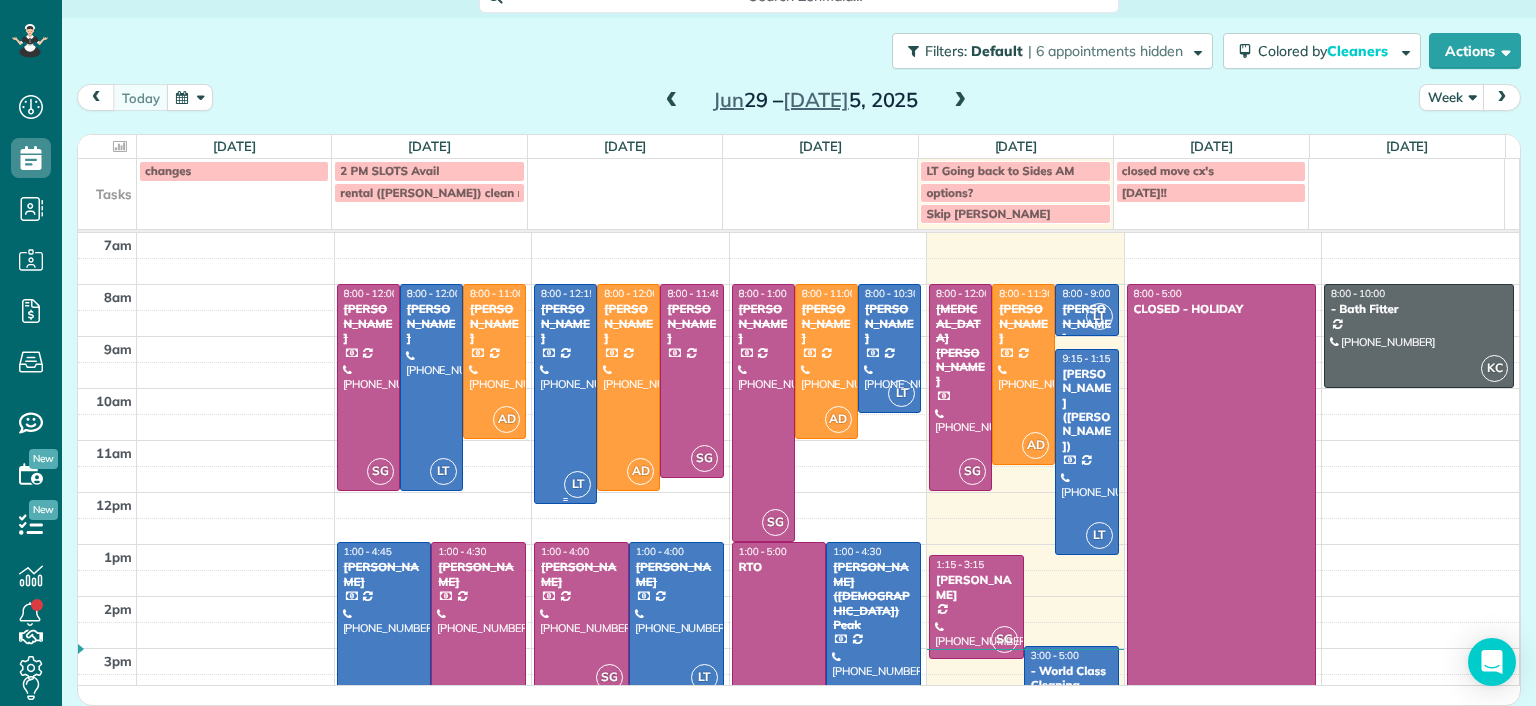 click at bounding box center (565, 393) 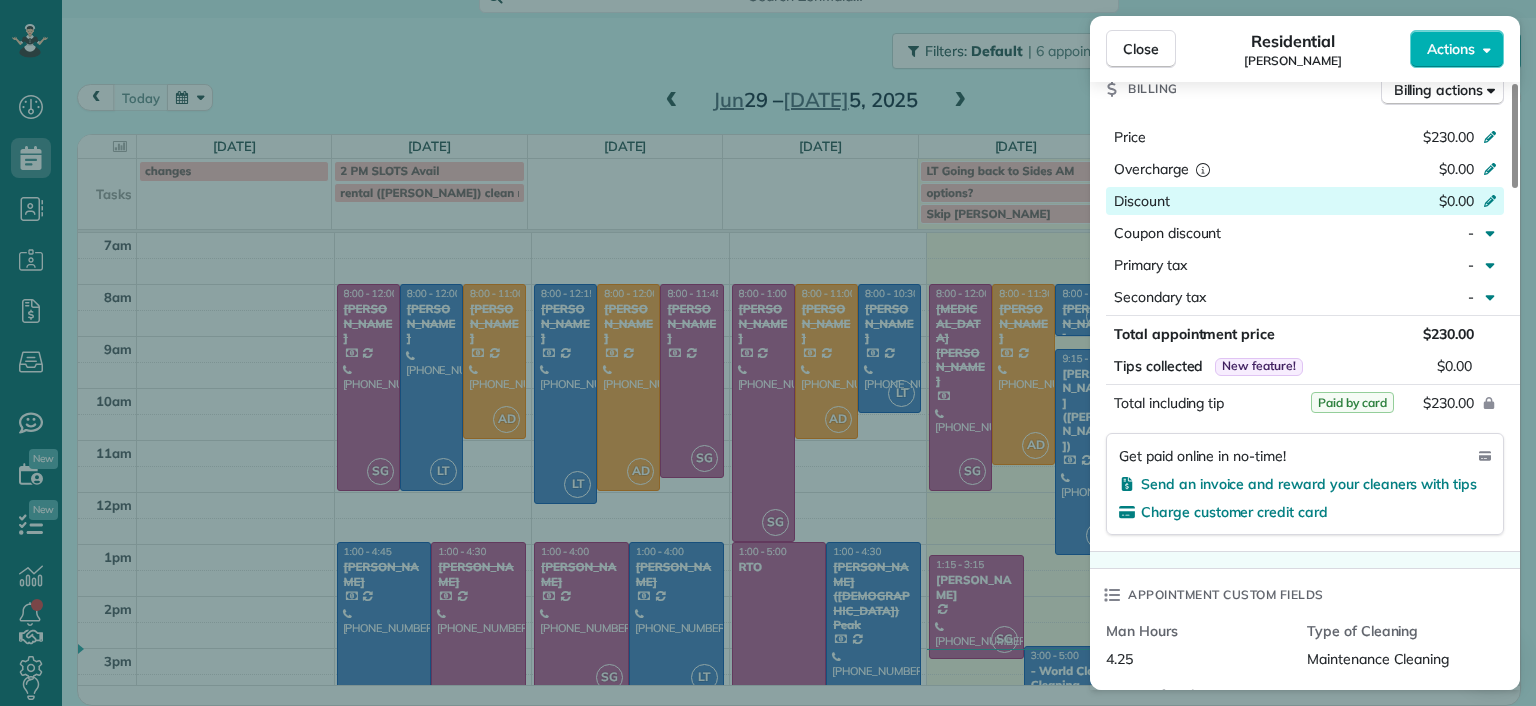 scroll, scrollTop: 1400, scrollLeft: 0, axis: vertical 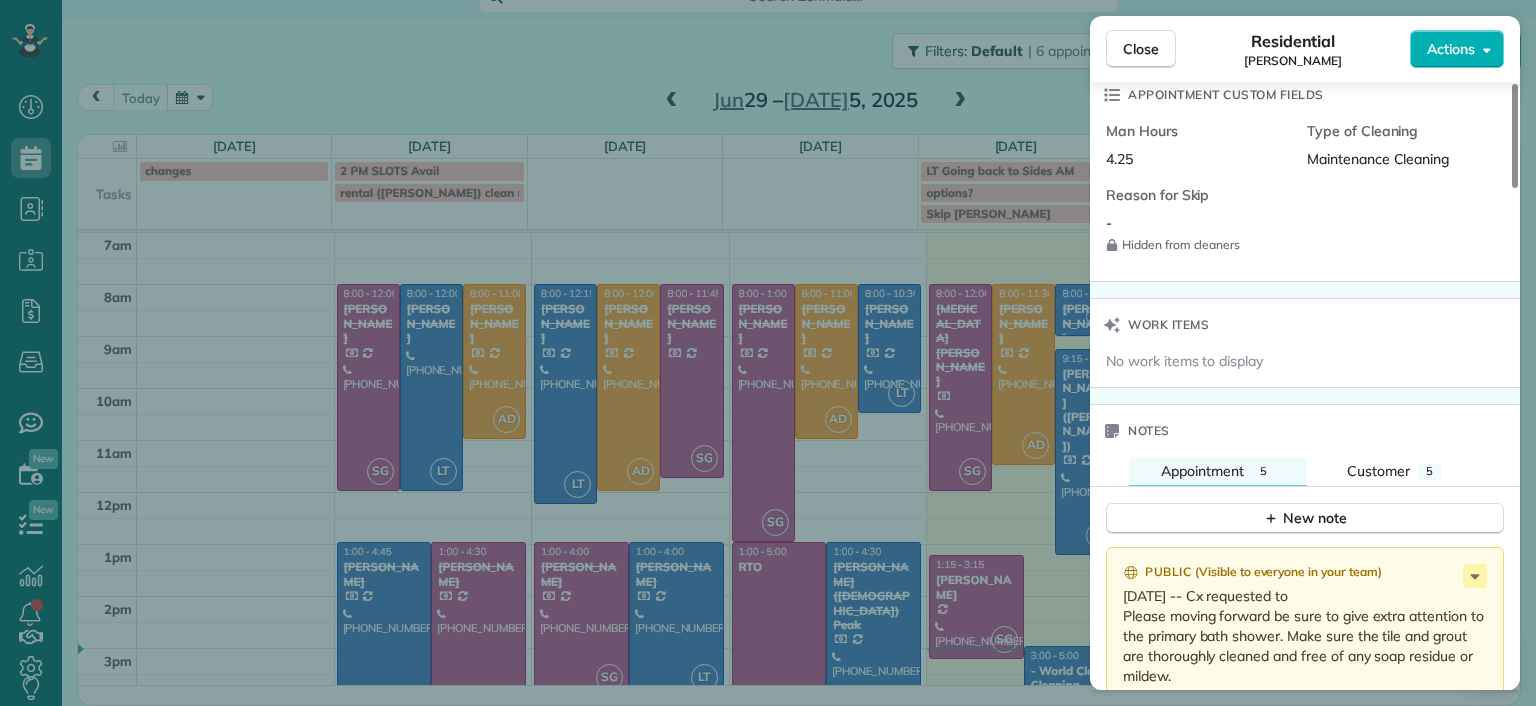 click on "Close Residential Lauren Sides Actions Status Completed Lauren Sides · Open profile Mobile (804) 687-0108 Copy laurenhsides@gmail.com Copy View Details Residential Tuesday, July 01, 2025 ( 2 days ago ) 8:00 AM 12:15 PM 4 hours and 15 minutes Repeats every 2 weeks Edit recurring service Previous (Jun 20) Next (Jul 18) 1613 Swansbury Drive Richmond VA 23238 Service was not rated yet Setup ratings Cleaners Time in and out Assign Invite Cleaners Laura   Thaller 8:00 AM 12:15 PM Checklist Try Now Keep this appointment up to your standards. Stay on top of every detail, keep your cleaners organised, and your client happy. Assign a checklist Watch a 5 min demo Billing Billing actions Price $230.00 Overcharge $0.00 Discount $0.00 Coupon discount - Primary tax - Secondary tax - Total appointment price $230.00 Tips collected New feature! $0.00 Paid by card Total including tip $230.00 Get paid online in no-time! Send an invoice and reward your cleaners with tips Charge customer credit card Appointment custom fields 4.25" at bounding box center [768, 353] 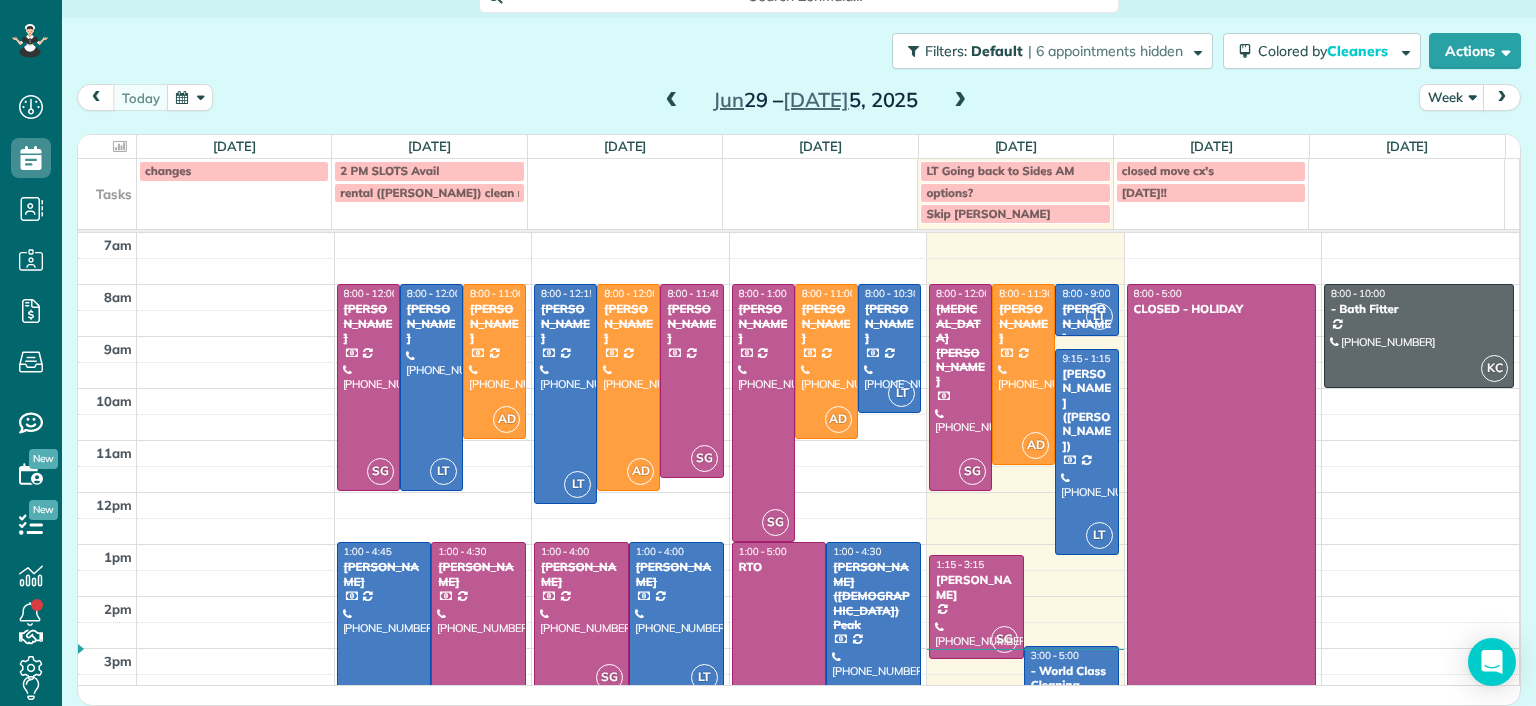 click at bounding box center (676, 619) 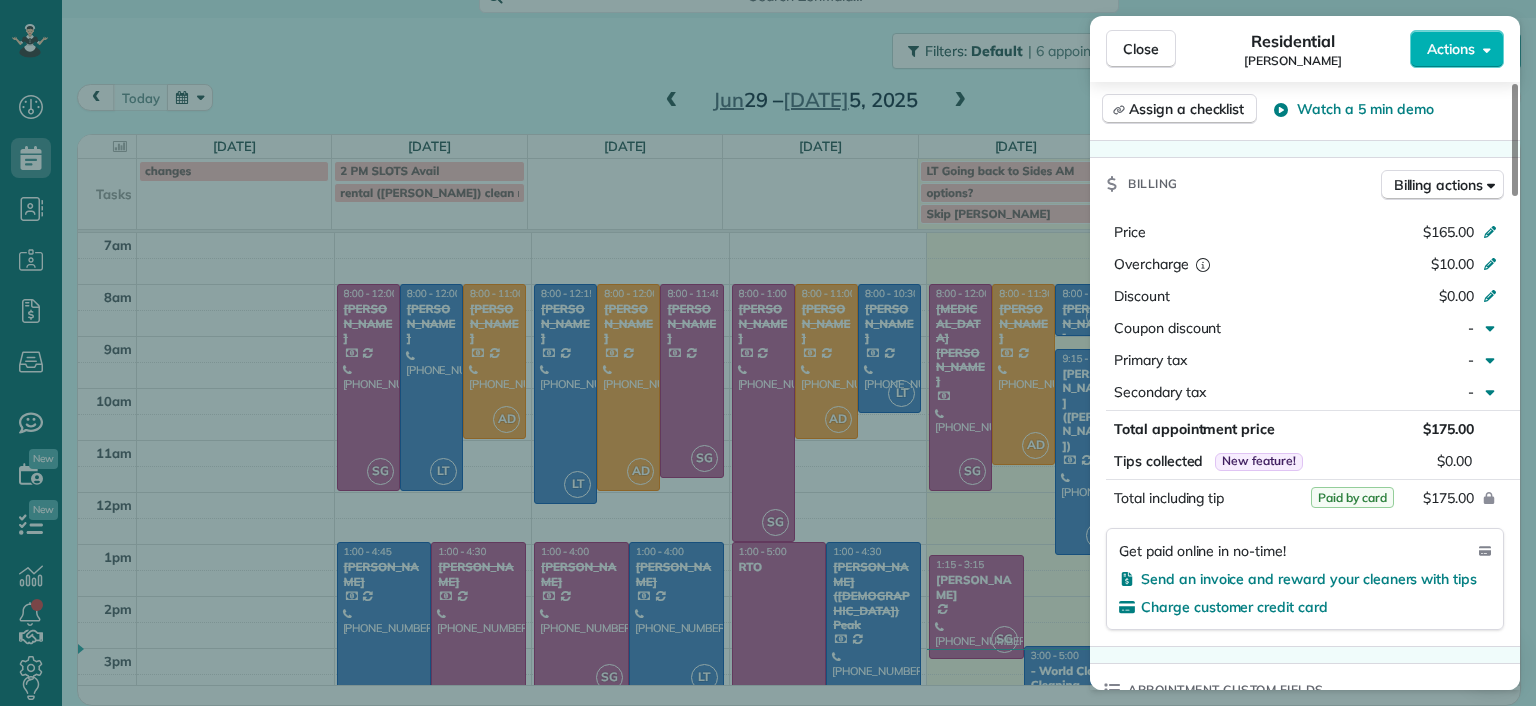 scroll, scrollTop: 1100, scrollLeft: 0, axis: vertical 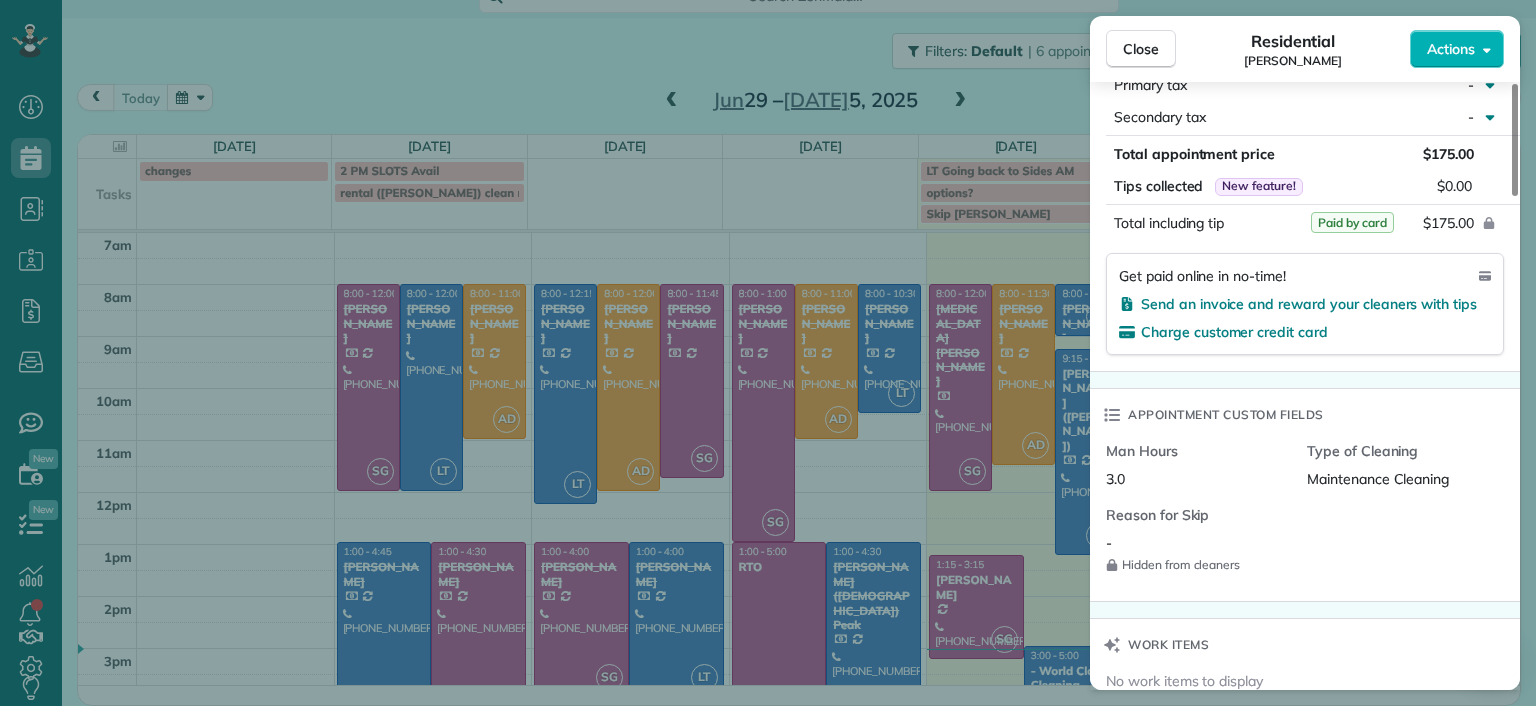 click on "Close Residential Tracy Jones Actions Status Completed Tracy Jones · Open profile Mobile (703) 231-6094 Prefers Text Message  Copy twolfjones@gmail.com Copy View Details Residential Tuesday, July 01, 2025 ( 2 days ago ) 1:00 PM 4:00 PM 3 hours and 0 minutes Repeats weekly Edit recurring service Previous (Jun 24) Next (Jul 08) 301 Virginia Street Unit 801 Richmond VA 23219 Service was not rated yet Setup ratings Cleaners Time in and out Assign Invite Cleaners Laura   Thaller 1:00 PM 4:00 PM Checklist Try Now Keep this appointment up to your standards. Stay on top of every detail, keep your cleaners organised, and your client happy. Assign a checklist Watch a 5 min demo Billing Billing actions Price $165.00 Overcharge $10.00 Discount $0.00 Coupon discount - Primary tax - Secondary tax - Total appointment price $175.00 Tips collected New feature! $0.00 Paid by card Total including tip $175.00 Get paid online in no-time! Send an invoice and reward your cleaners with tips Charge customer credit card Man Hours 3.0" at bounding box center [768, 353] 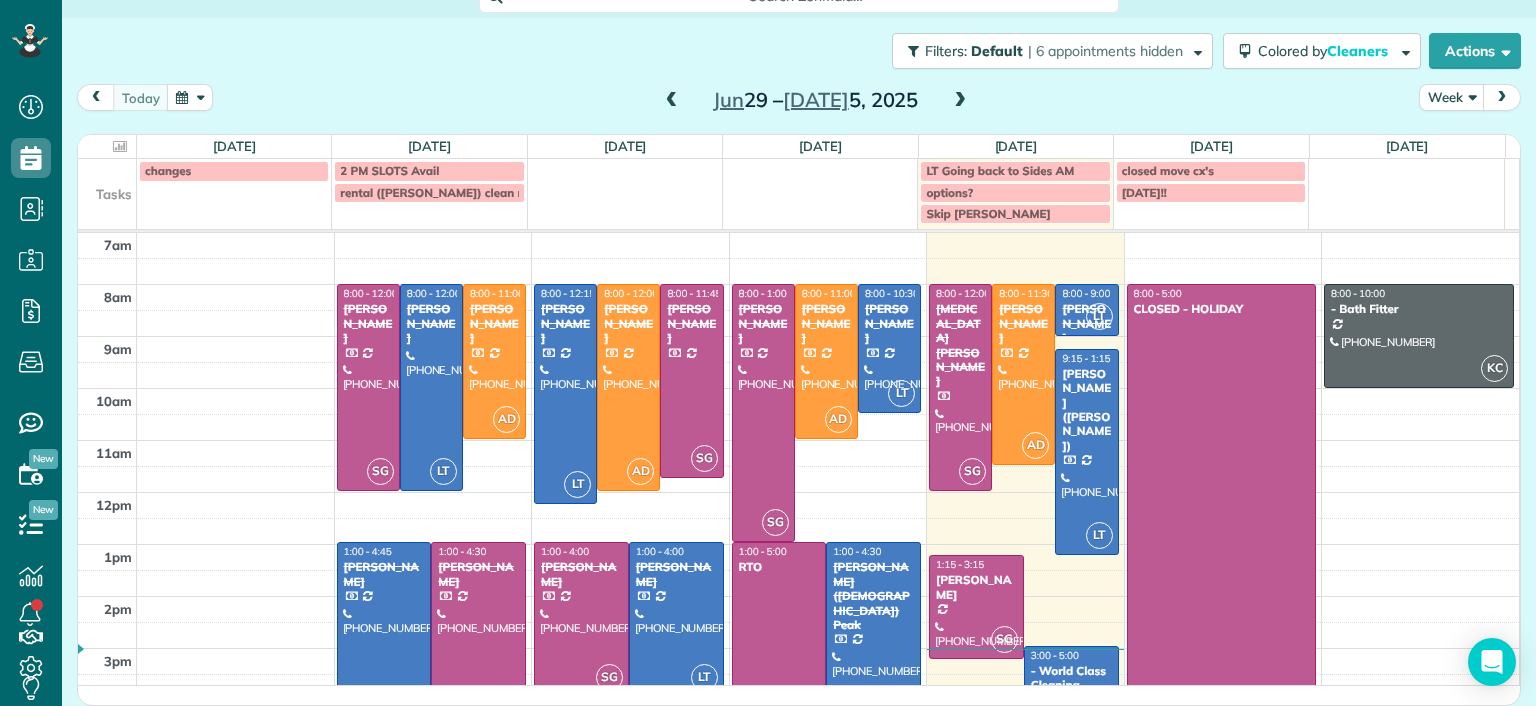 click at bounding box center [889, 348] 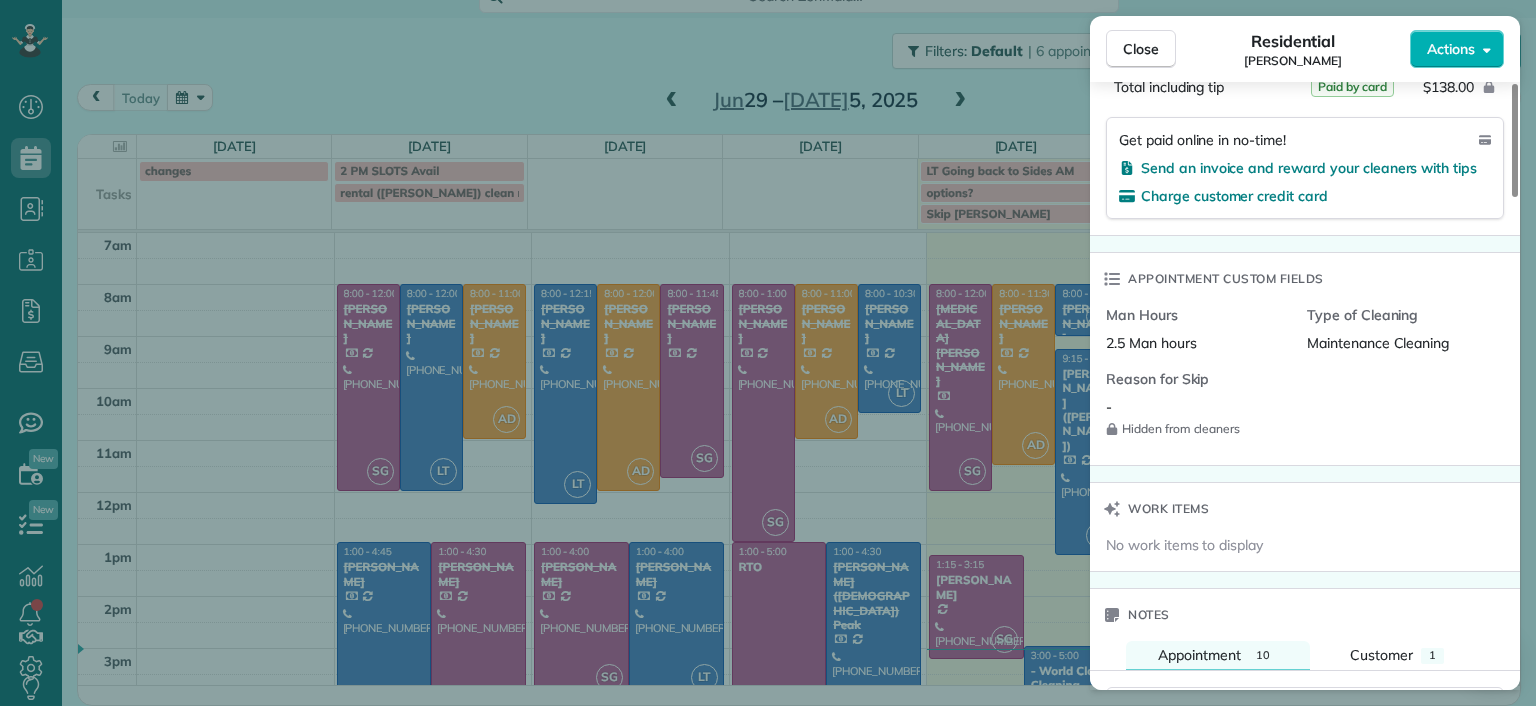 scroll, scrollTop: 1300, scrollLeft: 0, axis: vertical 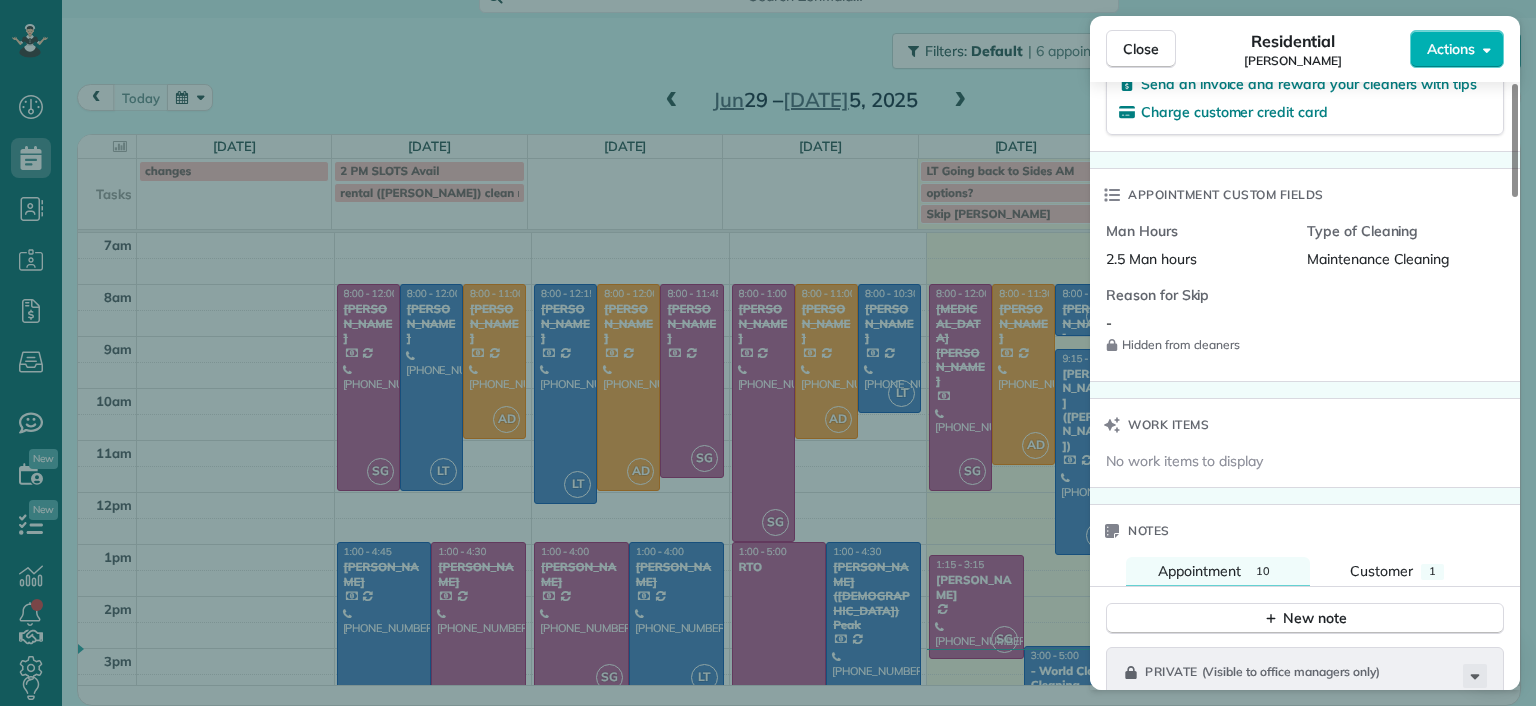 click on "Close Residential Tiffany Stark Actions Status Completed Tiffany Stark · Open profile Mobile (804) 855-7663 Copy luvinyounow@gmail.com Copy View Details Residential Wednesday, July 02, 2025 ( yesterday ) 8:00 AM 10:30 AM 2 hours and 30 minutes Repeats every 2 weeks Edit recurring service Previous (Jun 18) Next (Jul 16) 12351 Dutton Road Apt. 1125 Midlothian VA 23113 Service was not rated yet Setup ratings Cleaners Time in and out Assign Invite Cleaners Laura   Thaller 8:00 AM 10:30 AM Checklist Try Now Keep this appointment up to your standards. Stay on top of every detail, keep your cleaners organised, and your client happy. Assign a checklist Watch a 5 min demo Billing Billing actions Price $138.00 Overcharge $0.00 Discount $0.00 Coupon discount - Primary tax - Secondary tax - Total appointment price $138.00 Tips collected New feature! $0.00 Paid by card Total including tip $138.00 Get paid online in no-time! Send an invoice and reward your cleaners with tips Charge customer credit card Man Hours - Notes 1" at bounding box center [768, 353] 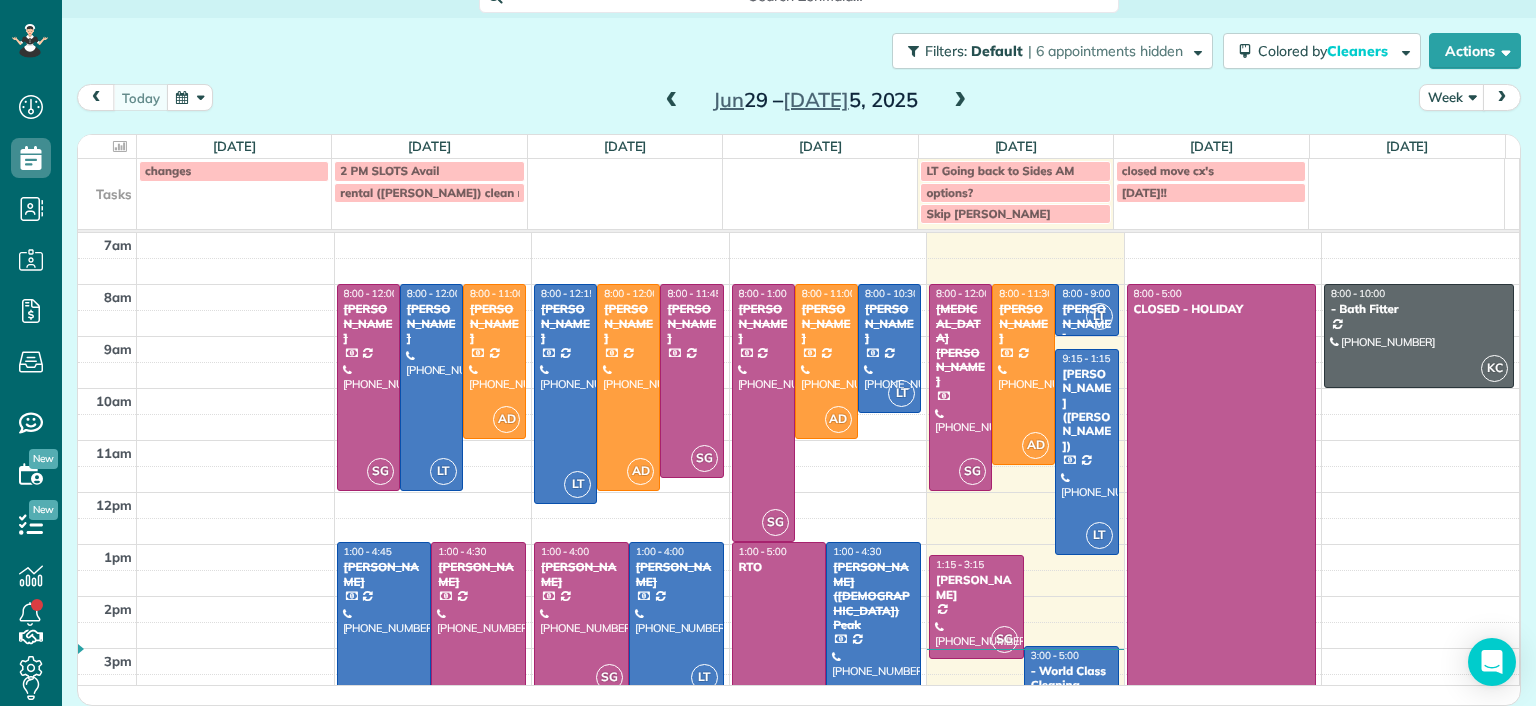 click at bounding box center [873, 632] 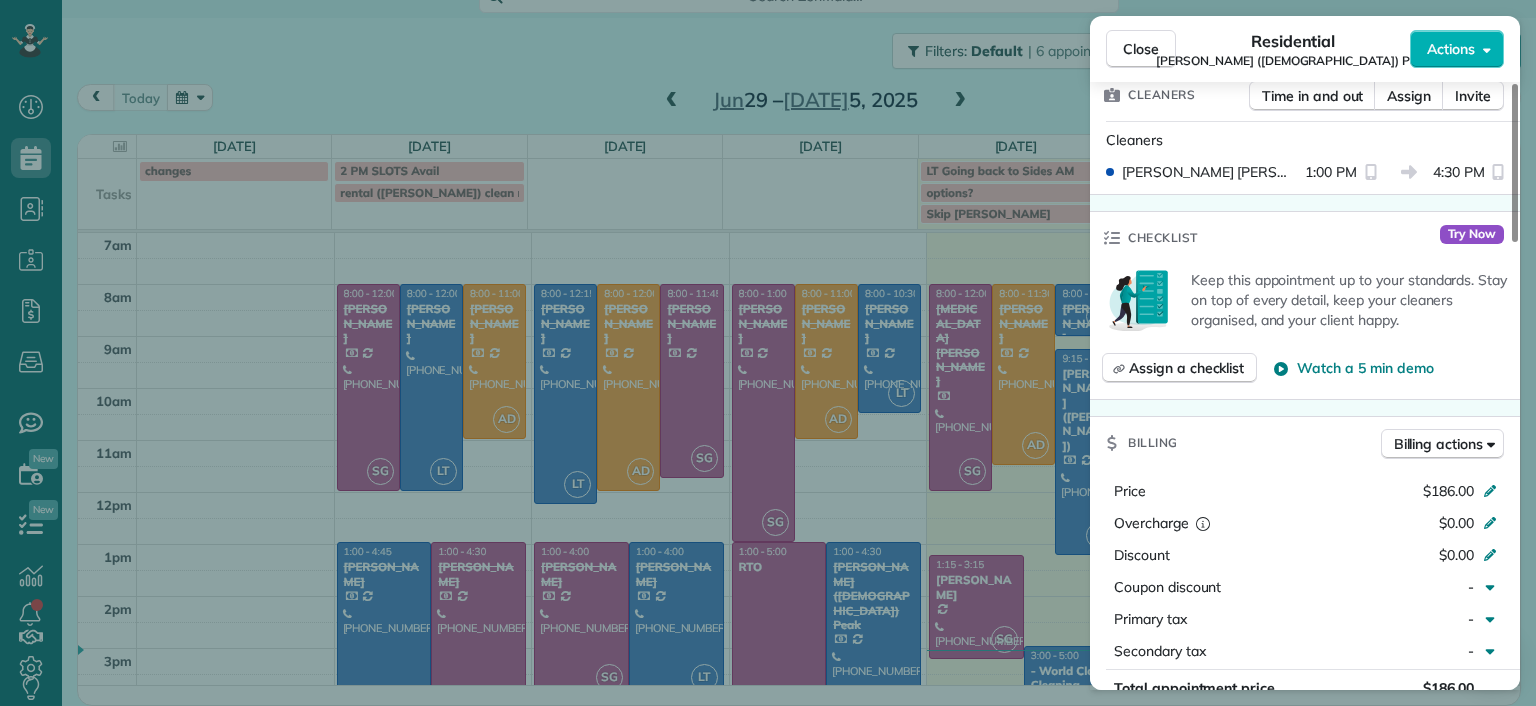 scroll, scrollTop: 1100, scrollLeft: 0, axis: vertical 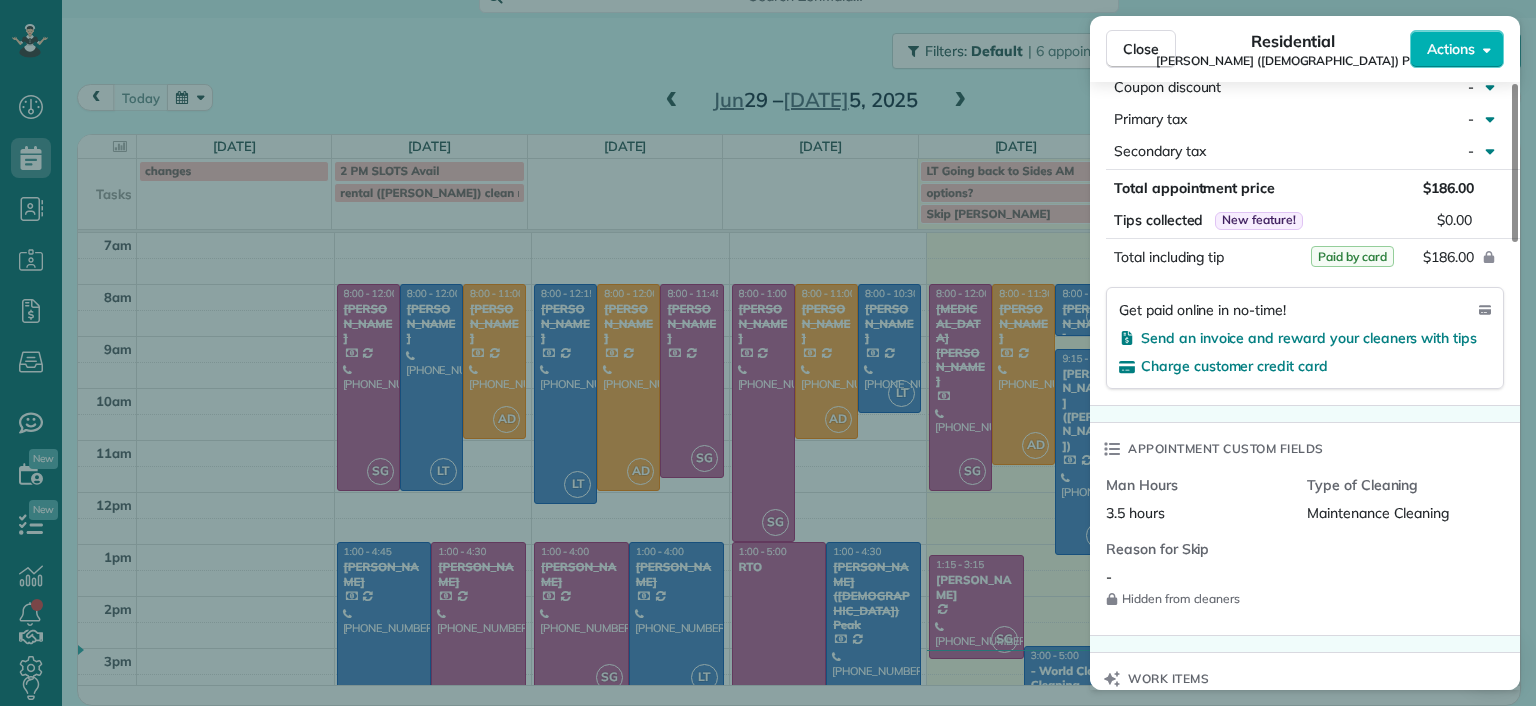 click on "Close Residential Paige (Gay) Peak Actions Status Completed Paige (Gay) Peak · Open profile Mobile (804) 319-5916 Copy tgay0123@gmail.com Copy paigegay992@gmail.com Copy View Details Residential Wednesday, July 02, 2025 ( yesterday ) 1:00 PM 4:30 PM 3 hours and 30 minutes Repeats every 2 weeks Edit recurring service Previous (Jun 23) Next (Jul 16) 1017 Horsepen Road Richmond VA 23229 Service was not rated yet Setup ratings Cleaners Time in and out Assign Invite Cleaners Laura   Thaller 1:00 PM 4:30 PM Checklist Try Now Keep this appointment up to your standards. Stay on top of every detail, keep your cleaners organised, and your client happy. Assign a checklist Watch a 5 min demo Billing Billing actions Price $186.00 Overcharge $0.00 Discount $0.00 Coupon discount - Primary tax - Secondary tax - Total appointment price $186.00 Tips collected New feature! $0.00 Paid by card Total including tip $186.00 Get paid online in no-time! Send an invoice and reward your cleaners with tips Charge customer credit card -" at bounding box center (768, 353) 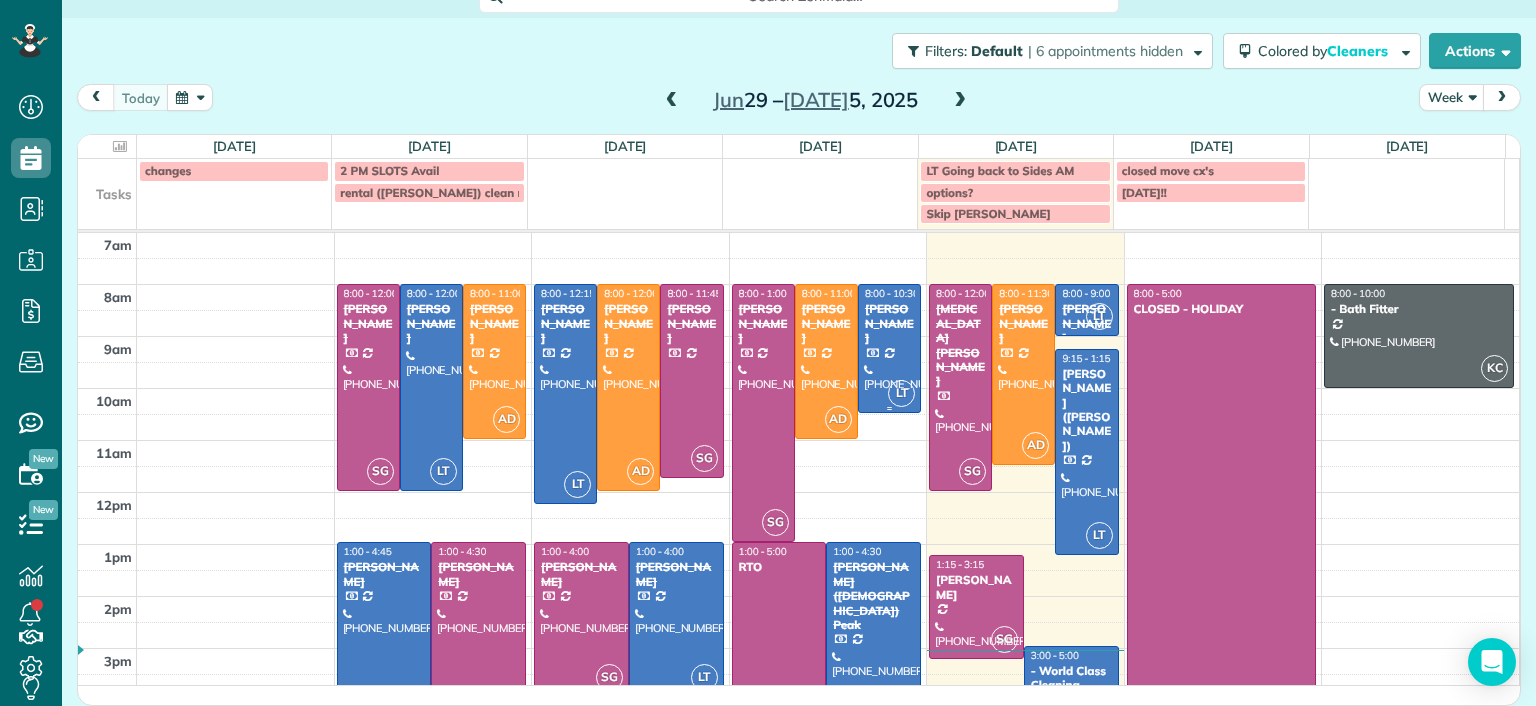 click at bounding box center [889, 348] 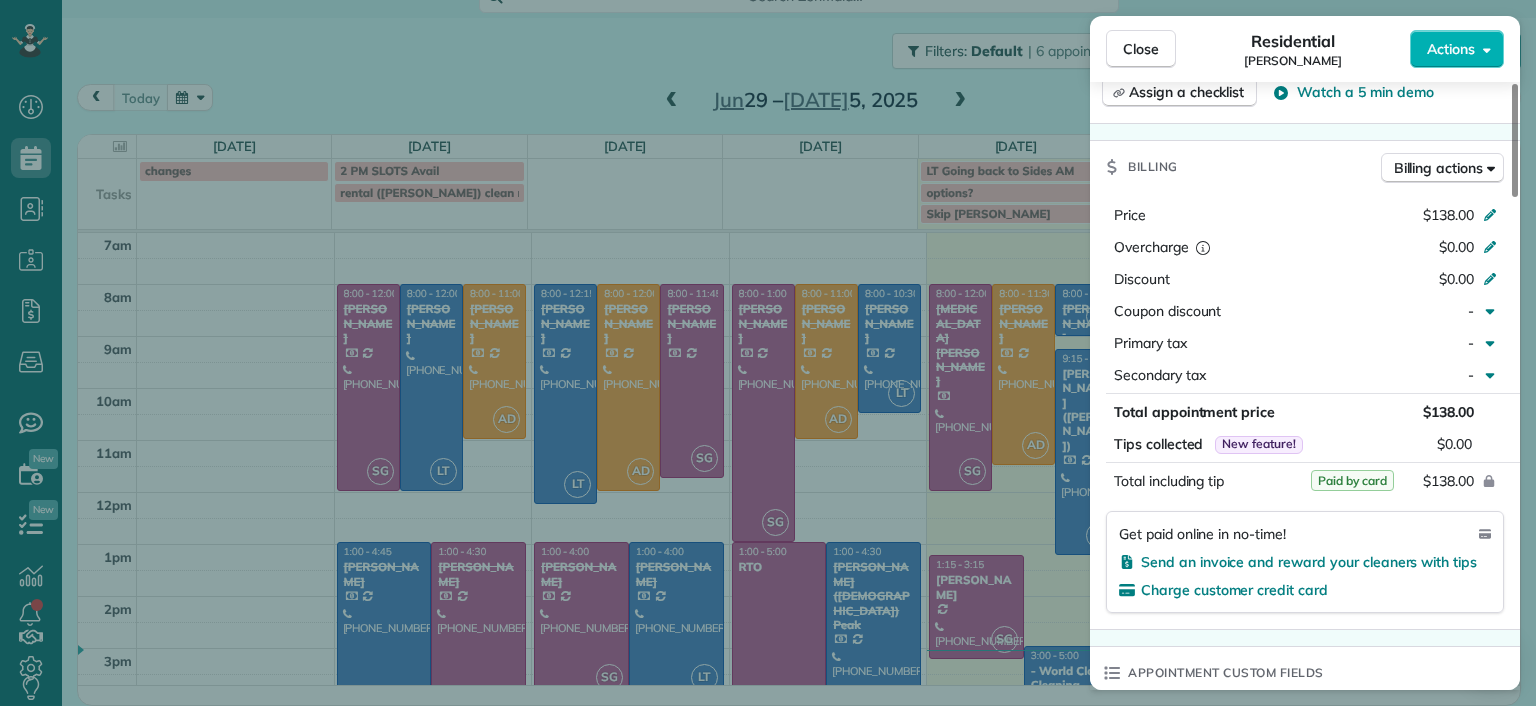 scroll, scrollTop: 1000, scrollLeft: 0, axis: vertical 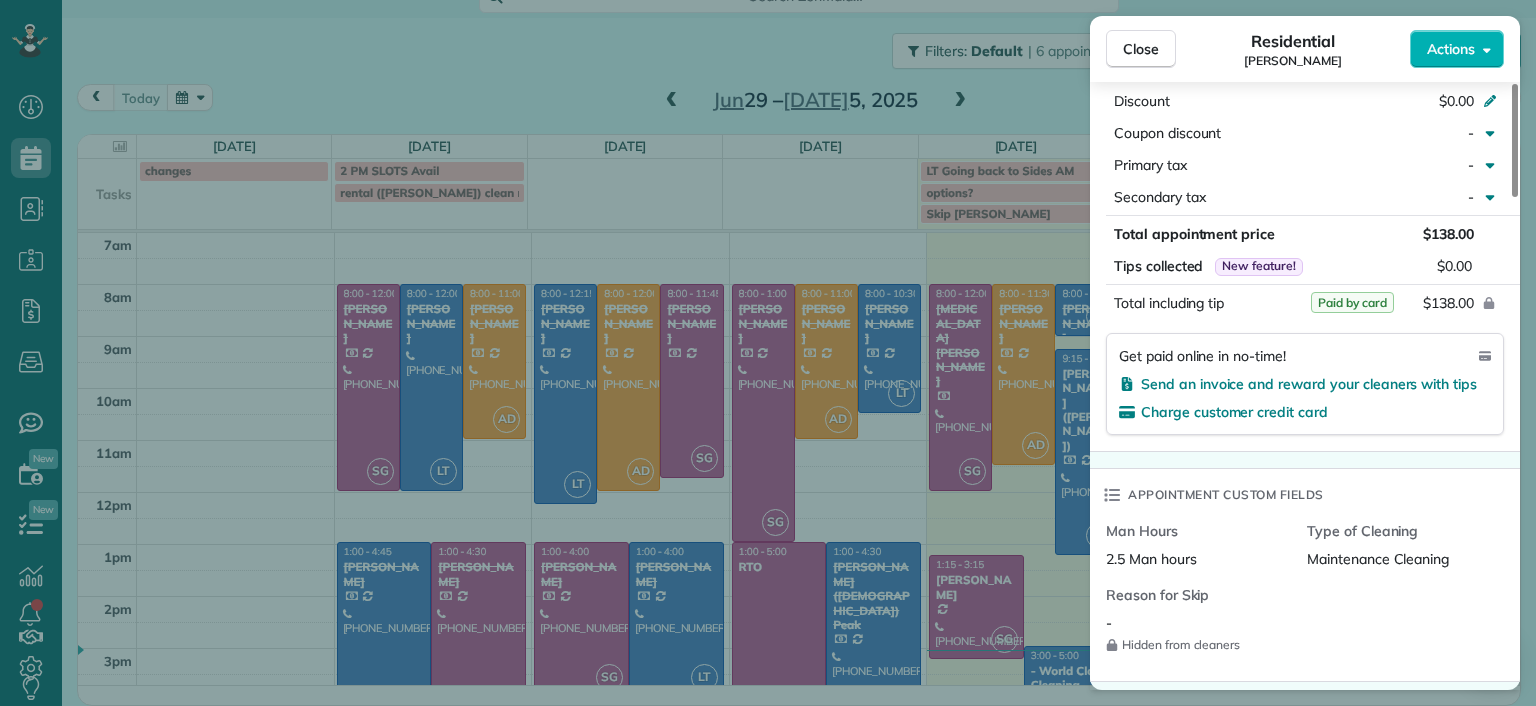 click on "Close Residential Tiffany Stark Actions Status Completed Tiffany Stark · Open profile Mobile (804) 855-7663 Copy luvinyounow@gmail.com Copy View Details Residential Wednesday, July 02, 2025 ( yesterday ) 8:00 AM 10:30 AM 2 hours and 30 minutes Repeats every 2 weeks Edit recurring service Previous (Jun 18) Next (Jul 16) 12351 Dutton Road Apt. 1125 Midlothian VA 23113 Service was not rated yet Setup ratings Cleaners Time in and out Assign Invite Cleaners Laura   Thaller 8:00 AM 10:30 AM Checklist Try Now Keep this appointment up to your standards. Stay on top of every detail, keep your cleaners organised, and your client happy. Assign a checklist Watch a 5 min demo Billing Billing actions Price $138.00 Overcharge $0.00 Discount $0.00 Coupon discount - Primary tax - Secondary tax - Total appointment price $138.00 Tips collected New feature! $0.00 Paid by card Total including tip $138.00 Get paid online in no-time! Send an invoice and reward your cleaners with tips Charge customer credit card Man Hours - Notes 1" at bounding box center (768, 353) 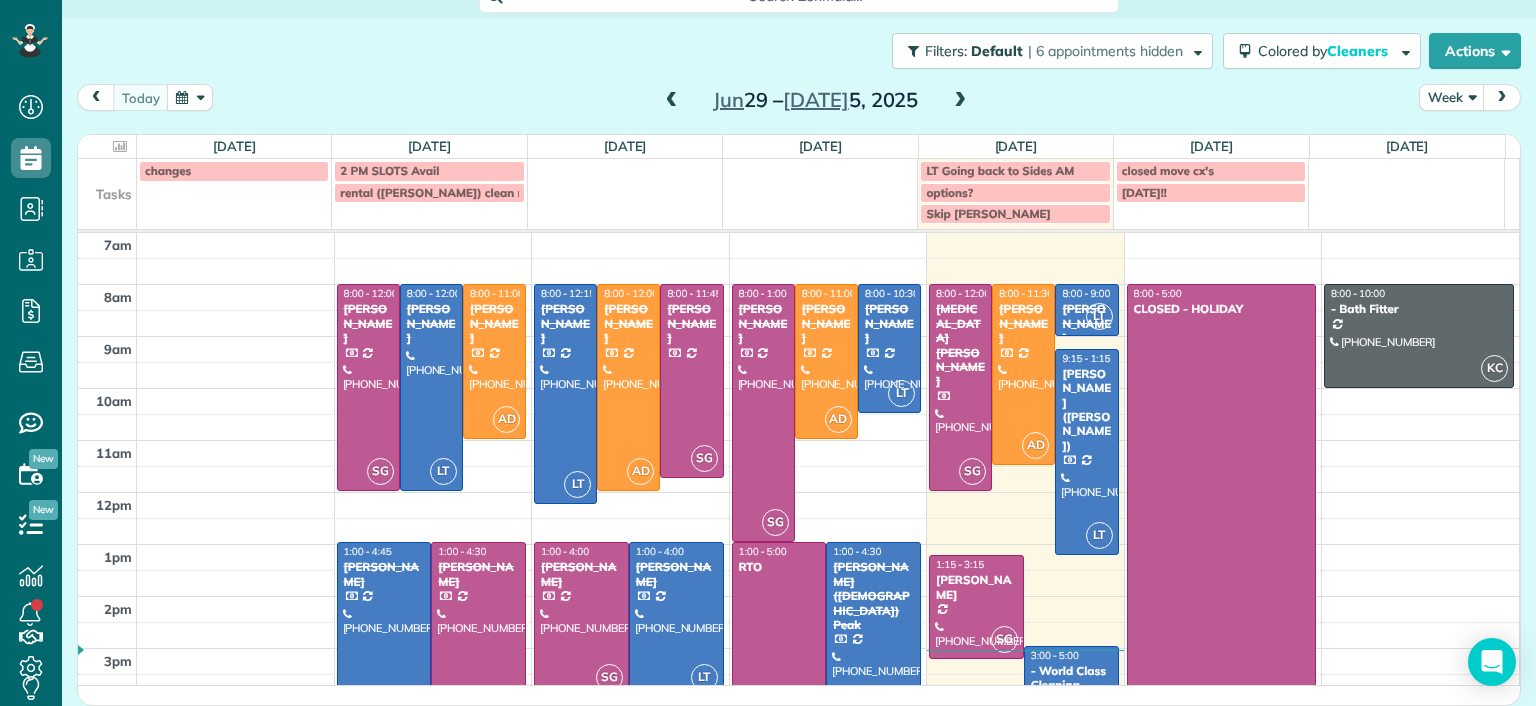 click at bounding box center [873, 632] 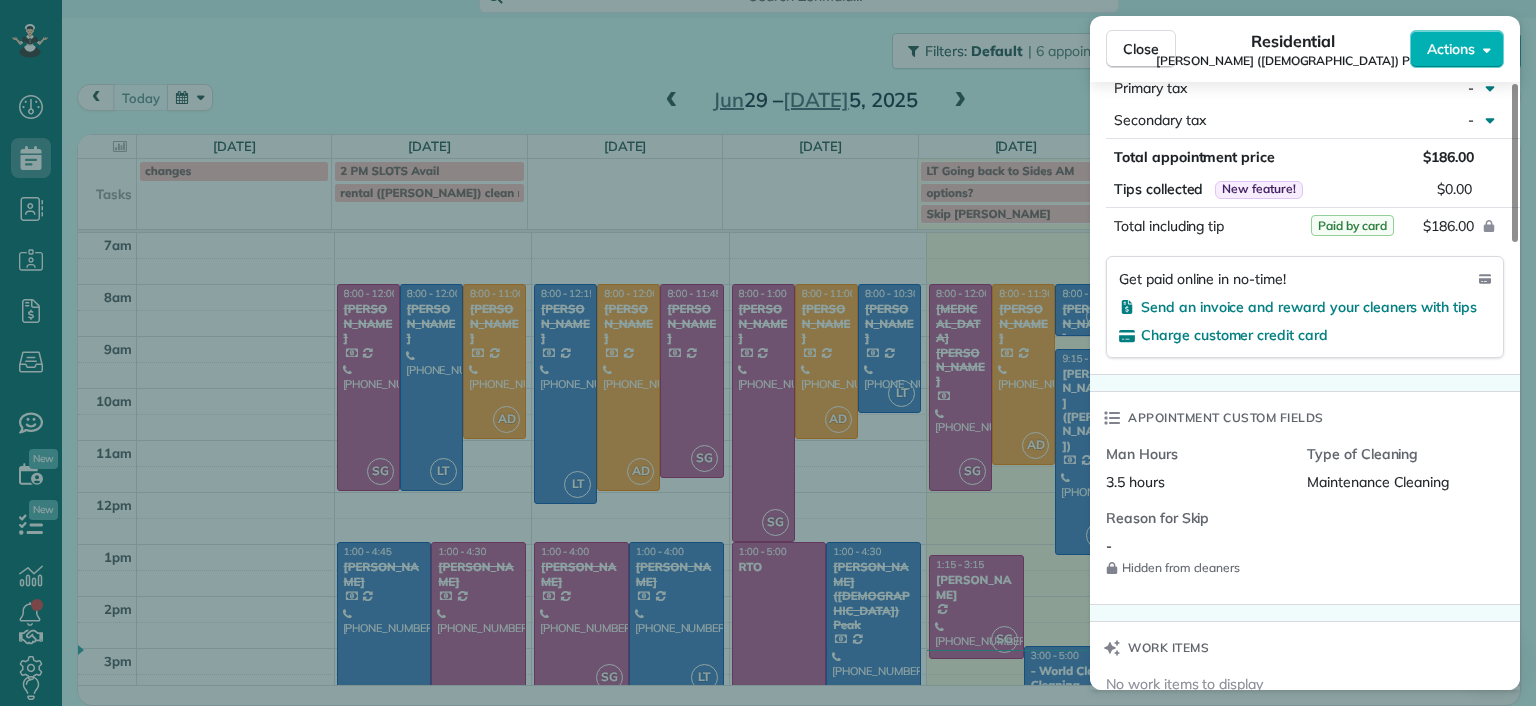 scroll, scrollTop: 1300, scrollLeft: 0, axis: vertical 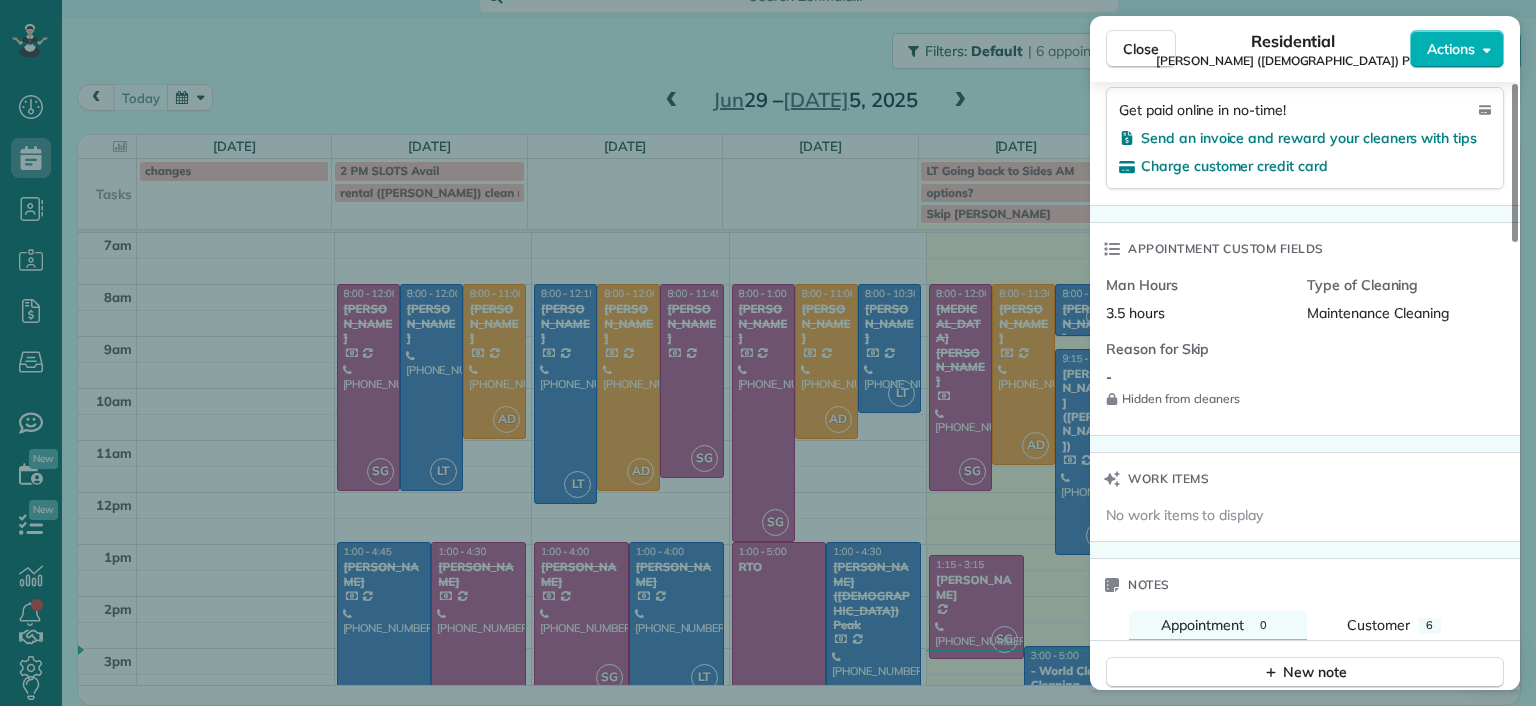 click on "Close Residential Paige (Gay) Peak Actions Status Completed Paige (Gay) Peak · Open profile Mobile (804) 319-5916 Copy tgay0123@gmail.com Copy paigegay992@gmail.com Copy View Details Residential Wednesday, July 02, 2025 ( yesterday ) 1:00 PM 4:30 PM 3 hours and 30 minutes Repeats every 2 weeks Edit recurring service Previous (Jun 23) Next (Jul 16) 1017 Horsepen Road Richmond VA 23229 Service was not rated yet Setup ratings Cleaners Time in and out Assign Invite Cleaners Laura   Thaller 1:00 PM 4:30 PM Checklist Try Now Keep this appointment up to your standards. Stay on top of every detail, keep your cleaners organised, and your client happy. Assign a checklist Watch a 5 min demo Billing Billing actions Price $186.00 Overcharge $0.00 Discount $0.00 Coupon discount - Primary tax - Secondary tax - Total appointment price $186.00 Tips collected New feature! $0.00 Paid by card Total including tip $186.00 Get paid online in no-time! Send an invoice and reward your cleaners with tips Charge customer credit card -" at bounding box center [768, 353] 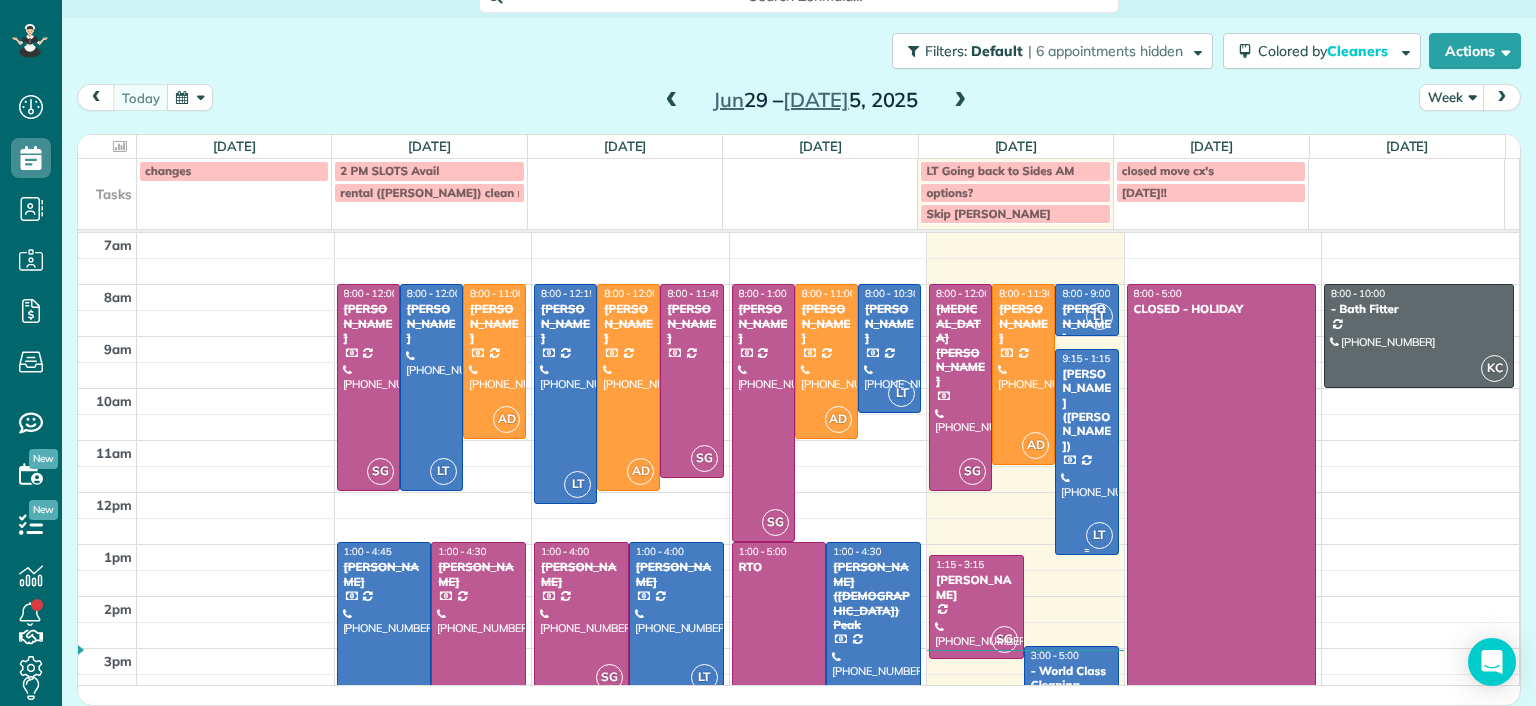 click on "[PERSON_NAME] ([PERSON_NAME])" at bounding box center (1086, 410) 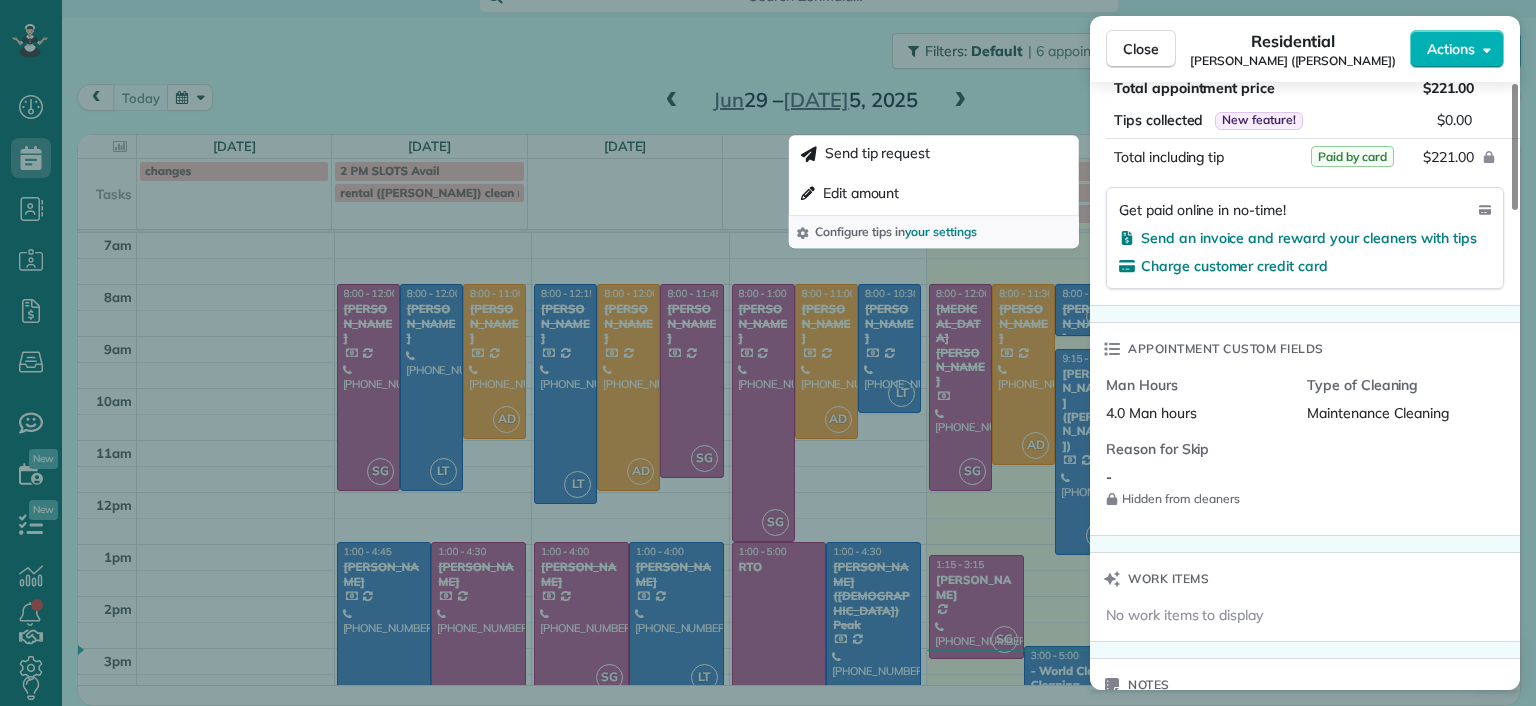 scroll, scrollTop: 1200, scrollLeft: 0, axis: vertical 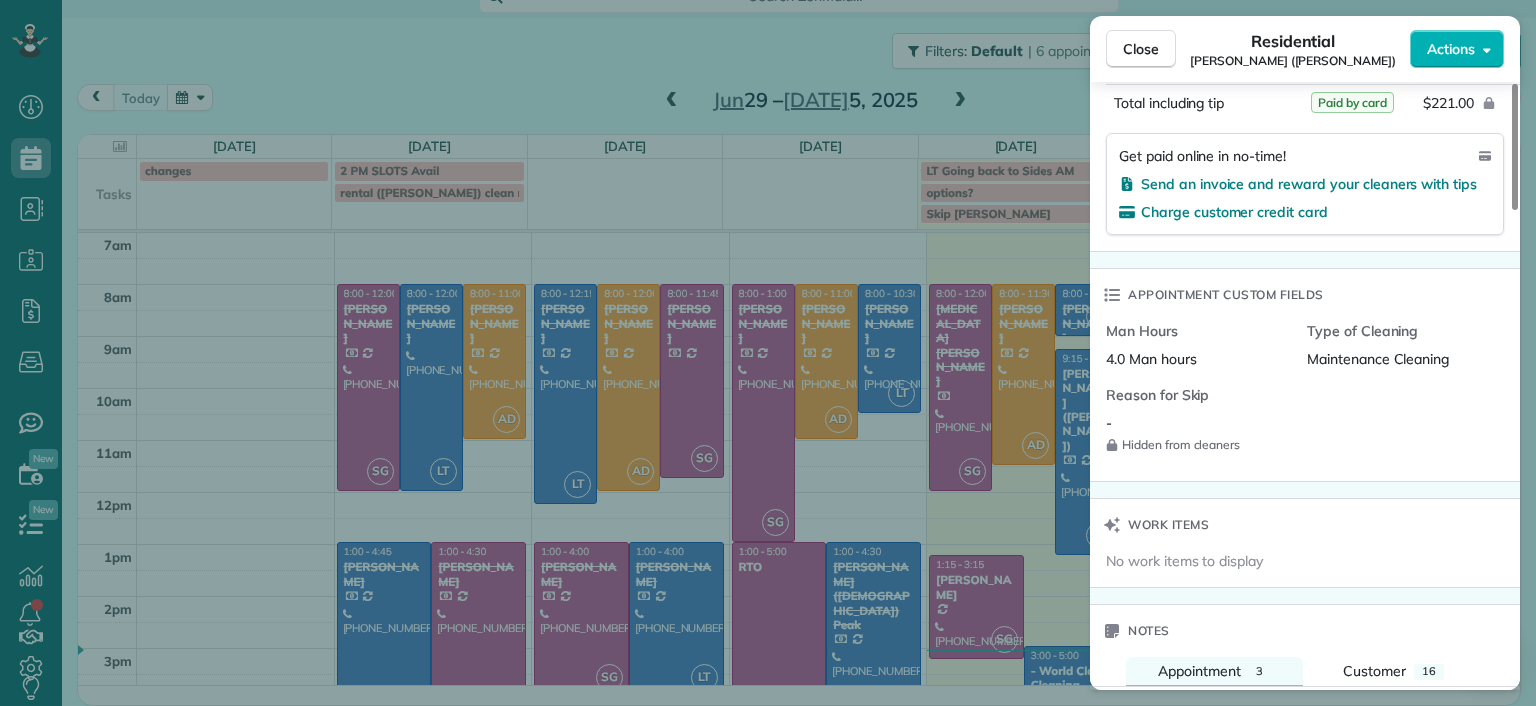 click on "Close Residential Chris Ludwig (Harrison) Actions Status Active Chris Ludwig (Harrison) · Open profile Mobile (804) 878-2272 Copy ludwigia.jc@gmail.com Copy View Details Residential Thursday, July 03, 2025 ( today ) 9:15 AM 1:15 PM 4 hours and 0 minutes Repeats every 4 weeks Edit recurring service Previous (Jun 06) Next (Jul 31) 19444 Running Cedar Lane Maidens VA 23102 Service was not rated yet Setup ratings Cleaners Time in and out Assign Invite Cleaners Laura   Thaller 9:15 AM 1:15 PM Checklist Try Now Keep this appointment up to your standards. Stay on top of every detail, keep your cleaners organised, and your client happy. Assign a checklist Watch a 5 min demo Billing Billing actions Price $221.00 Overcharge $0.00 Discount $0.00 Coupon discount - Primary tax - Secondary tax - Total appointment price $221.00 Tips collected New feature! $0.00 Paid by card Total including tip $221.00 Get paid online in no-time! Send an invoice and reward your cleaners with tips Charge customer credit card Man Hours - 3 16" at bounding box center [768, 353] 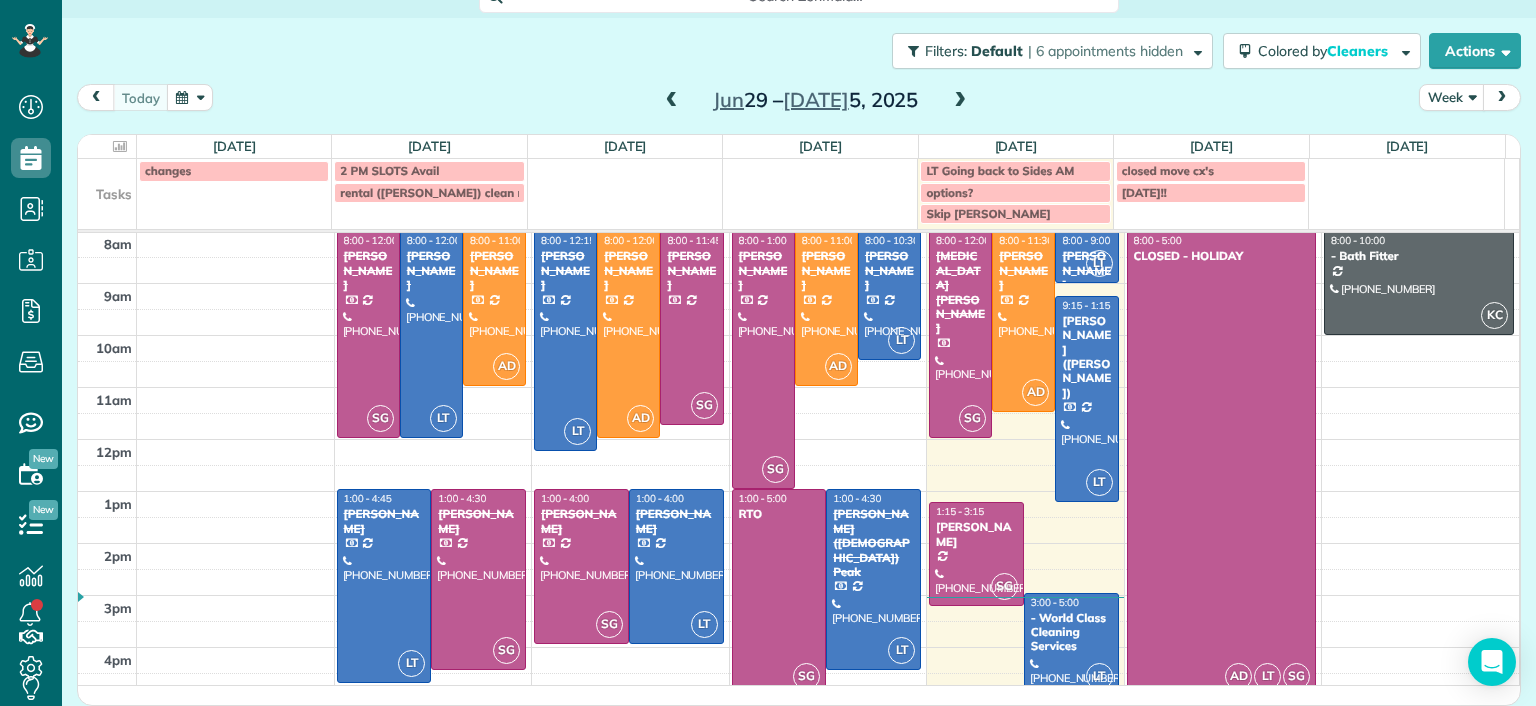 scroll, scrollTop: 100, scrollLeft: 0, axis: vertical 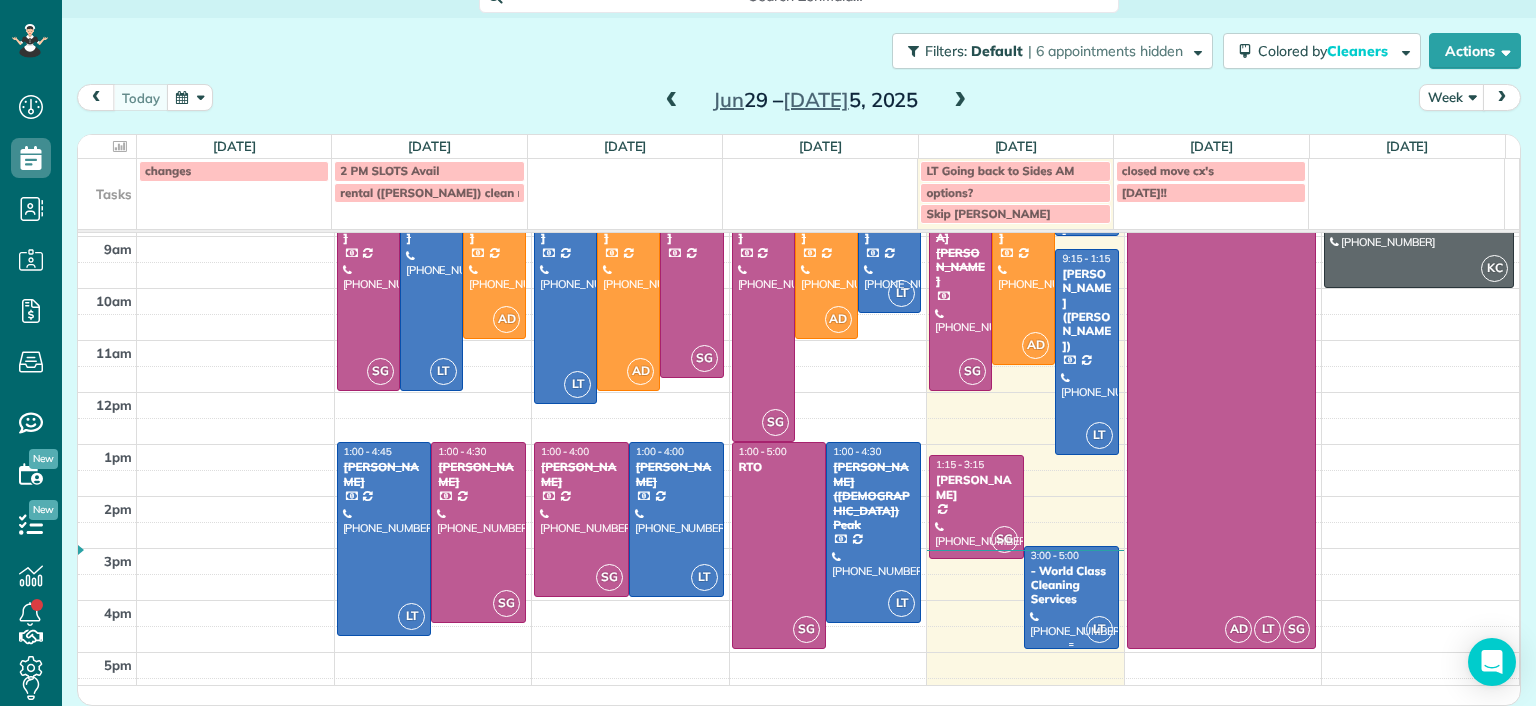 click on "- World Class Cleaning Services" at bounding box center (1071, 585) 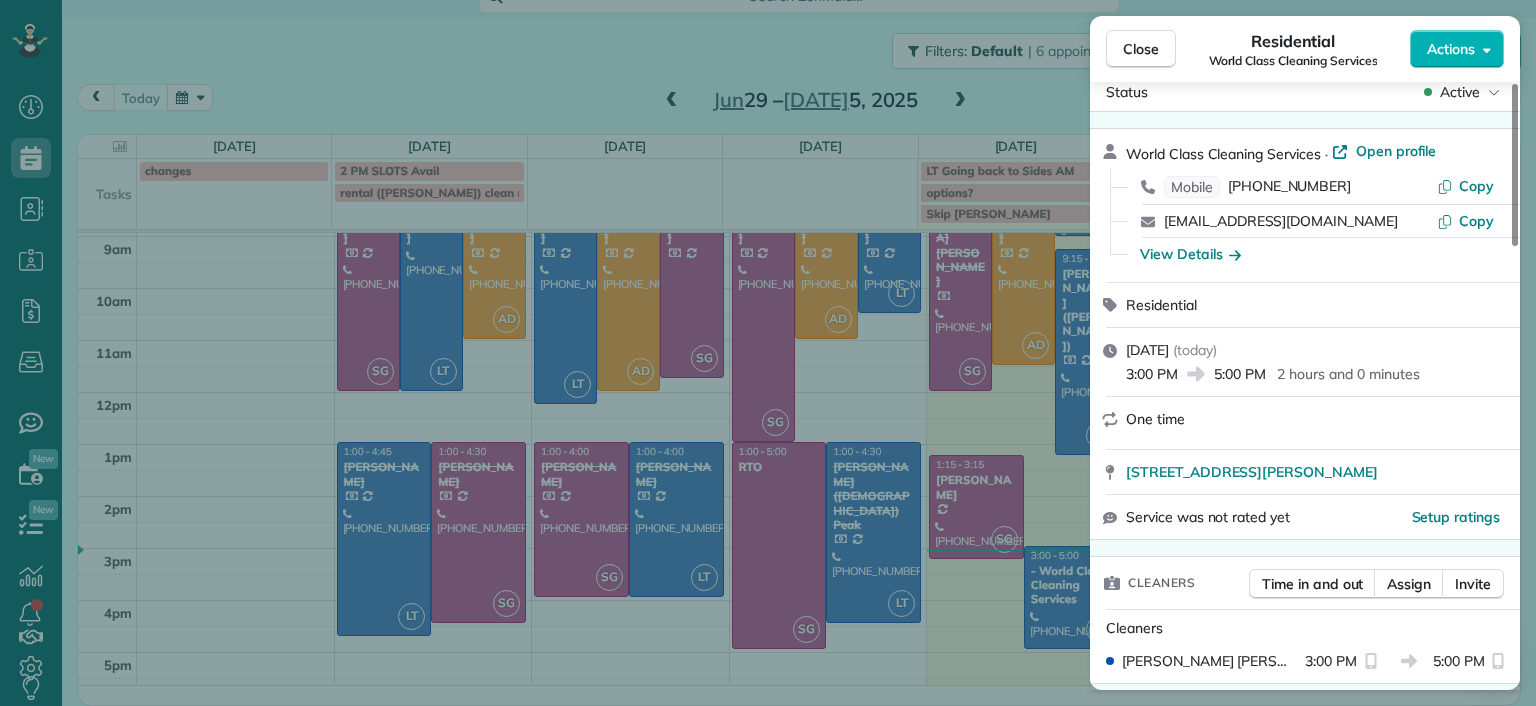 scroll, scrollTop: 0, scrollLeft: 0, axis: both 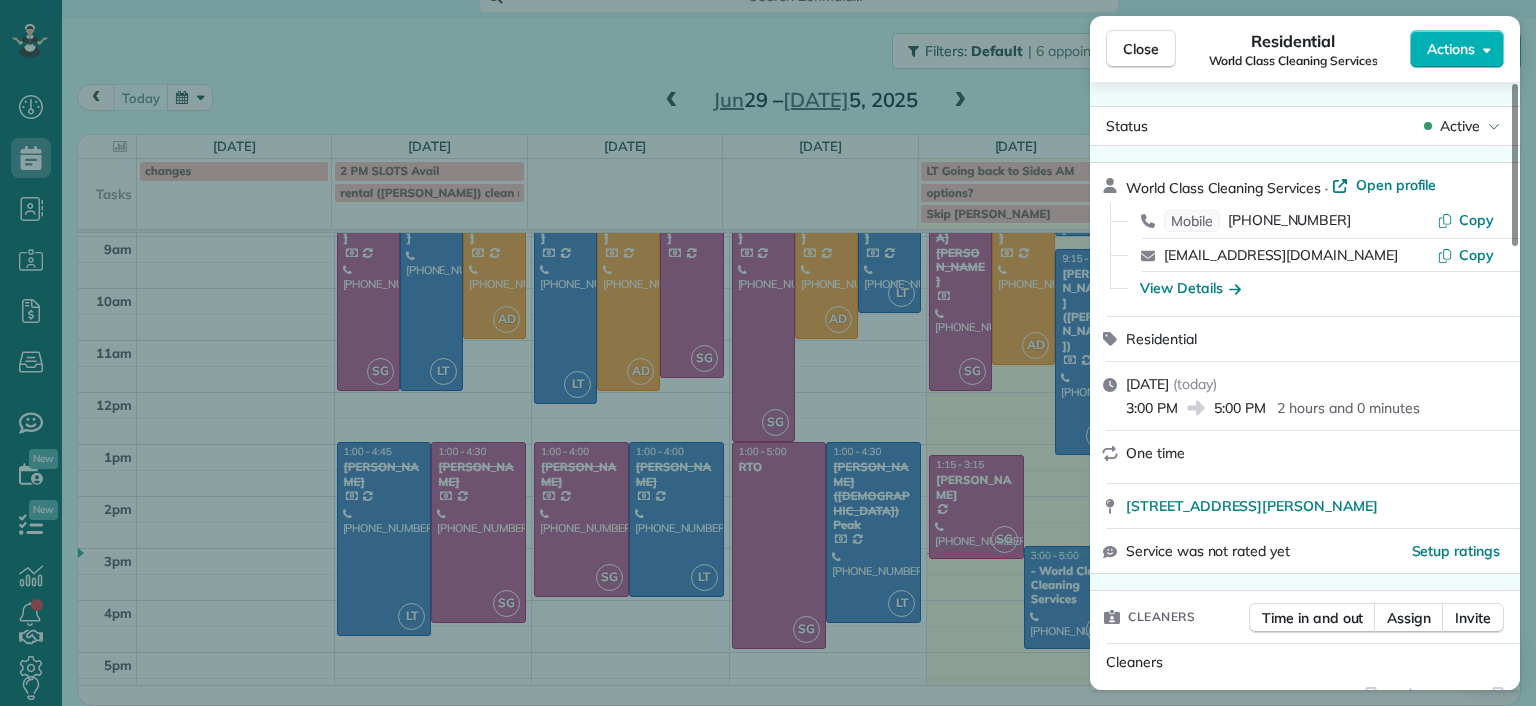 click on "Close Residential World Class Cleaning Services Actions Status Active World Class Cleaning Services · Open profile Mobile (804) 201-4010 Copy info@cleaningrva.com Copy View Details Residential Thursday, July 03, 2025 ( today ) 3:00 PM 5:00 PM 2 hours and 0 minutes One time 1123 Gaskins Road Richmond VA 23238 Service was not rated yet Setup ratings Cleaners Time in and out Assign Invite Cleaners Laura   Thaller 3:00 PM 5:00 PM Checklist Try Now Keep this appointment up to your standards. Stay on top of every detail, keep your cleaners organised, and your client happy. Assign a checklist Watch a 5 min demo Billing Billing actions Price $0.00 Overcharge $0.00 Discount $0.00 Coupon discount - Primary tax - Secondary tax - Total appointment price $0.00 Tips collected New feature! $0.00 Mark as paid Total including tip $0.00 Get paid online in no-time! Send an invoice and reward your cleaners with tips Charge customer credit card Appointment custom fields Man Hours - Type of Cleaning  - Reason for Skip - Notes 0 0" at bounding box center (768, 353) 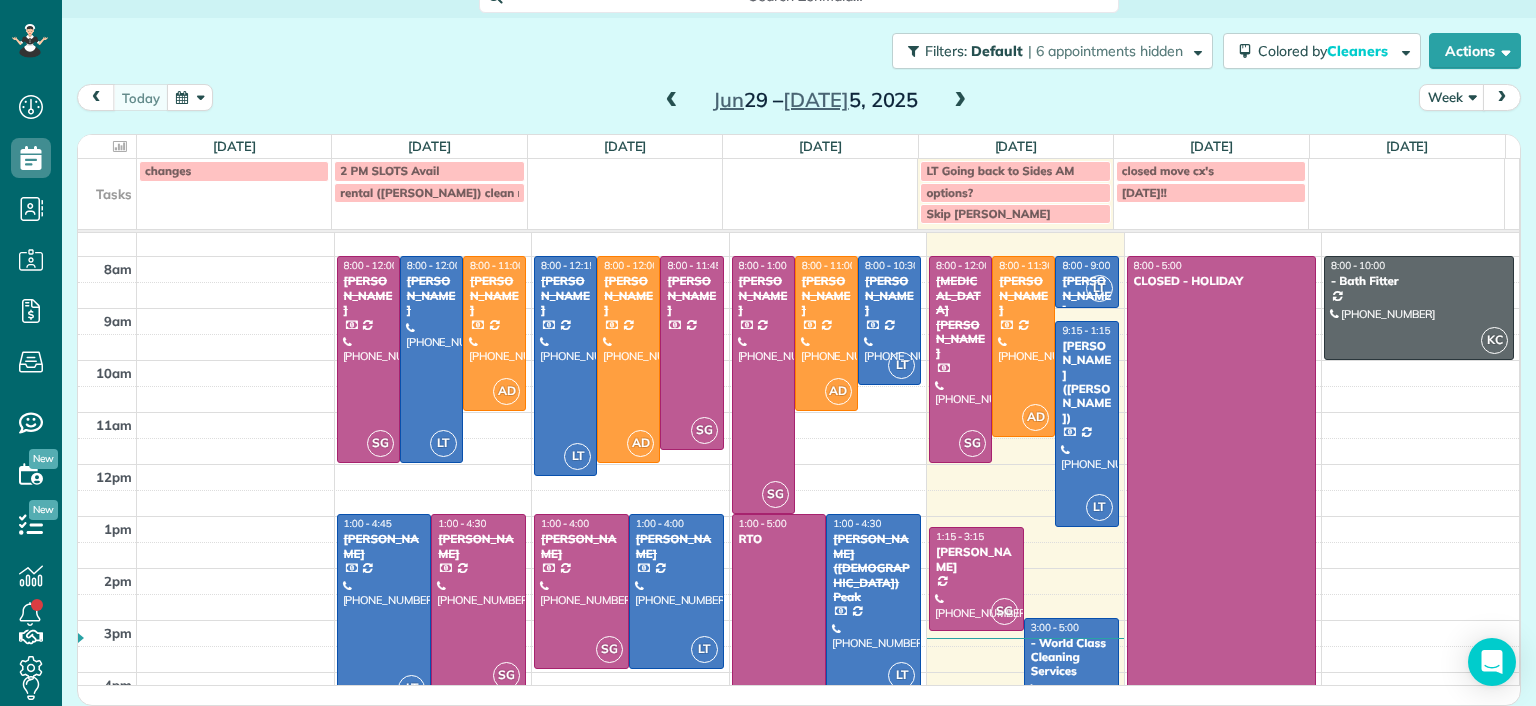 scroll, scrollTop: 0, scrollLeft: 0, axis: both 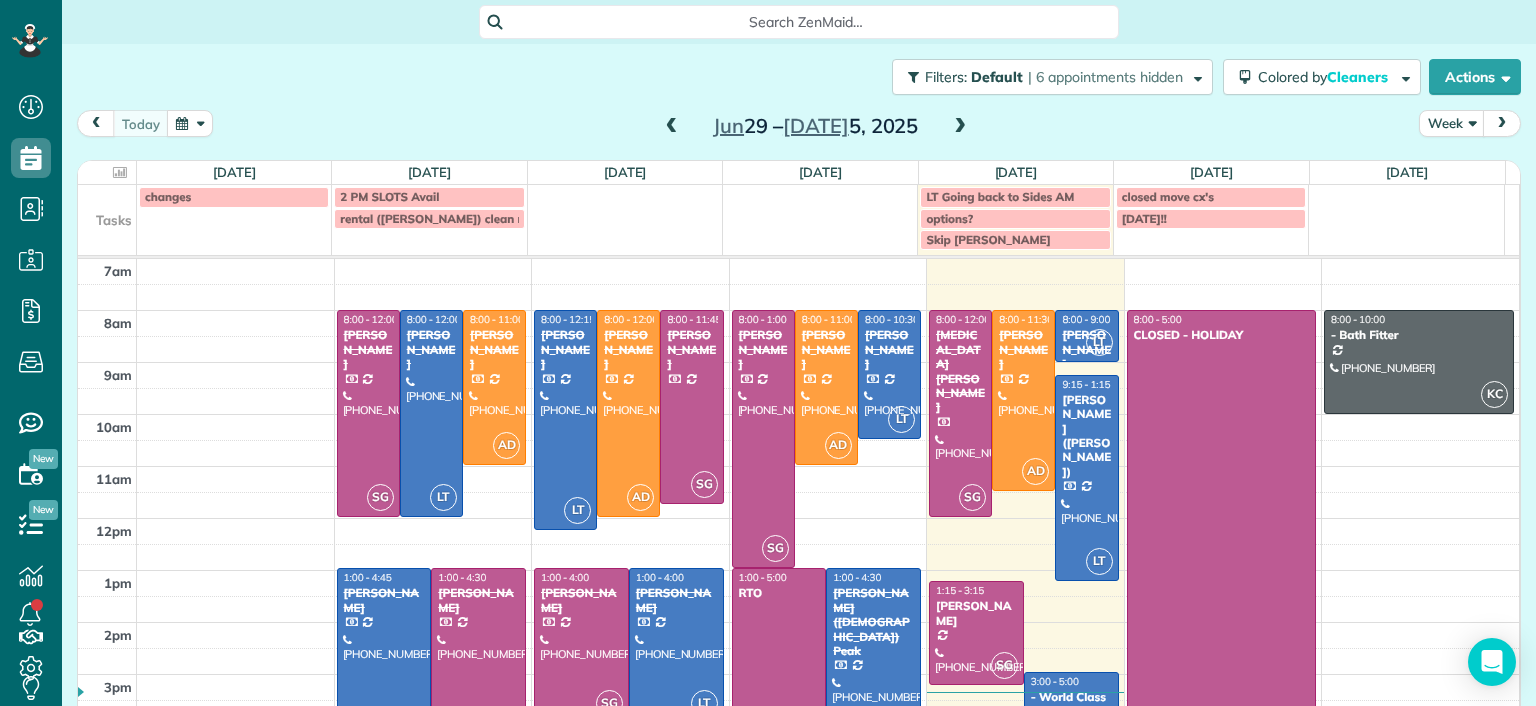 click at bounding box center (960, 127) 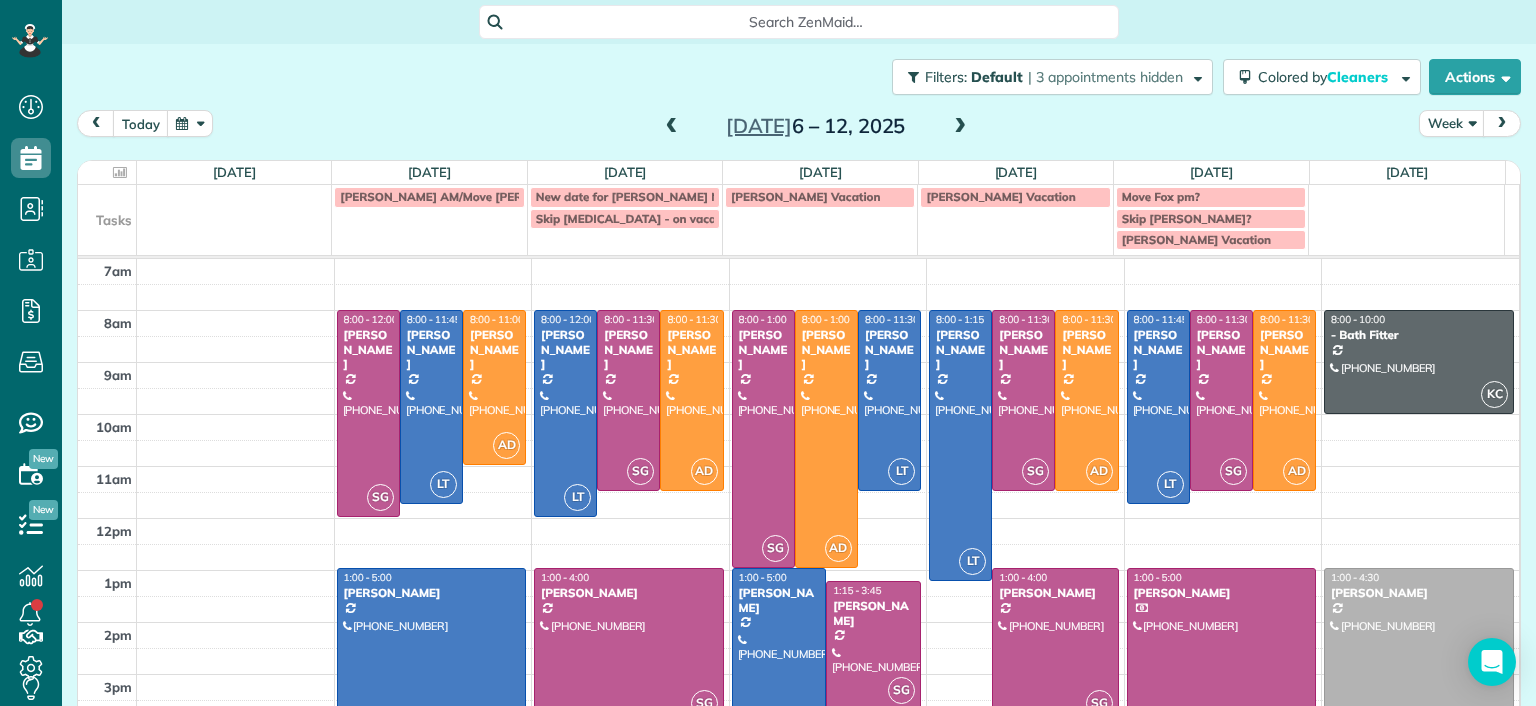 click at bounding box center (960, 127) 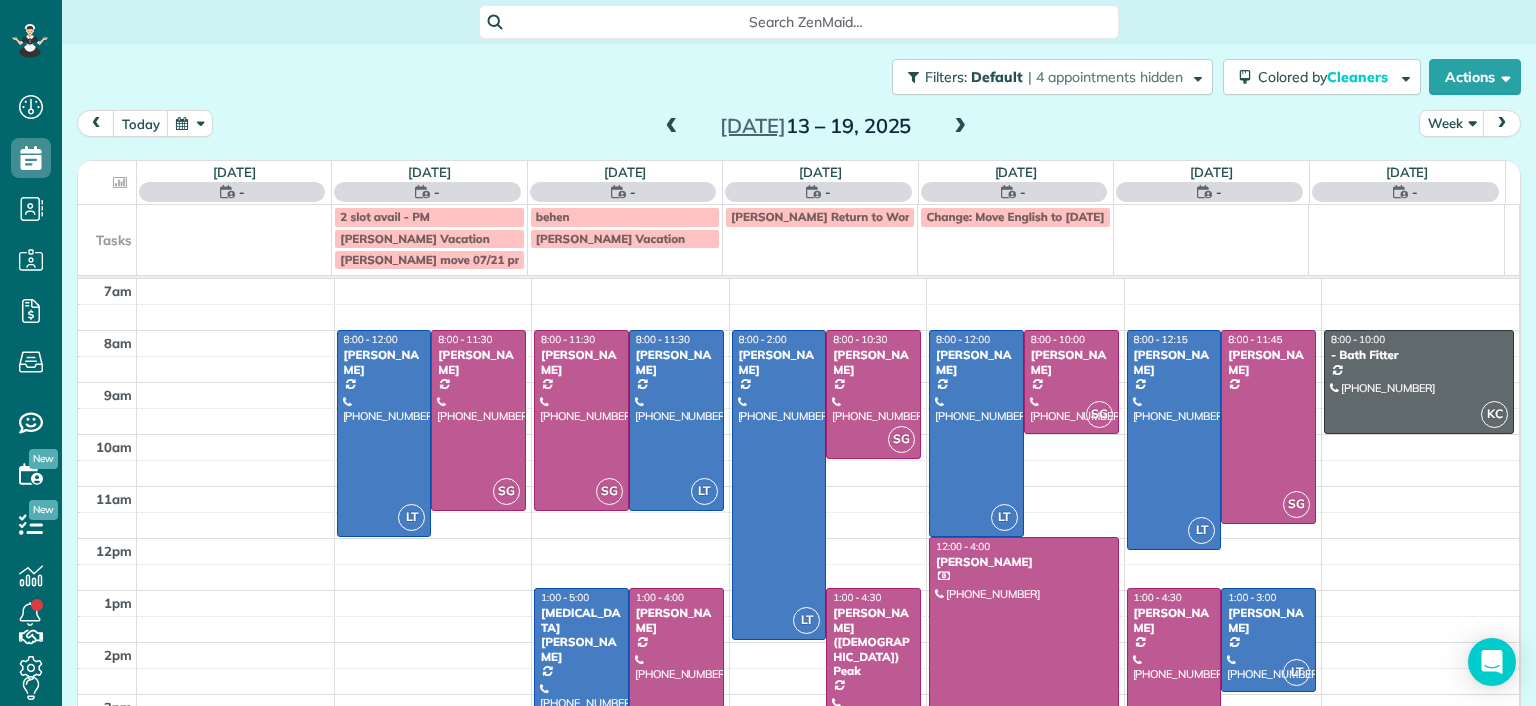 click at bounding box center (960, 127) 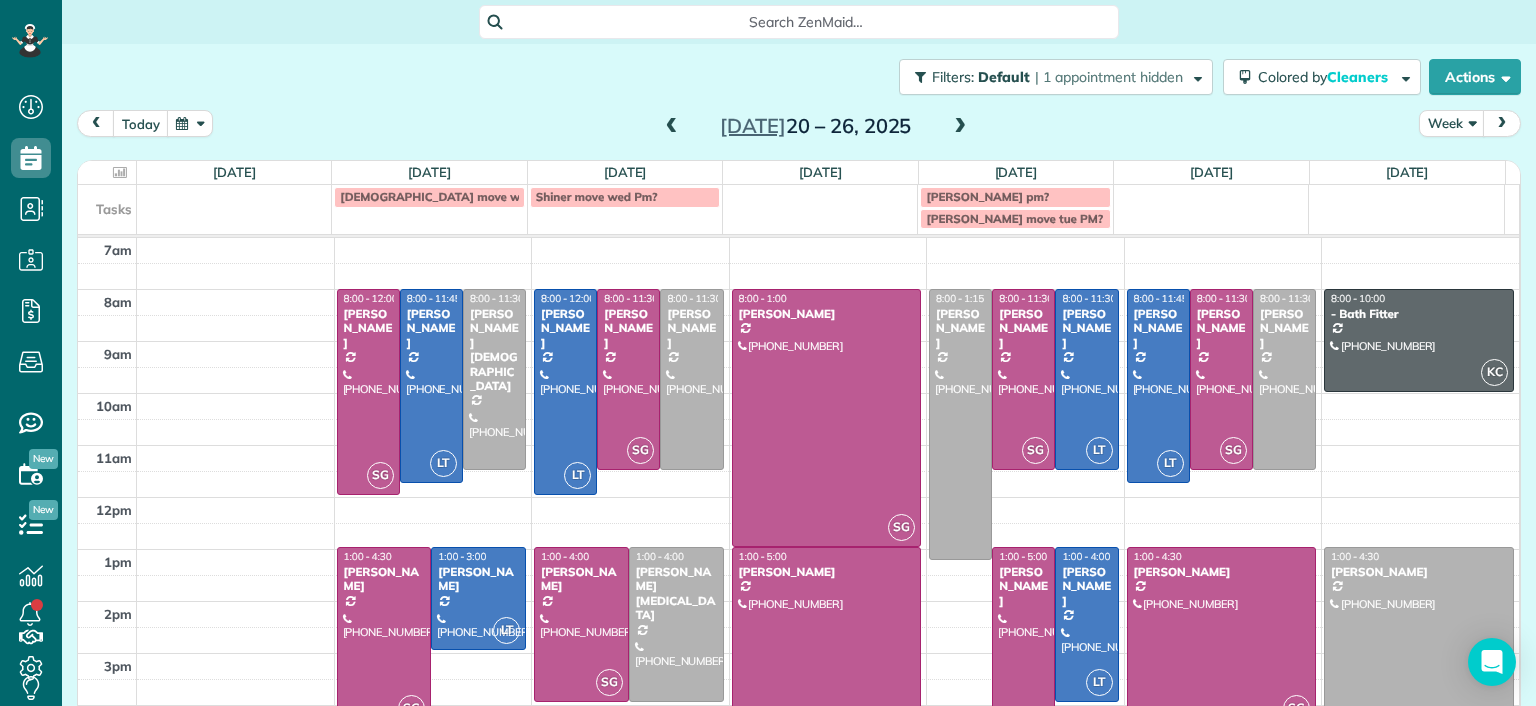 click at bounding box center [672, 127] 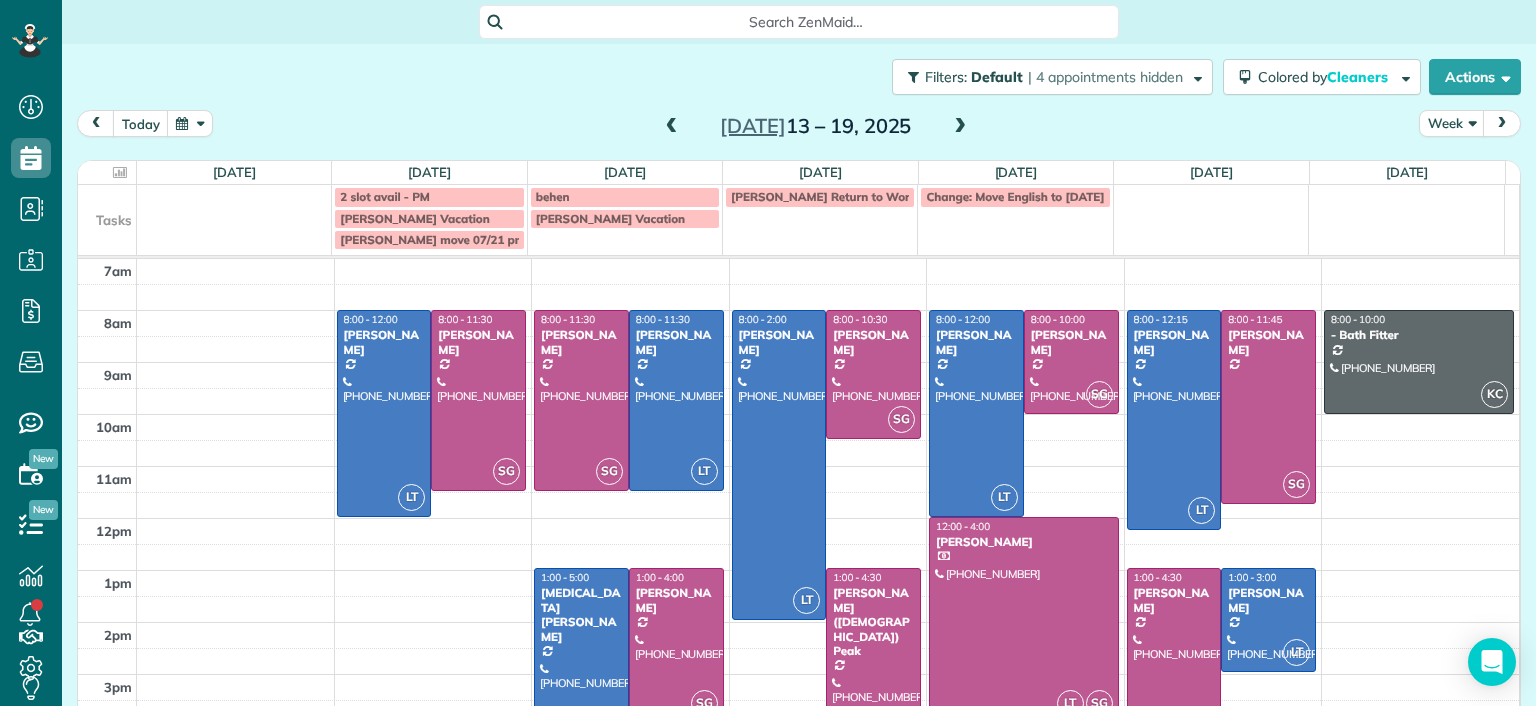 click at bounding box center [672, 127] 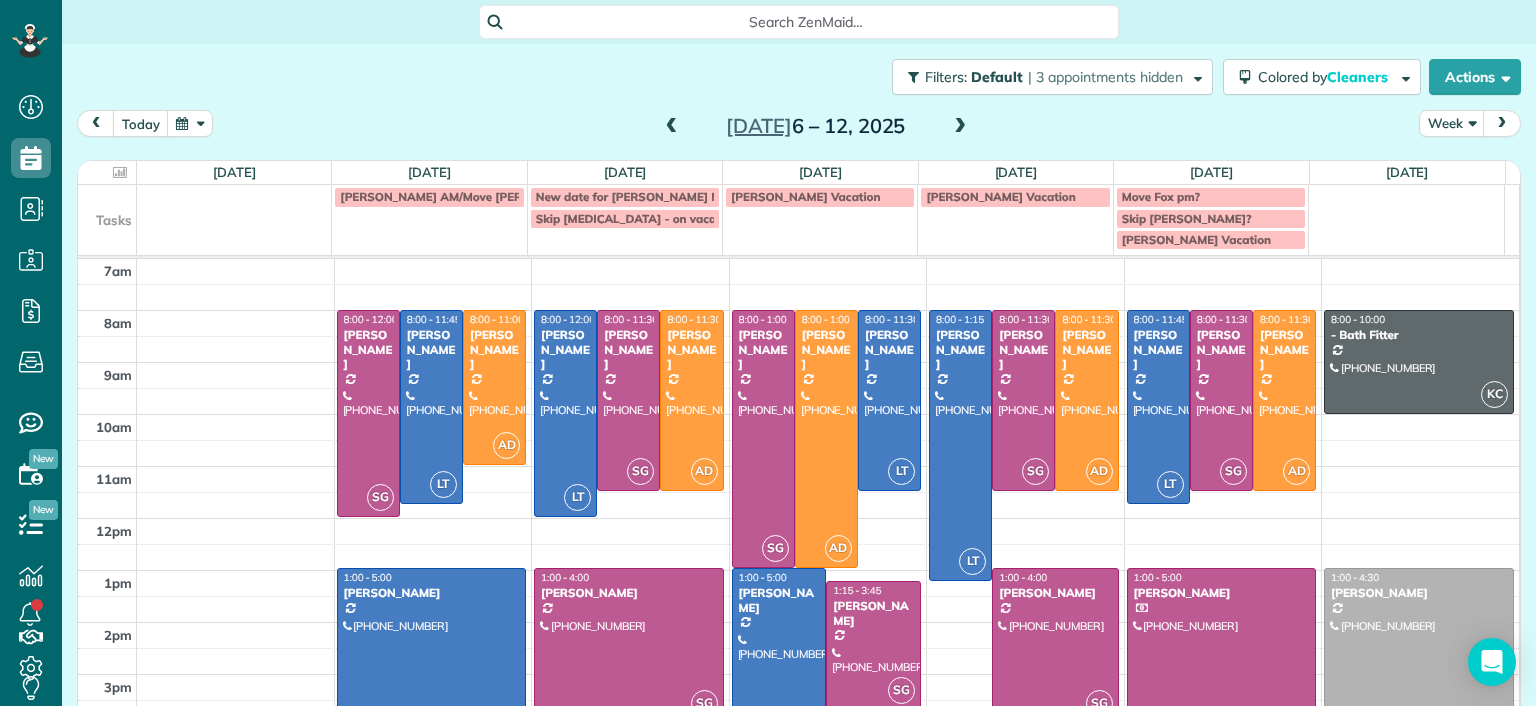click at bounding box center (960, 127) 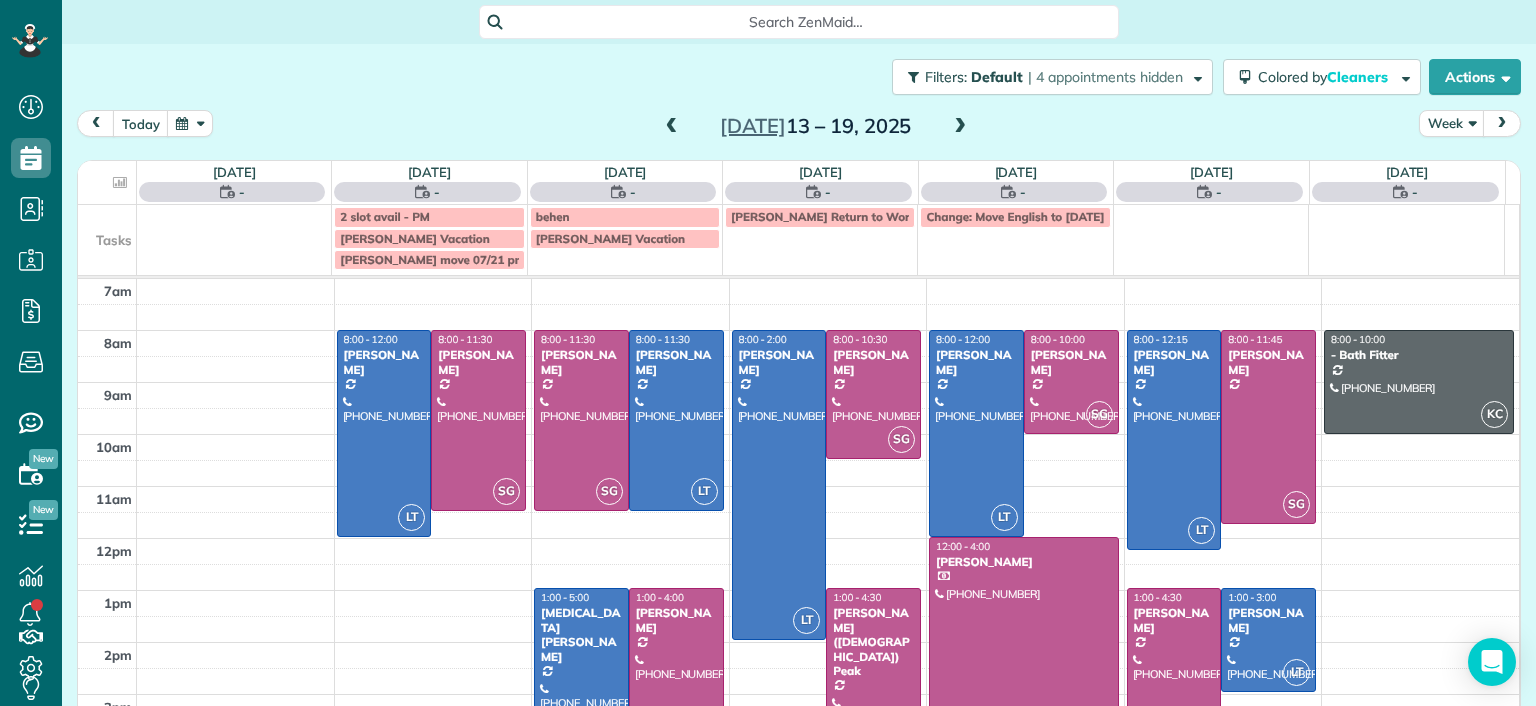 click at bounding box center [960, 127] 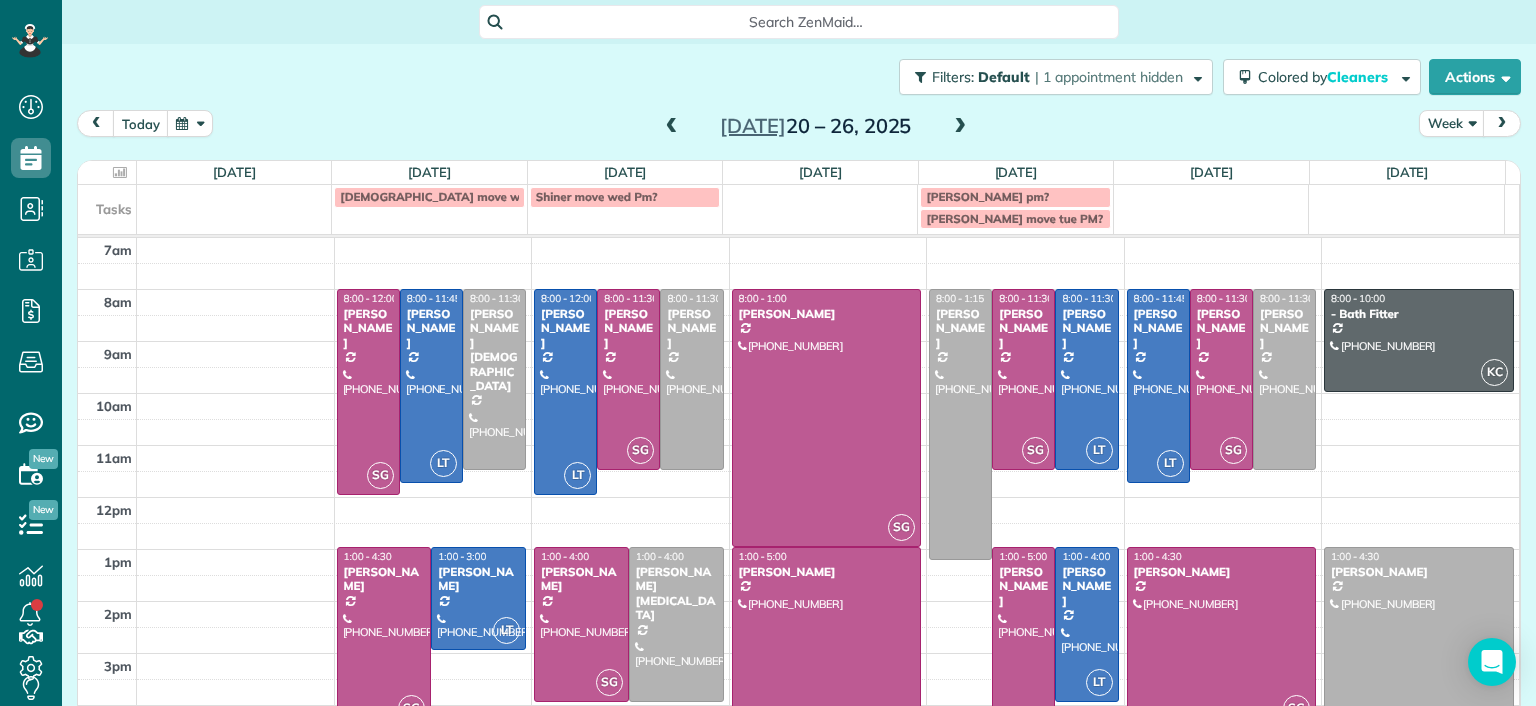 click on "Search ZenMaid…" at bounding box center (806, 22) 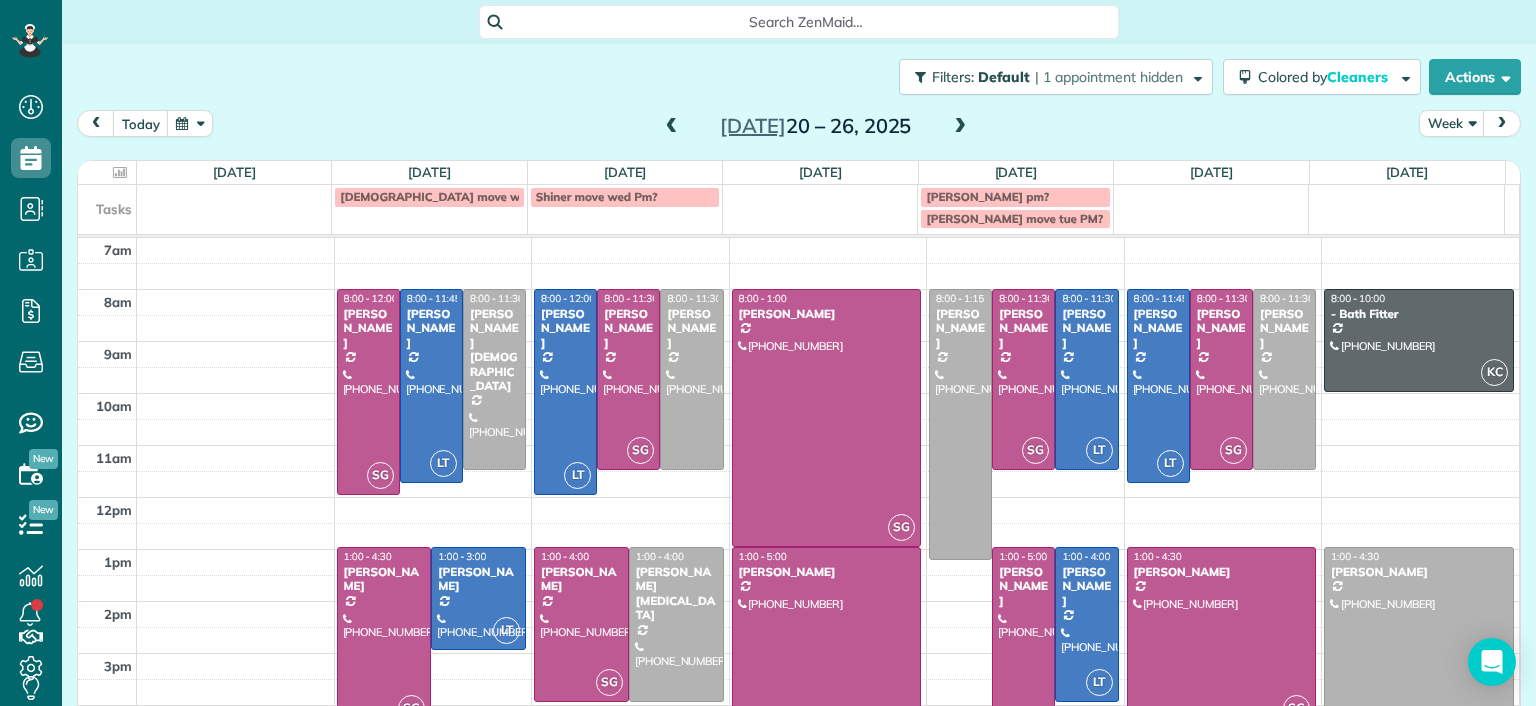 click on "Dashboard
Scheduling
Calendar View
List View
Dispatch View - Weekly scheduling (Beta)" at bounding box center [768, 353] 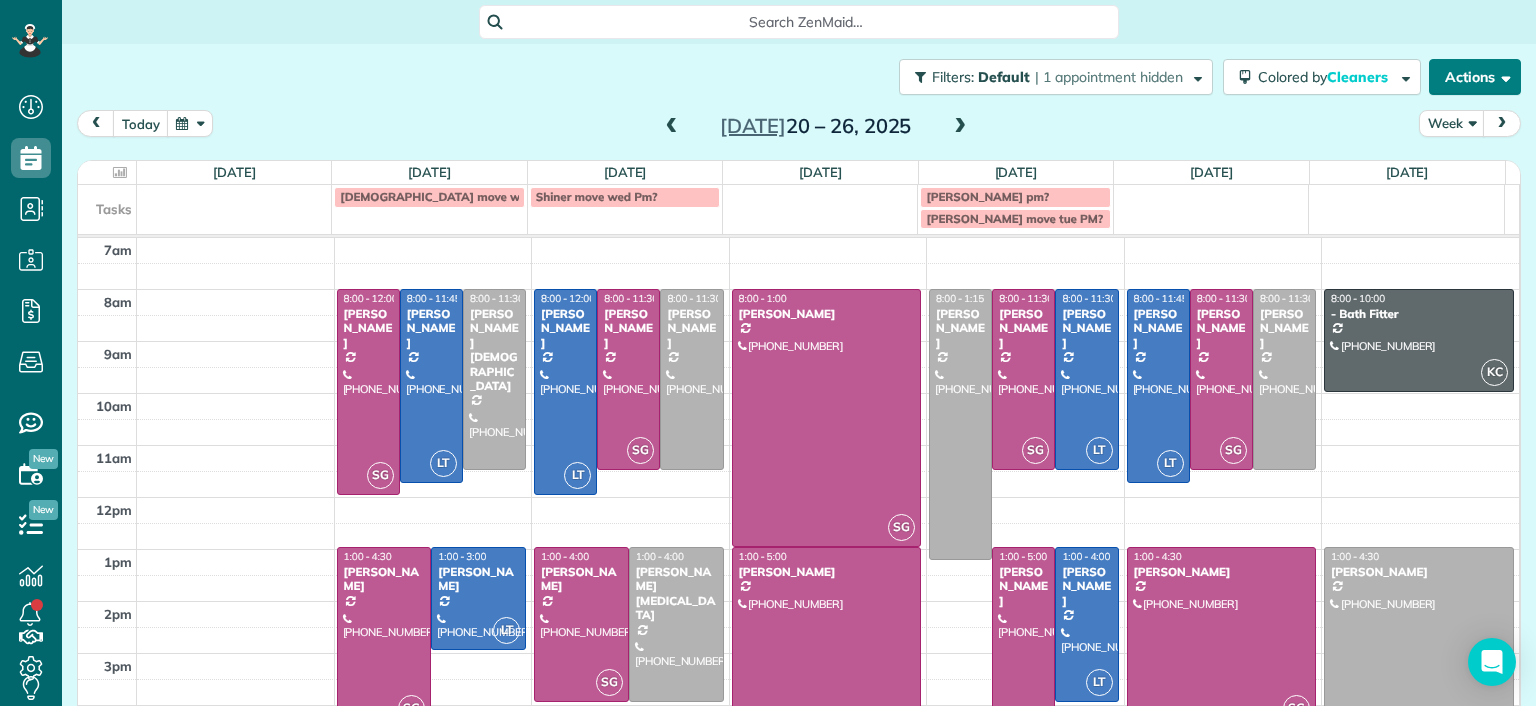 click on "Actions" at bounding box center (1475, 77) 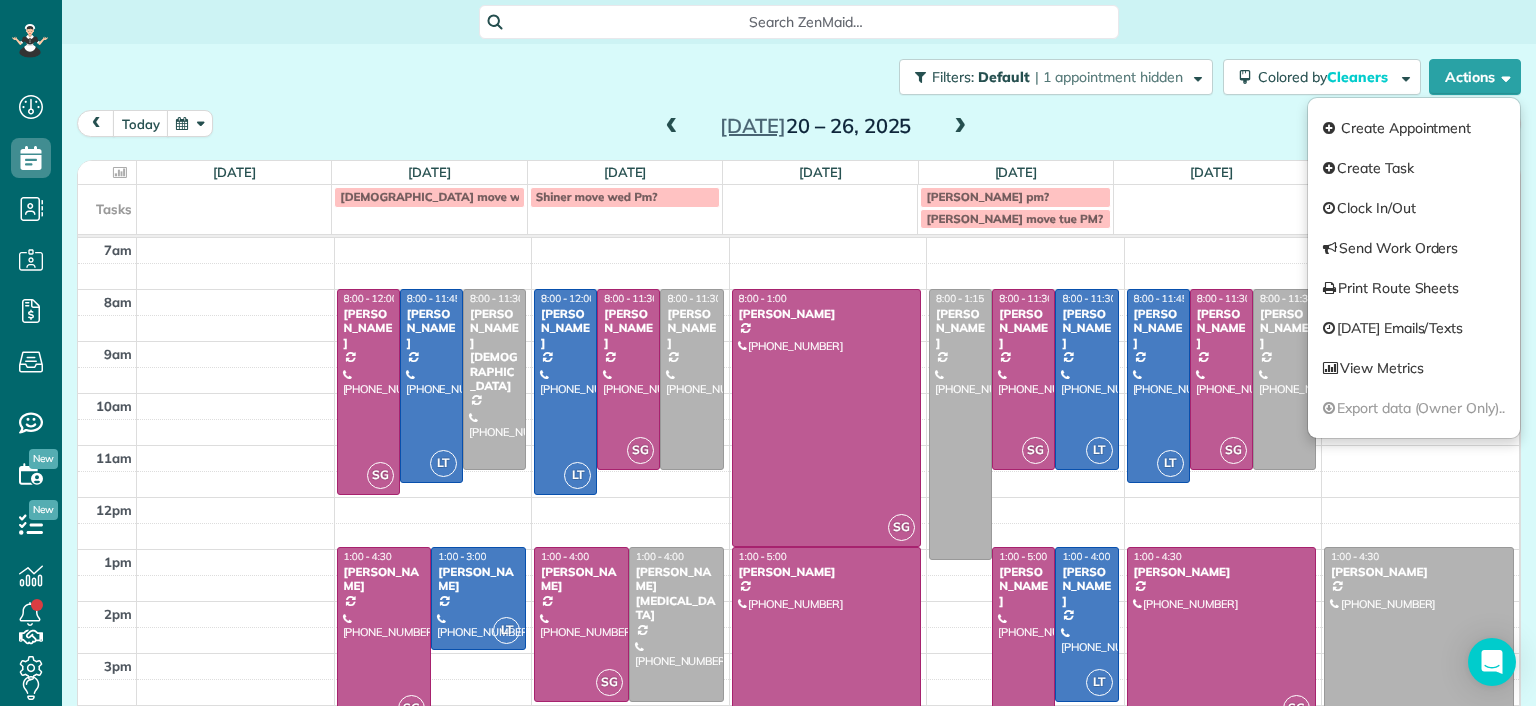 click on "Search ZenMaid…" at bounding box center [799, 22] 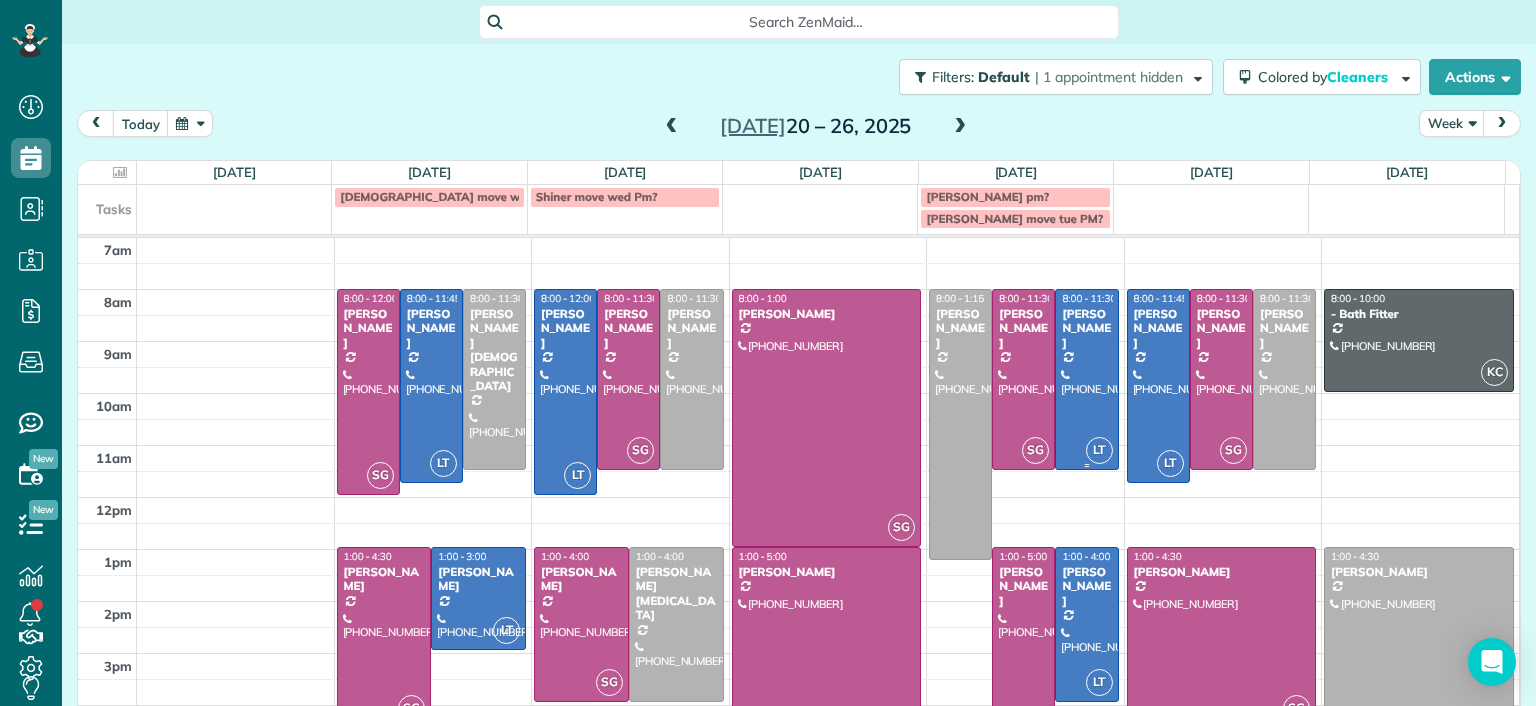click at bounding box center (1086, 379) 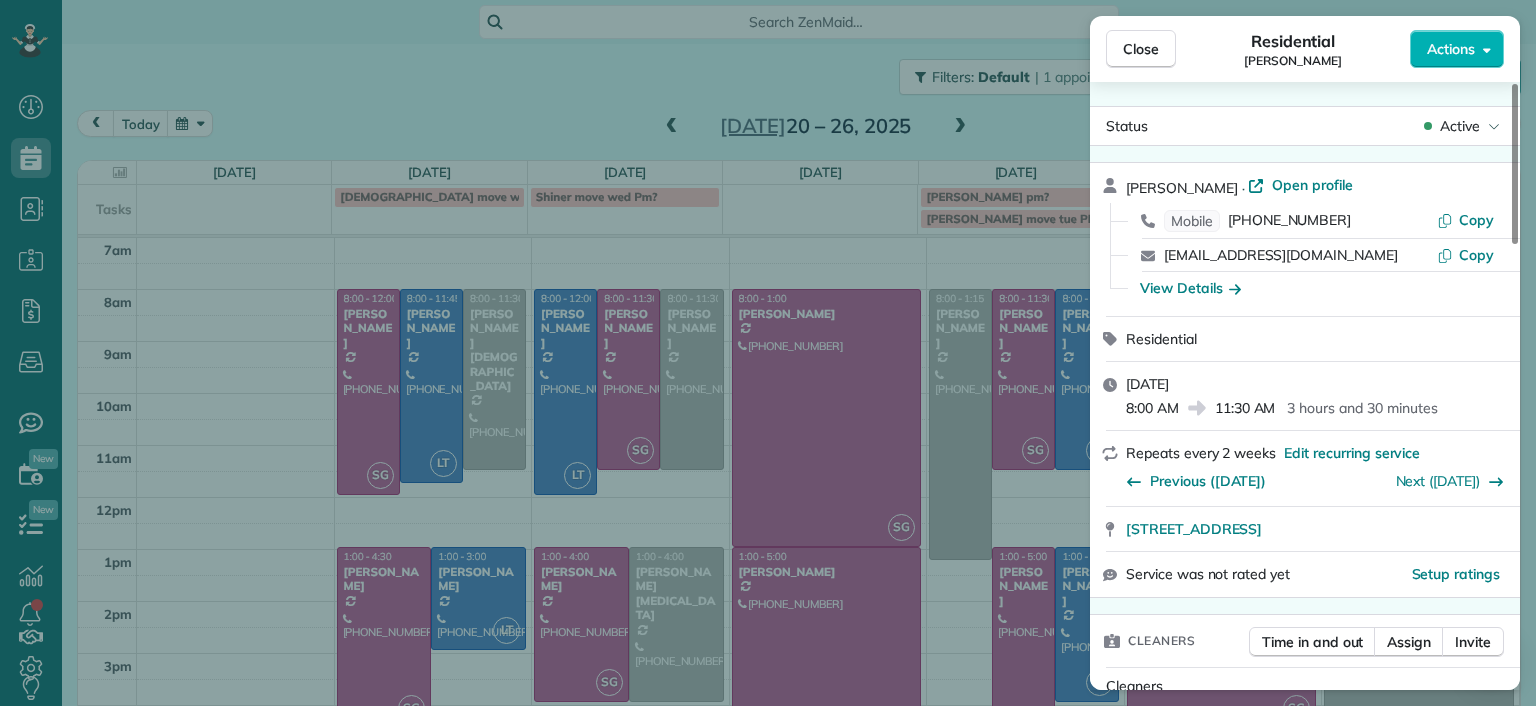 click on "Close Residential Ryan Lewandowski Actions Status Active Ryan Lewandowski · Open profile Mobile (434) 610-8508 Copy rblewandowski@gmail.com Copy View Details Residential Thursday, July 24, 2025 8:00 AM 11:30 AM 3 hours and 30 minutes Repeats every 2 weeks Edit recurring service Previous (Jul 10) Next (Aug 07) 9403 Lakeland Drive Richmond VA 23229 Service was not rated yet Setup ratings Cleaners Time in and out Assign Invite Cleaners Laura   Thaller 8:00 AM 11:30 AM Checklist Try Now Keep this appointment up to your standards. Stay on top of every detail, keep your cleaners organised, and your client happy. Assign a checklist Watch a 5 min demo Billing Billing actions Price $190.00 Overcharge $0.00 Discount $0.00 Coupon discount - Primary tax - Secondary tax - Total appointment price $190.00 Tips collected New feature! $0.00 Unpaid Mark as paid Total including tip $190.00 Get paid online in no-time! Send an invoice and reward your cleaners with tips Charge customer credit card Appointment custom fields - 0 4" at bounding box center [768, 353] 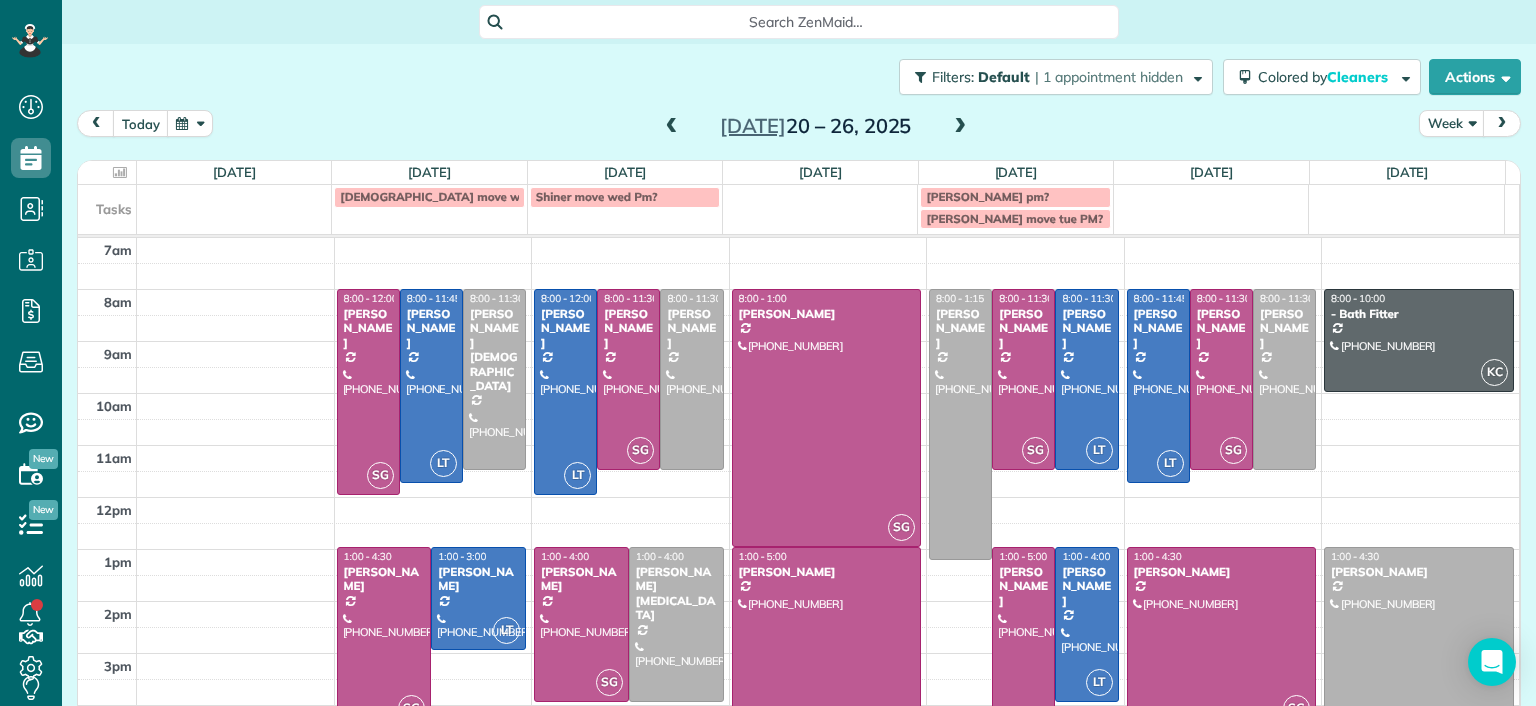 click at bounding box center (672, 127) 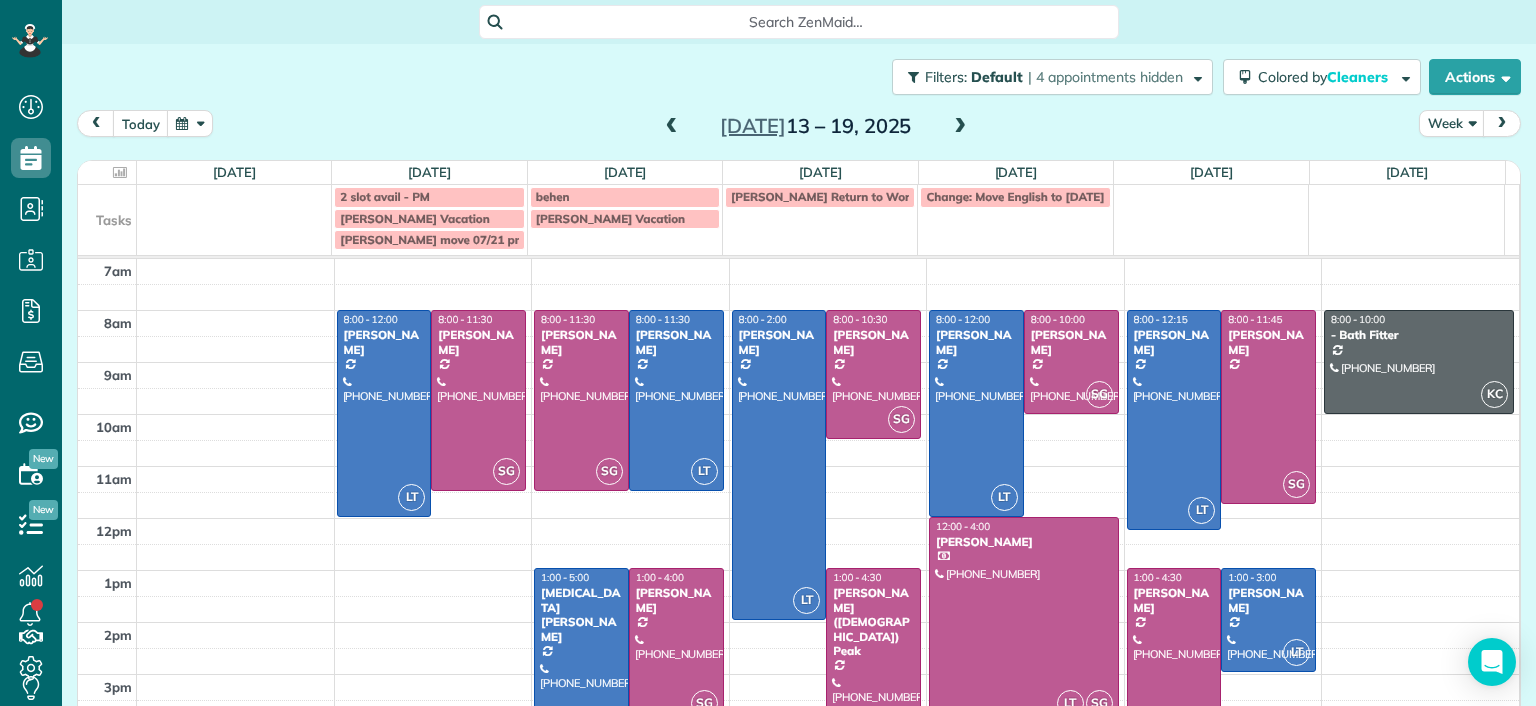 click at bounding box center (672, 127) 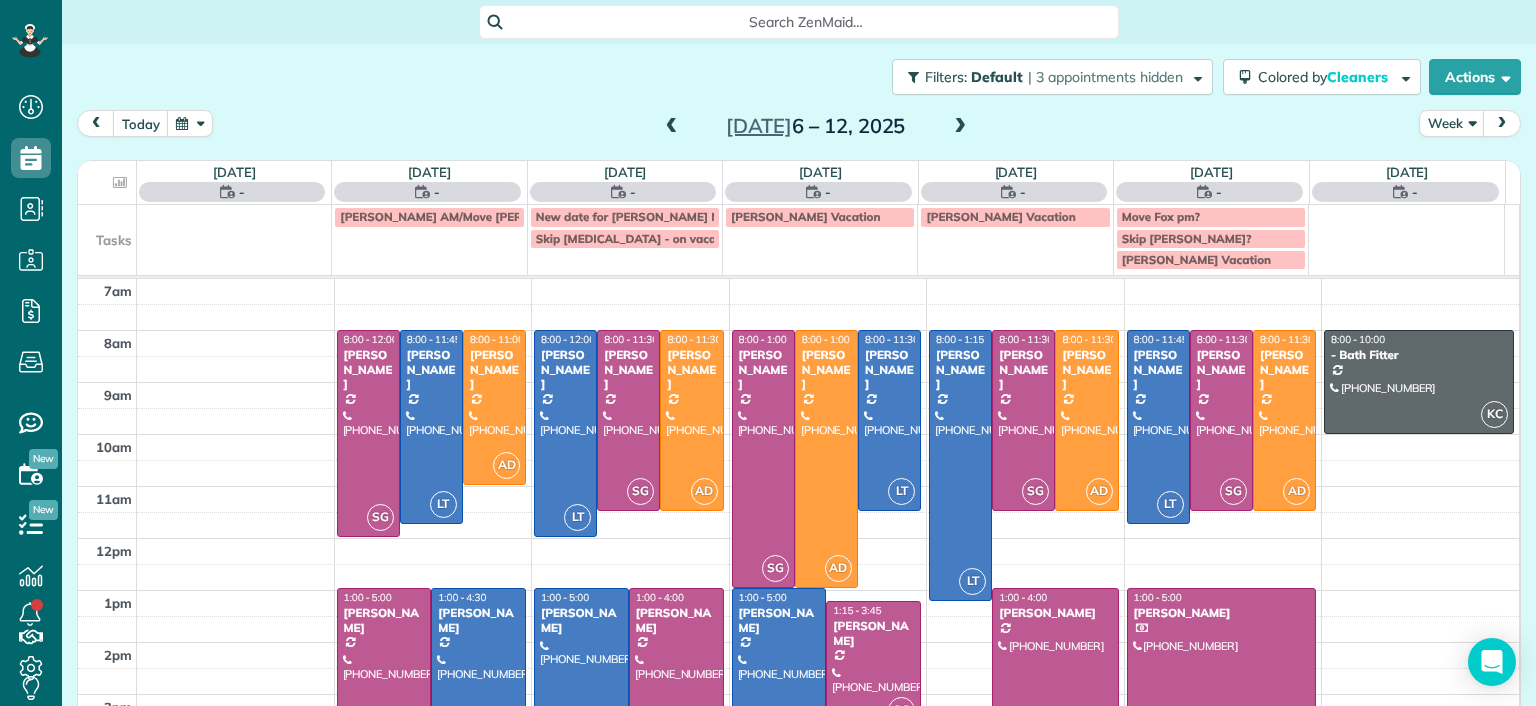 click at bounding box center [672, 127] 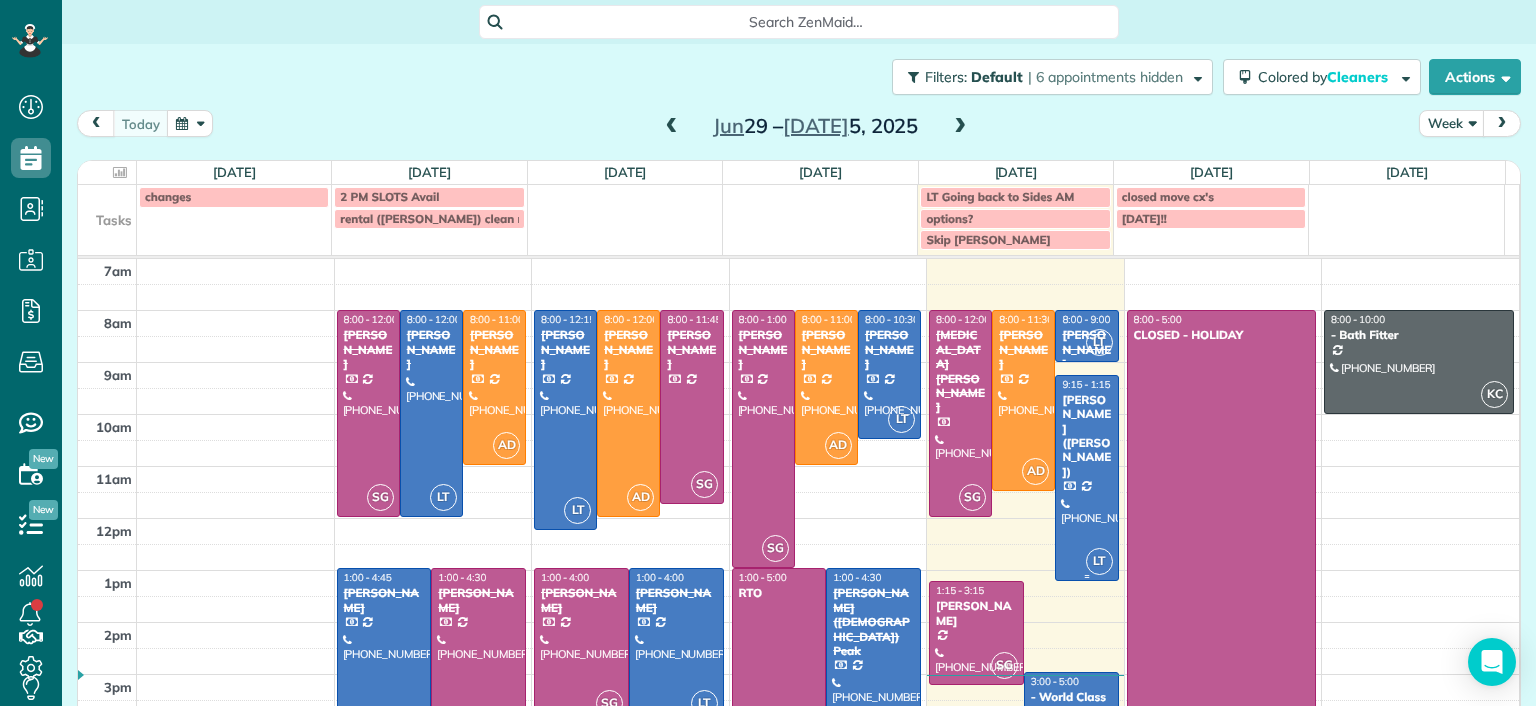 click at bounding box center (1086, 478) 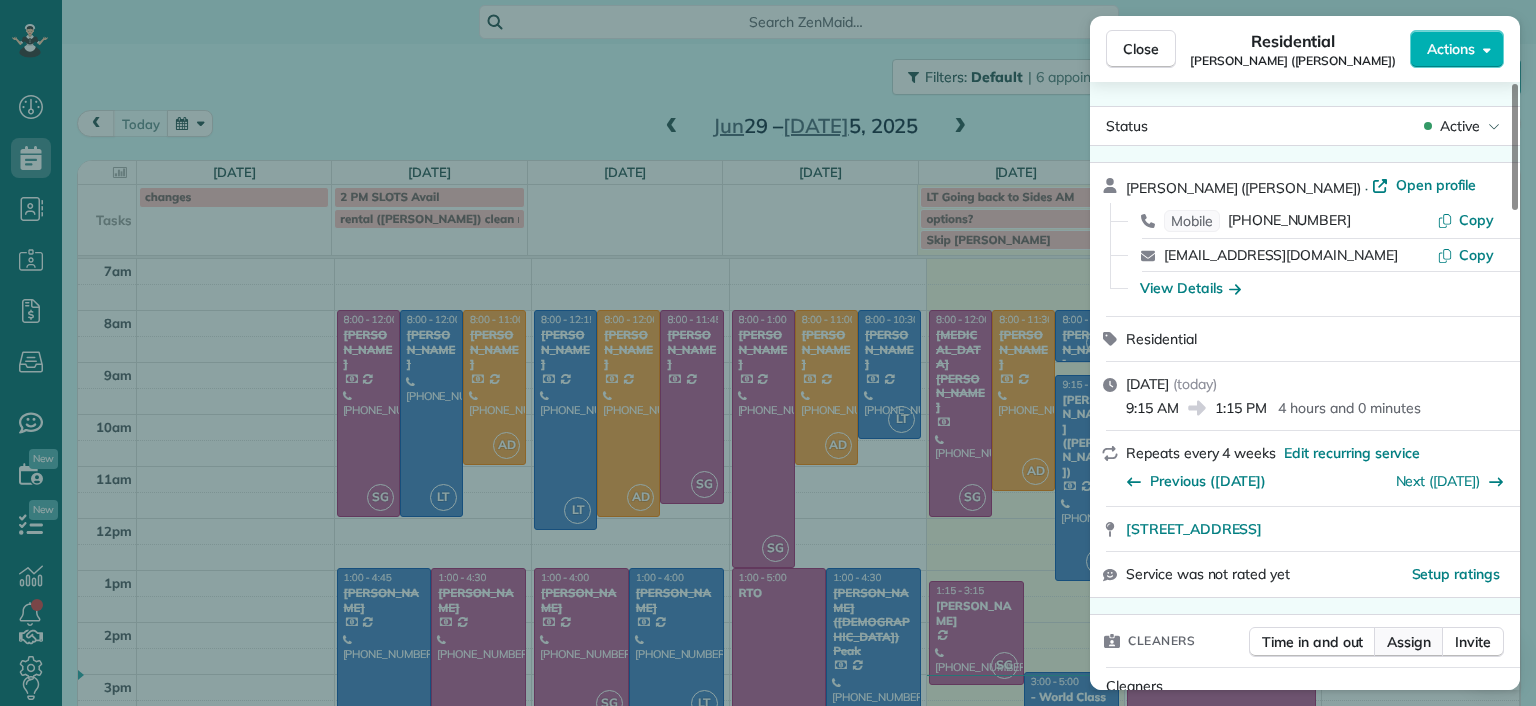click on "Assign" at bounding box center [1409, 642] 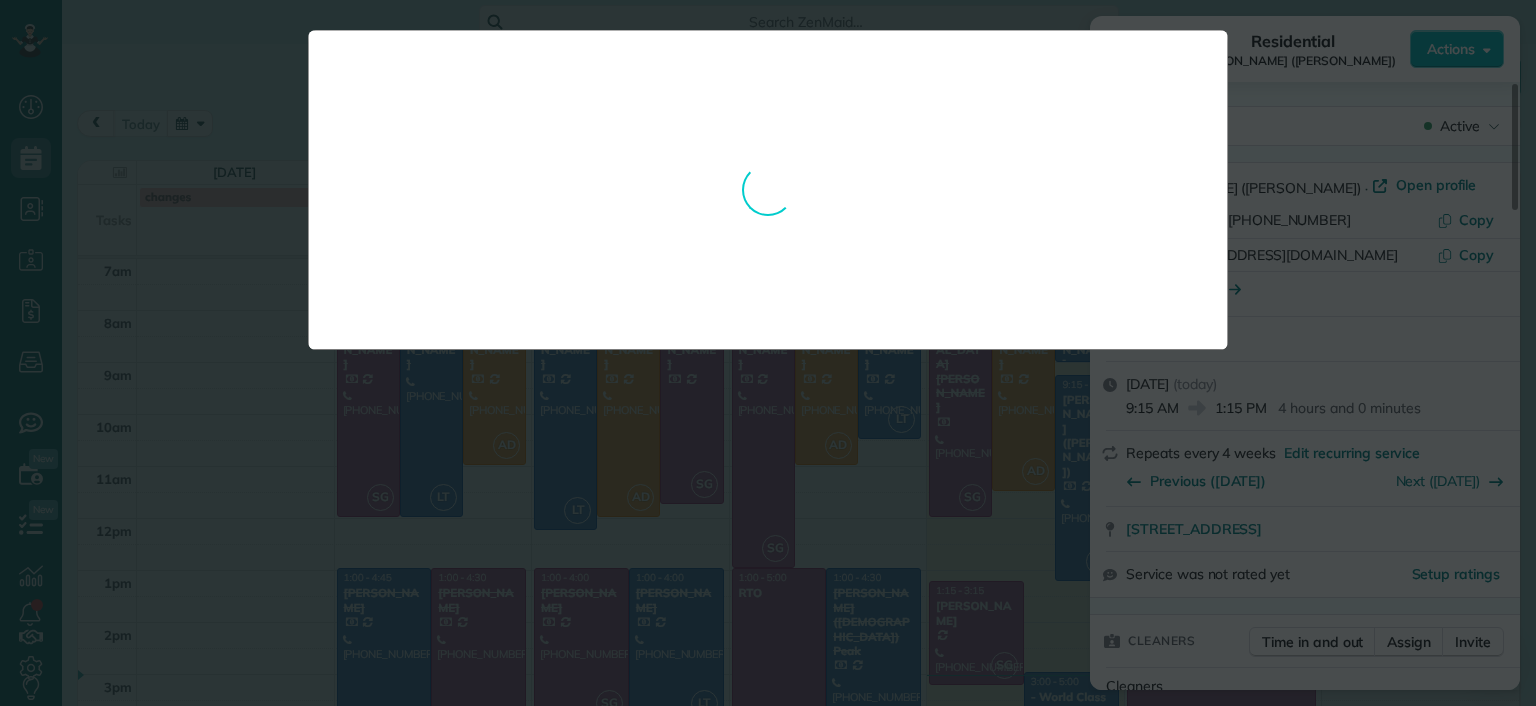 click at bounding box center (768, 353) 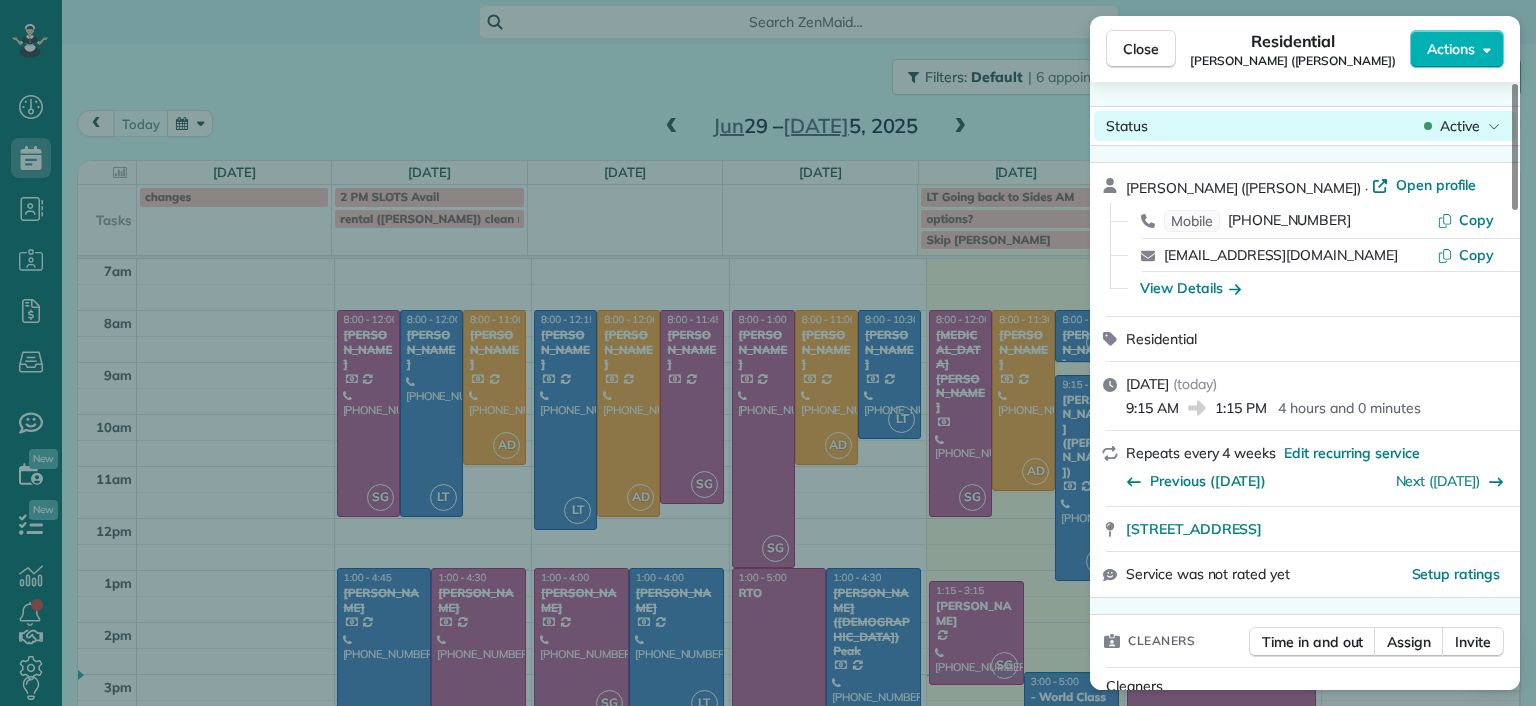 click 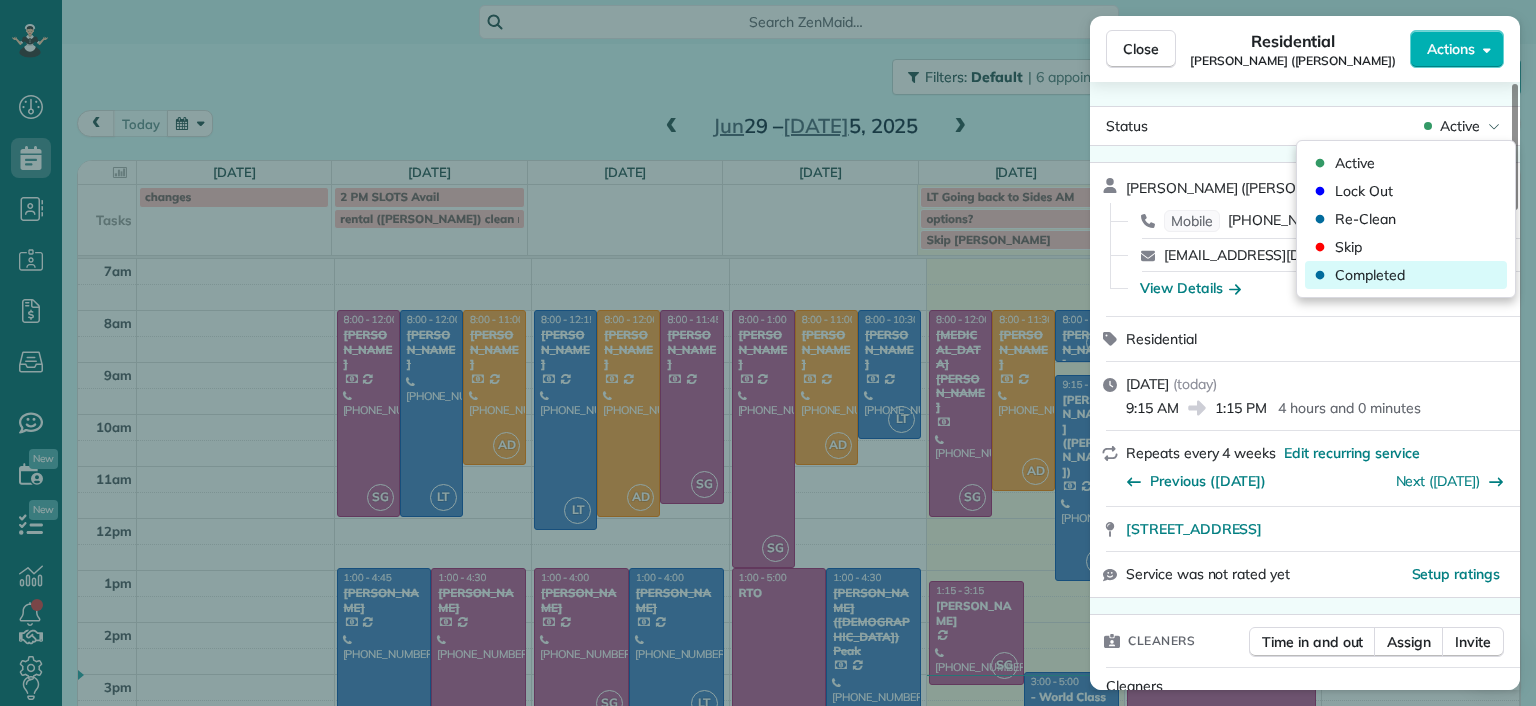 click on "Completed" at bounding box center (1370, 275) 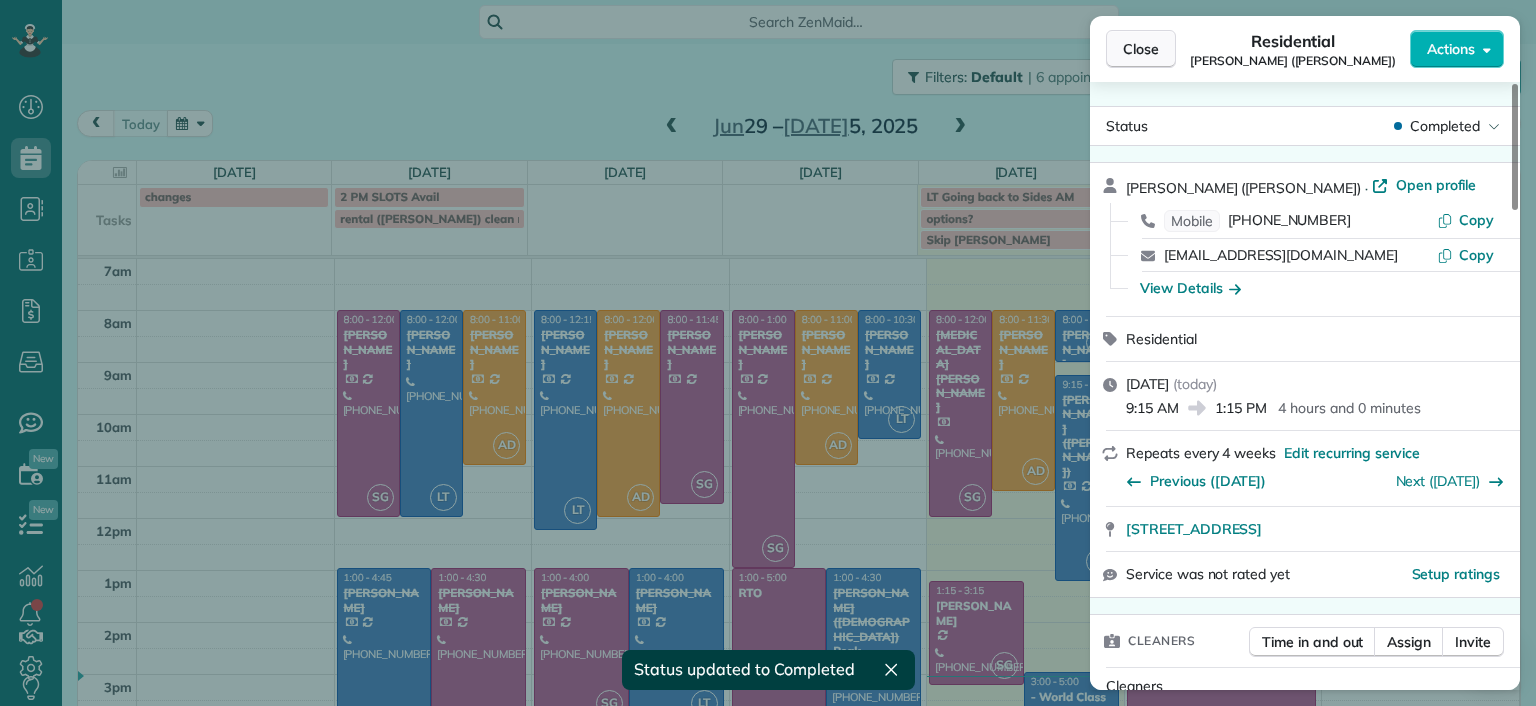 click on "Close" at bounding box center [1141, 49] 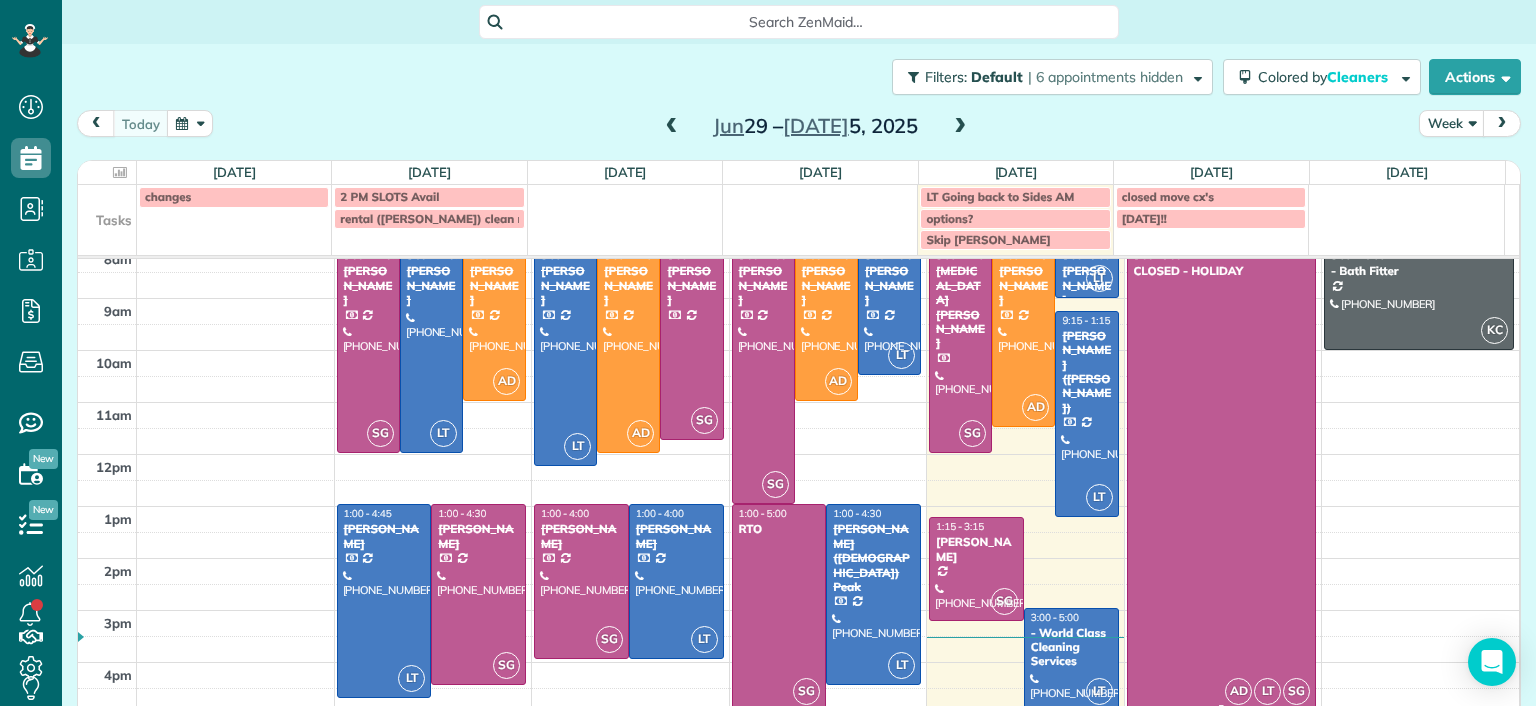 scroll, scrollTop: 95, scrollLeft: 0, axis: vertical 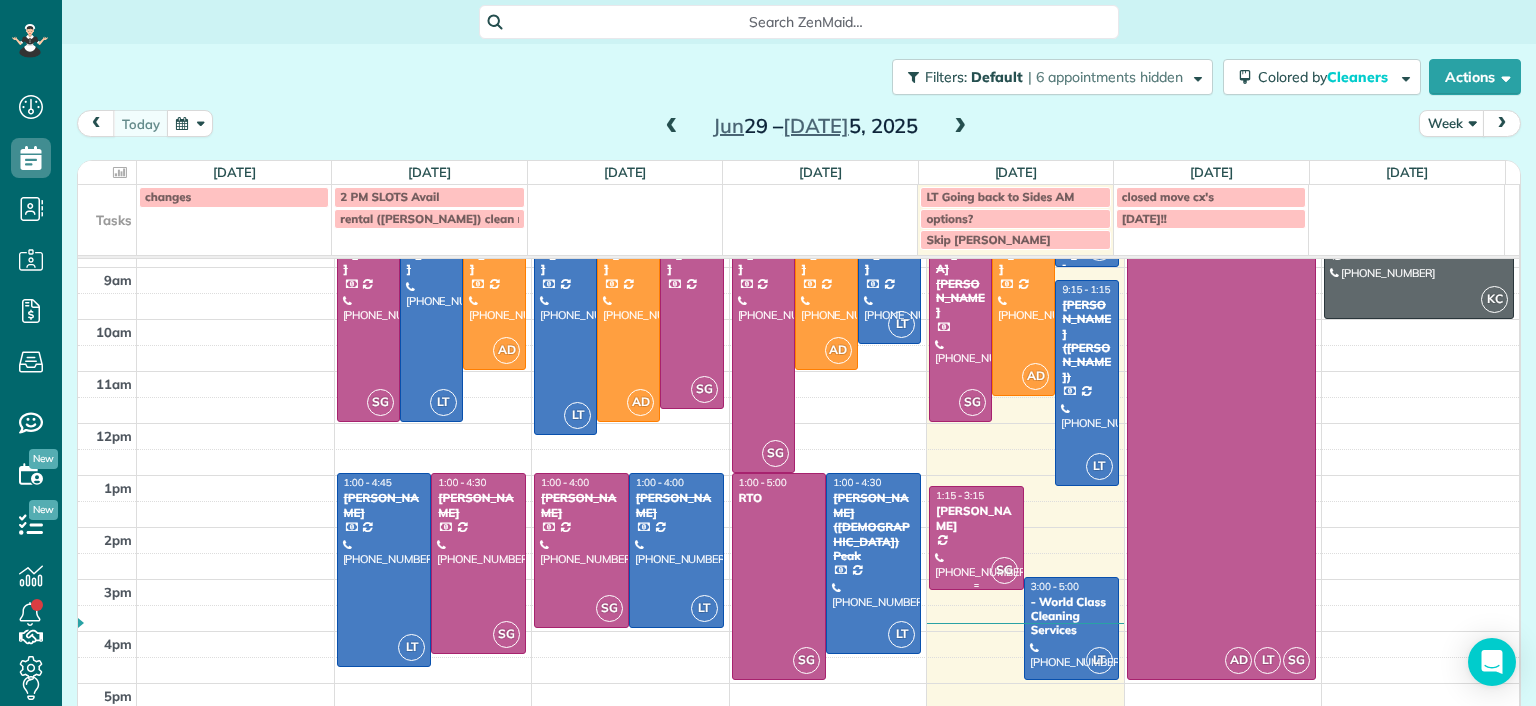 click at bounding box center (976, 537) 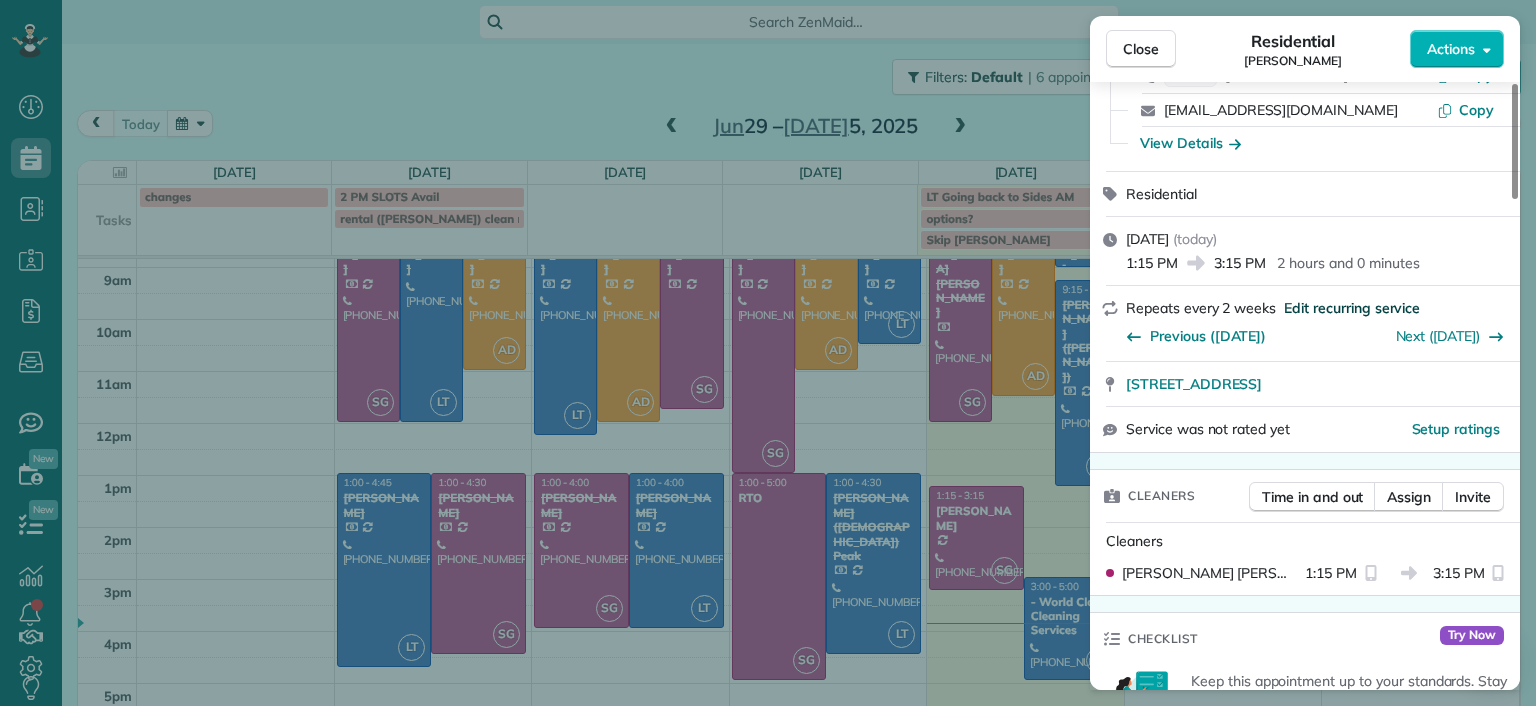 scroll, scrollTop: 600, scrollLeft: 0, axis: vertical 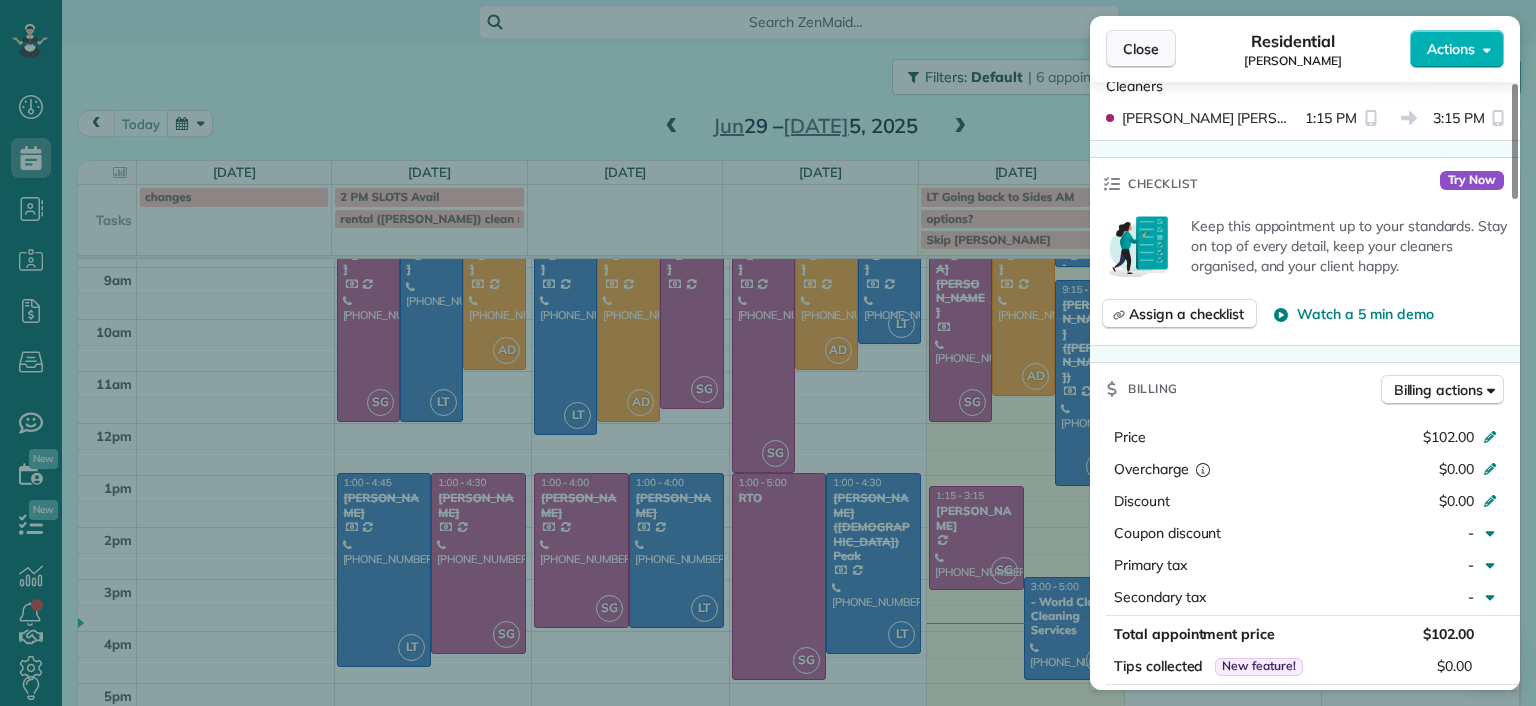 click on "Close" at bounding box center [1141, 49] 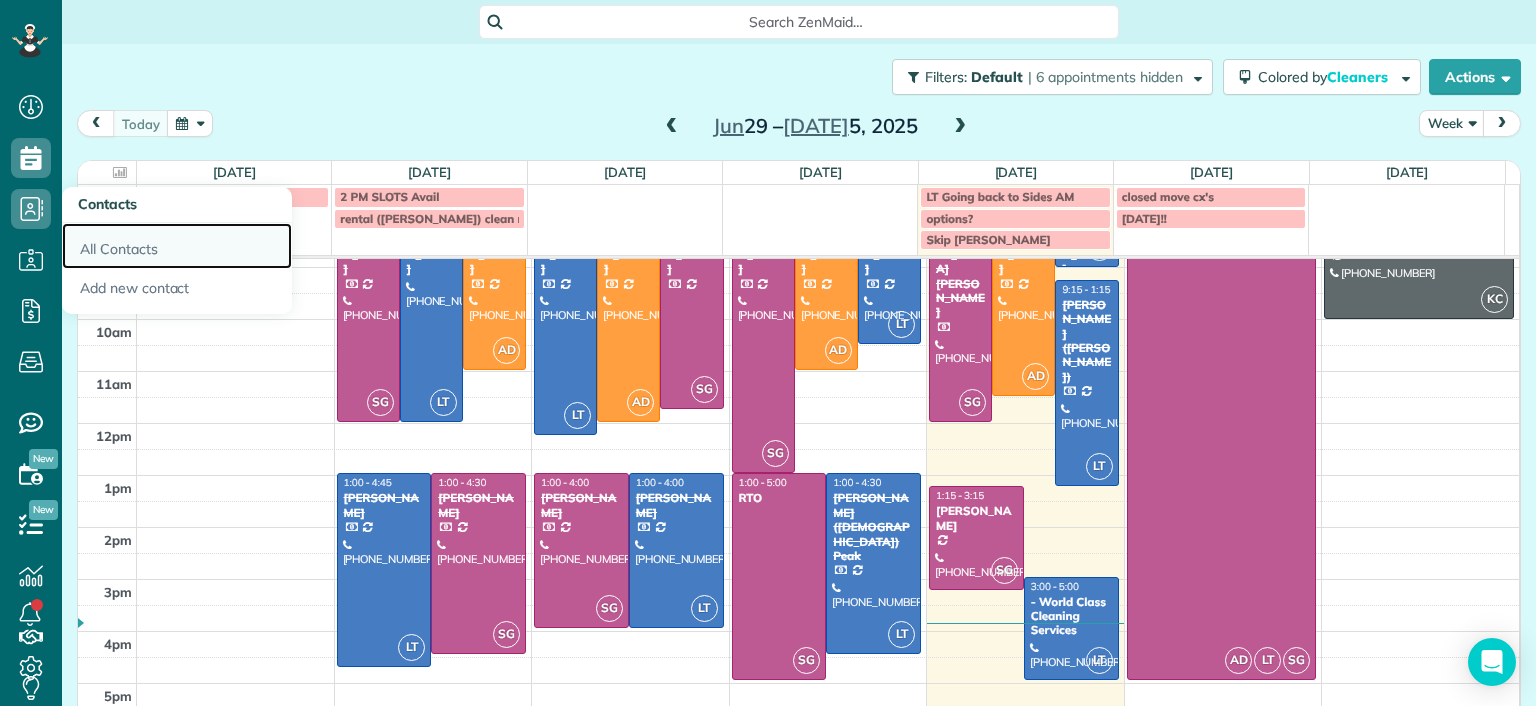 click on "All Contacts" at bounding box center [177, 246] 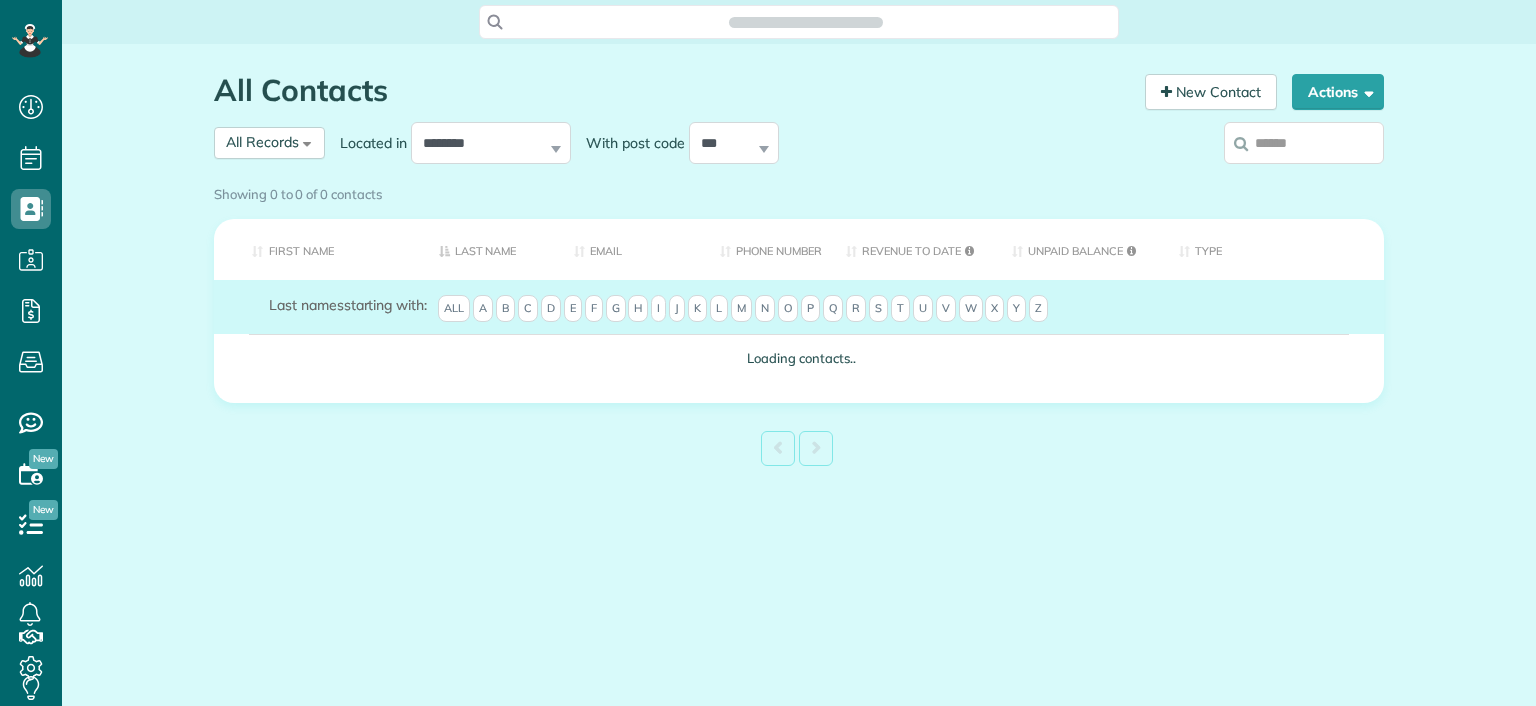 scroll, scrollTop: 0, scrollLeft: 0, axis: both 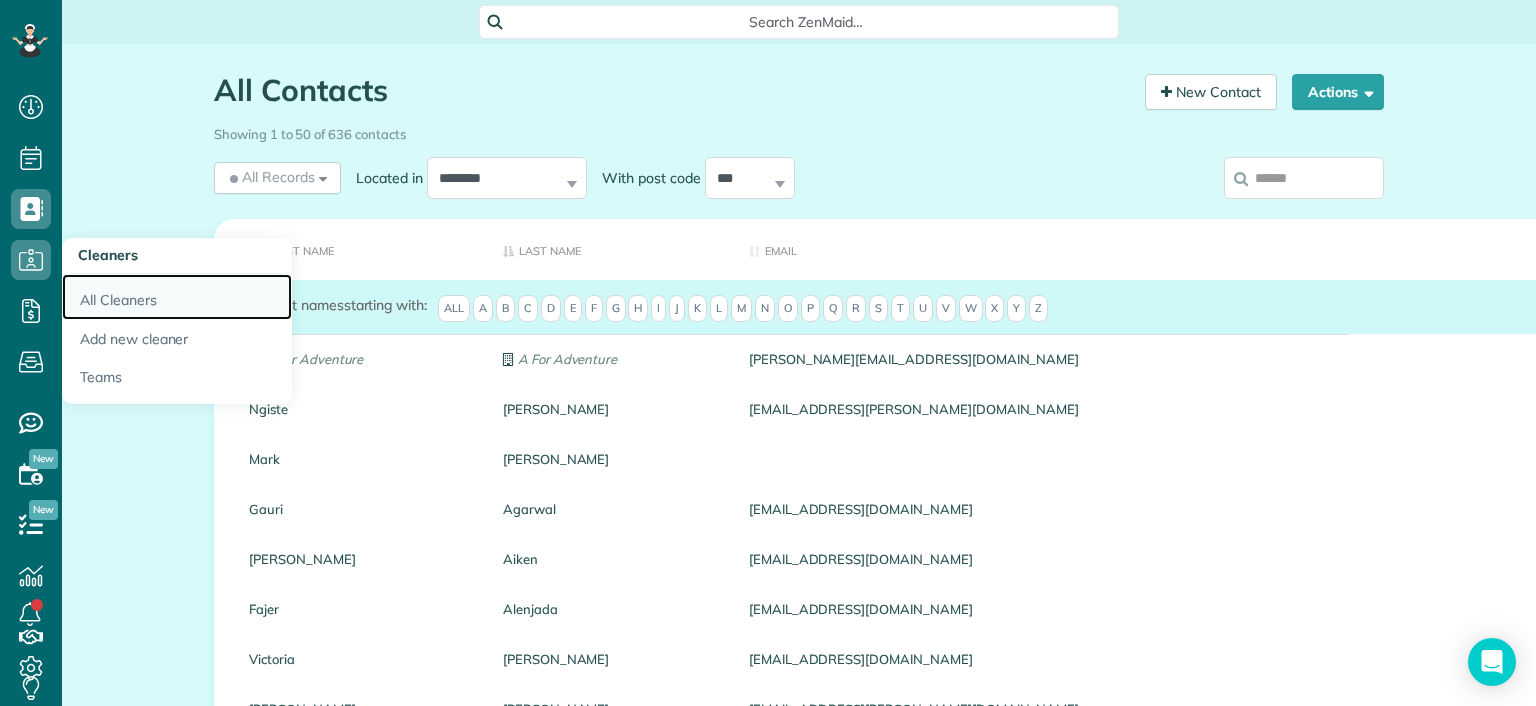 click on "All Cleaners" at bounding box center [177, 297] 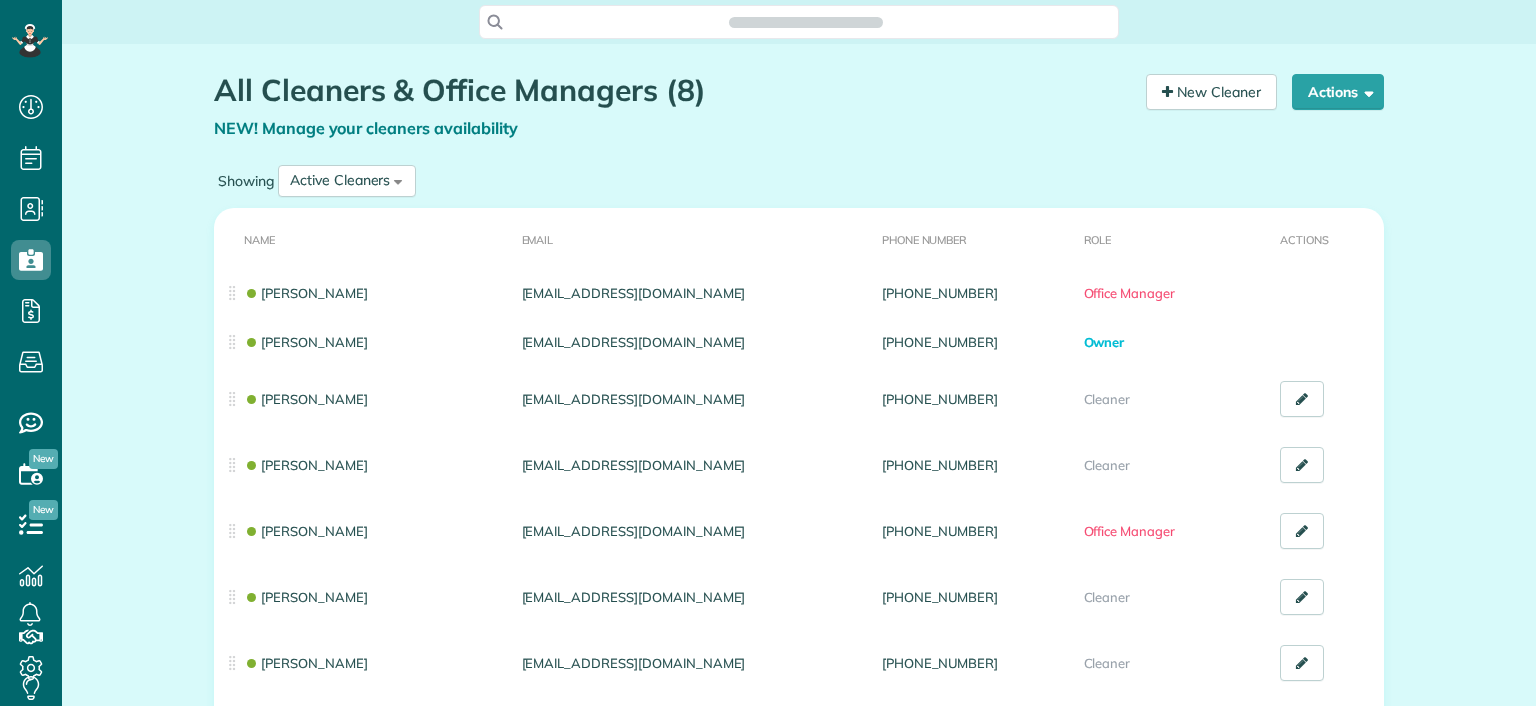 scroll, scrollTop: 0, scrollLeft: 0, axis: both 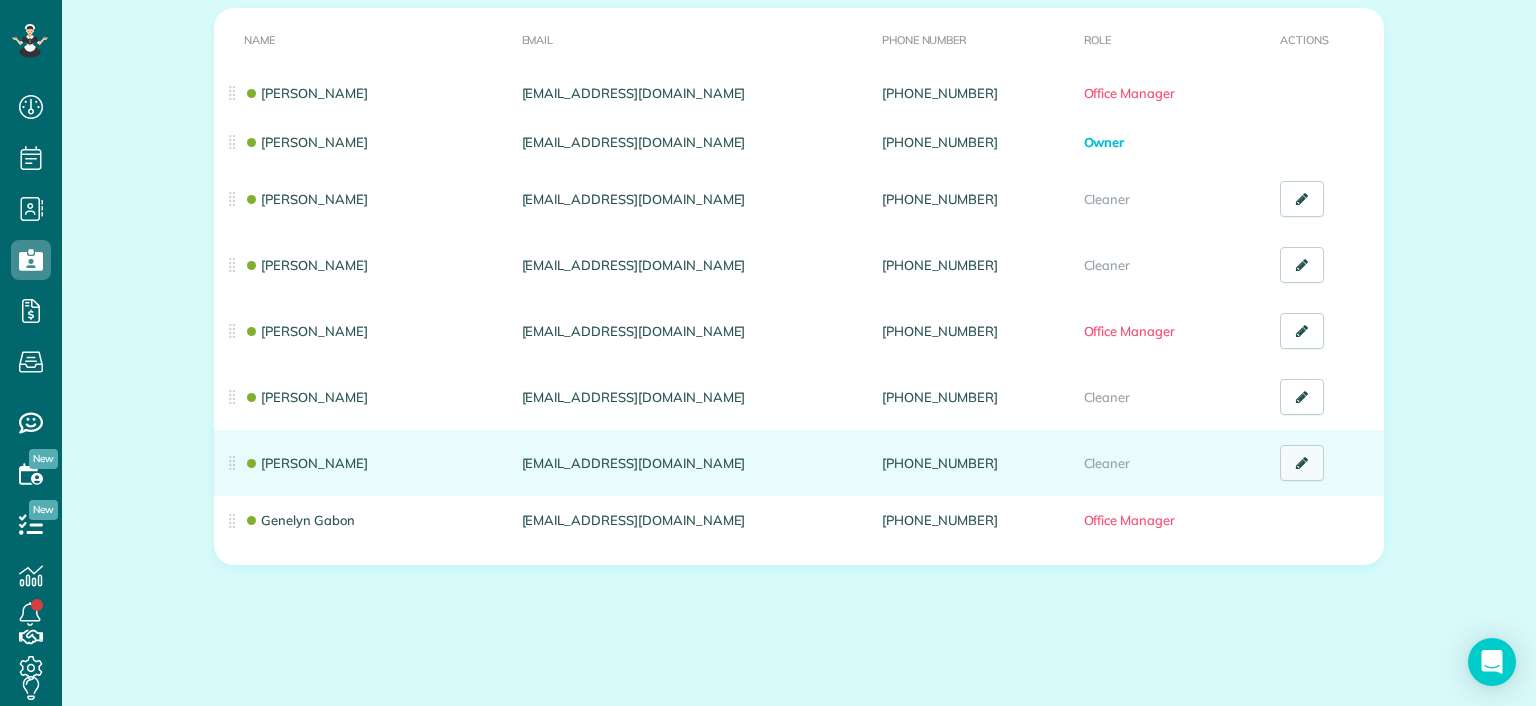 click at bounding box center [1302, 463] 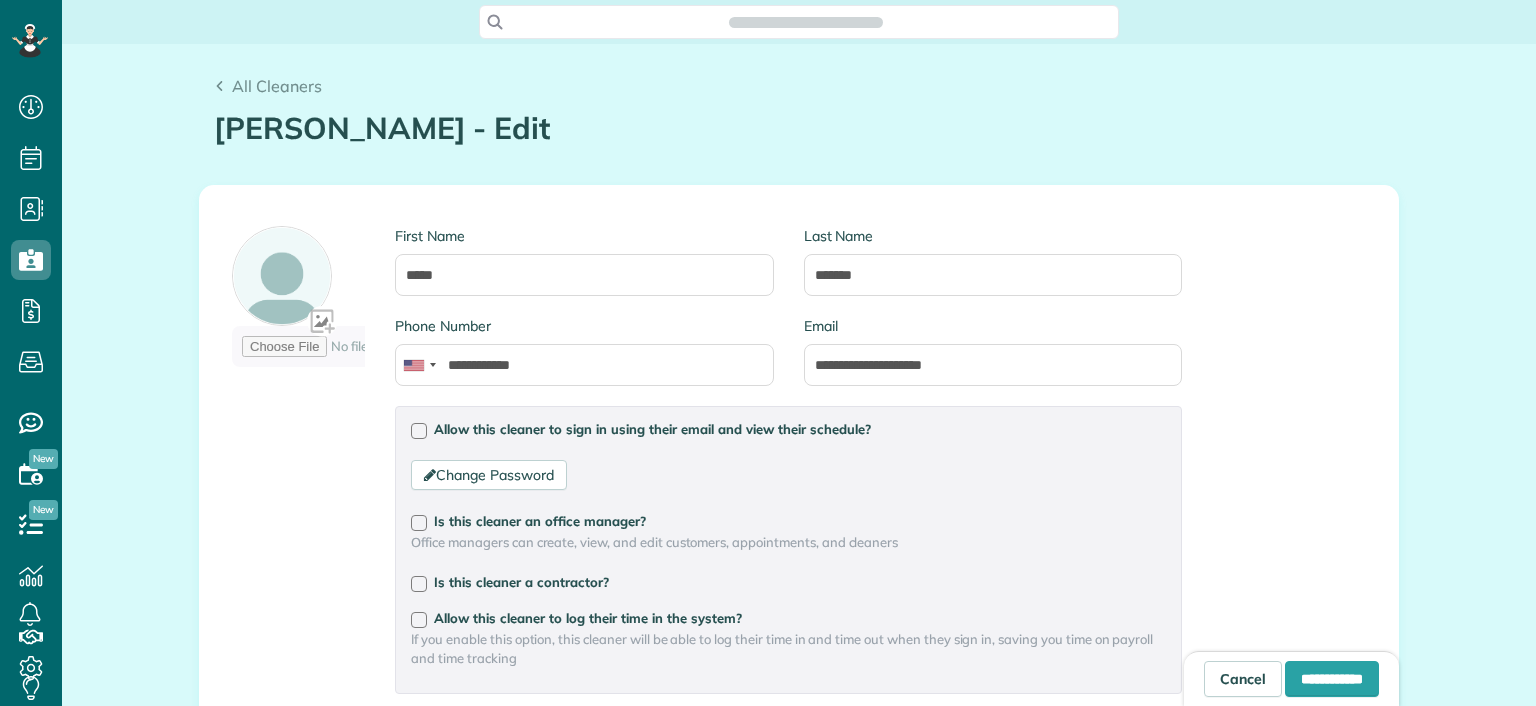 scroll, scrollTop: 0, scrollLeft: 0, axis: both 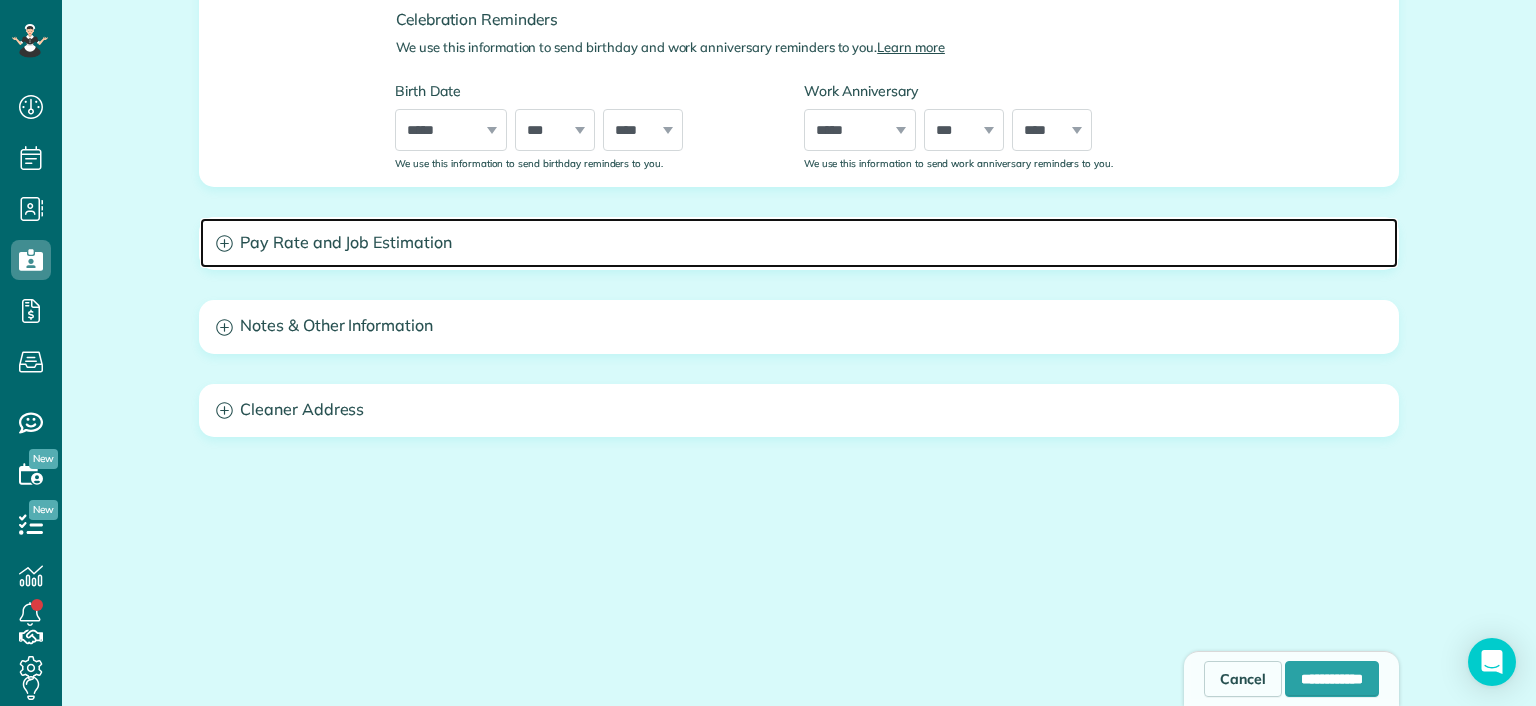 click on "Pay Rate and Job Estimation" at bounding box center [799, 243] 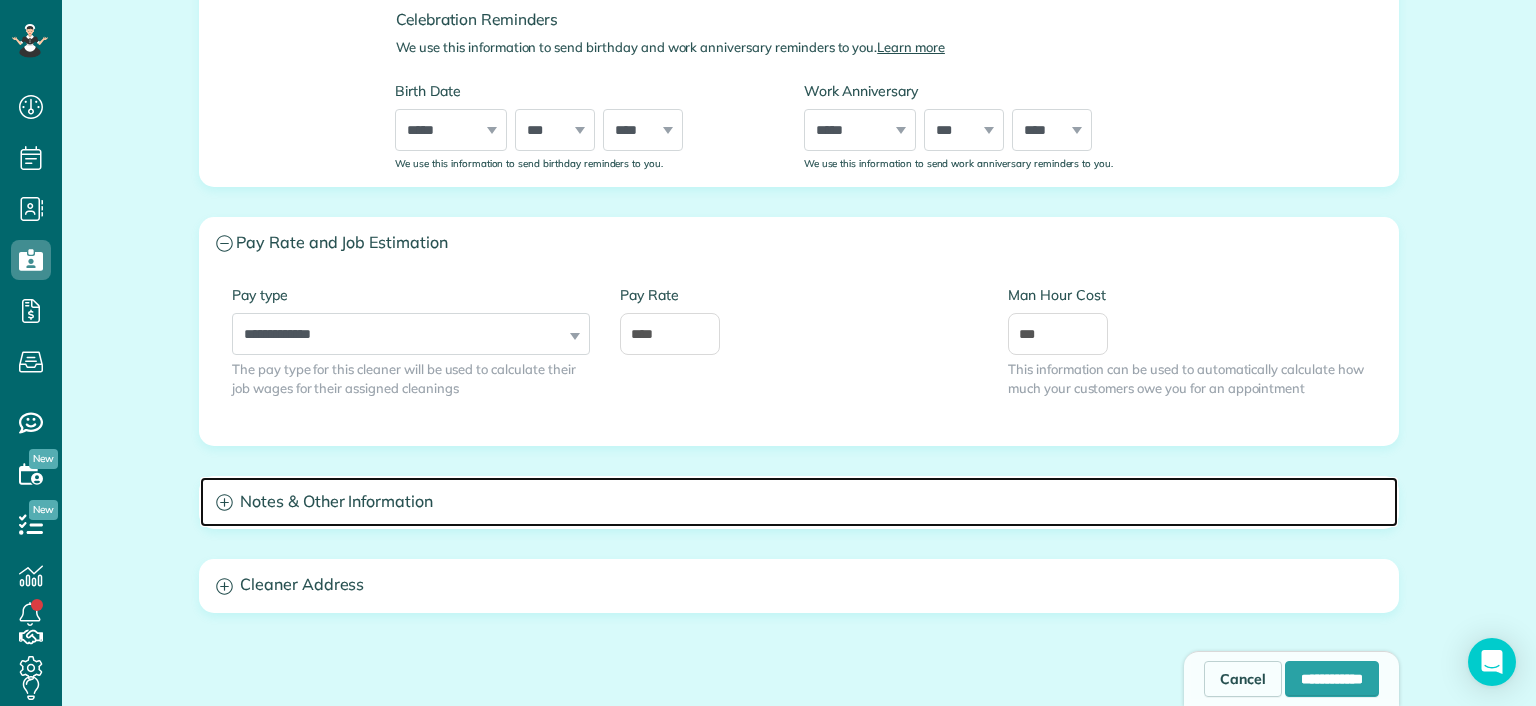 click on "Notes & Other Information" at bounding box center (799, 502) 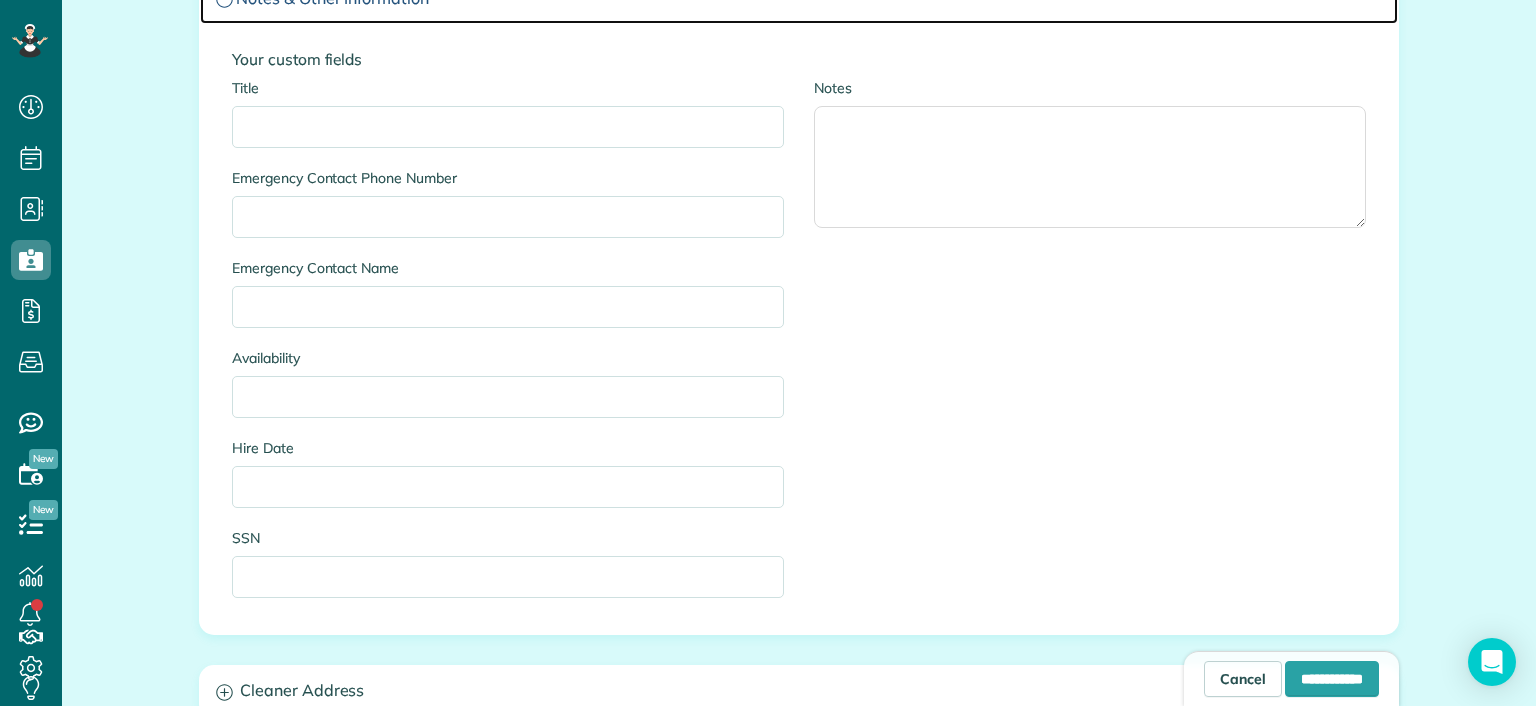 scroll, scrollTop: 1428, scrollLeft: 0, axis: vertical 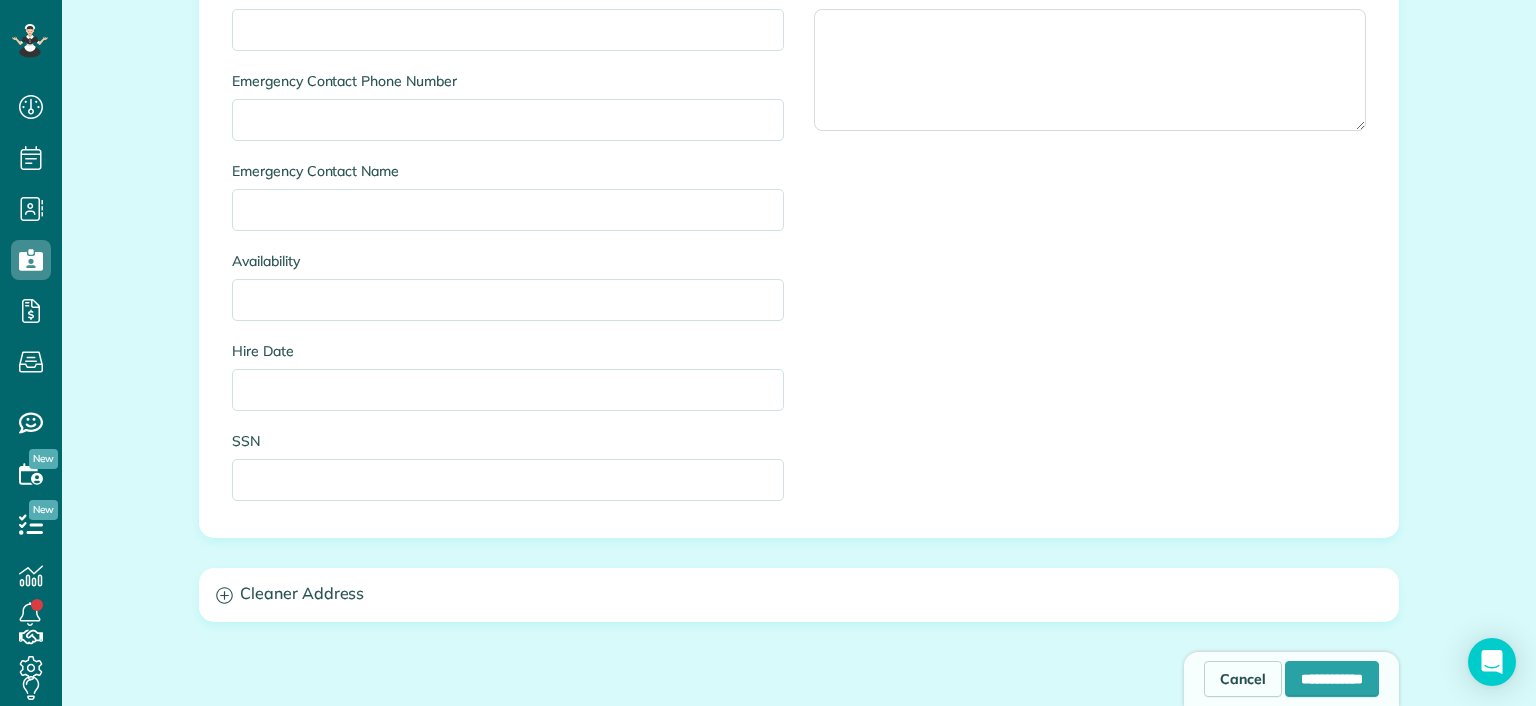 click on "Your custom fields
Title
Emergency Contact Phone Number
Emergency Contact Name
Availability
Hire Date
SSN
Notes" at bounding box center (799, 232) 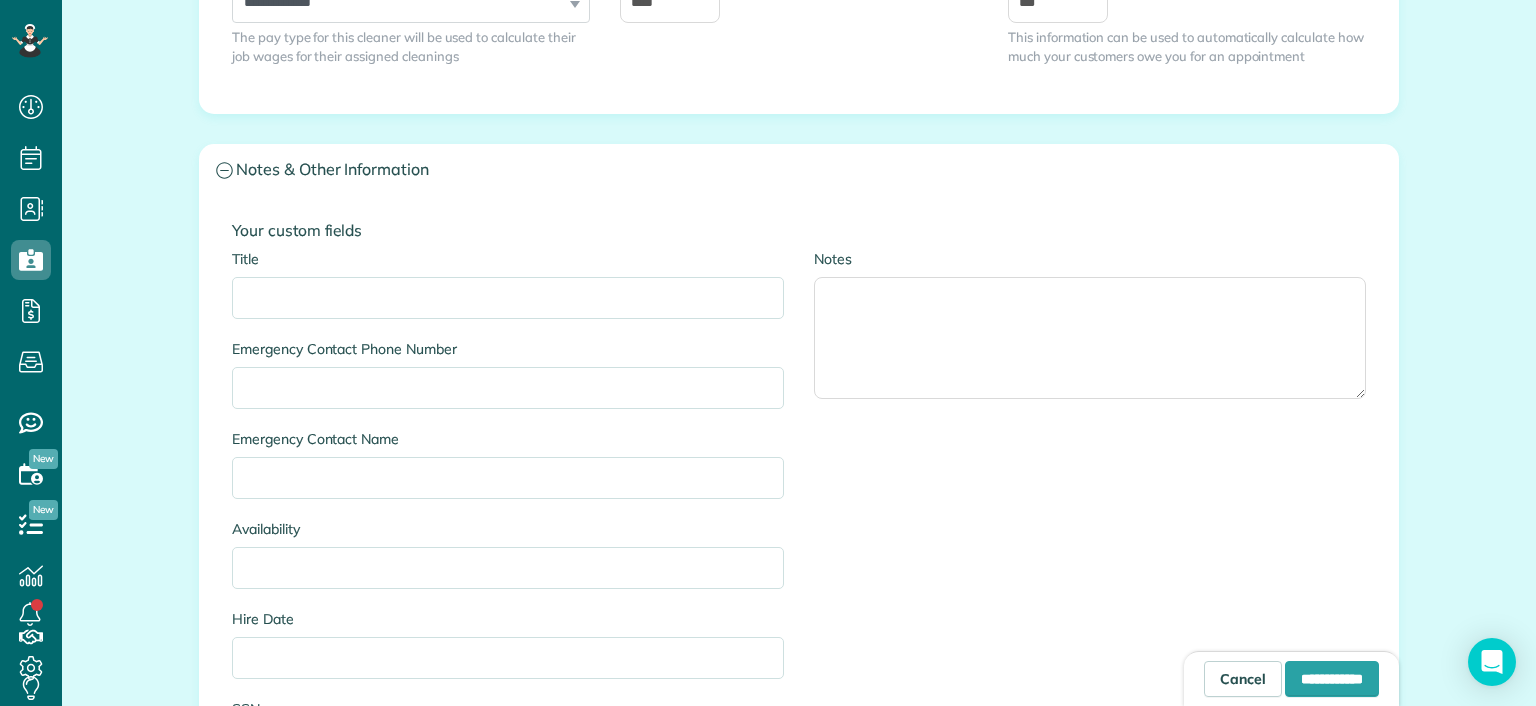 scroll, scrollTop: 1128, scrollLeft: 0, axis: vertical 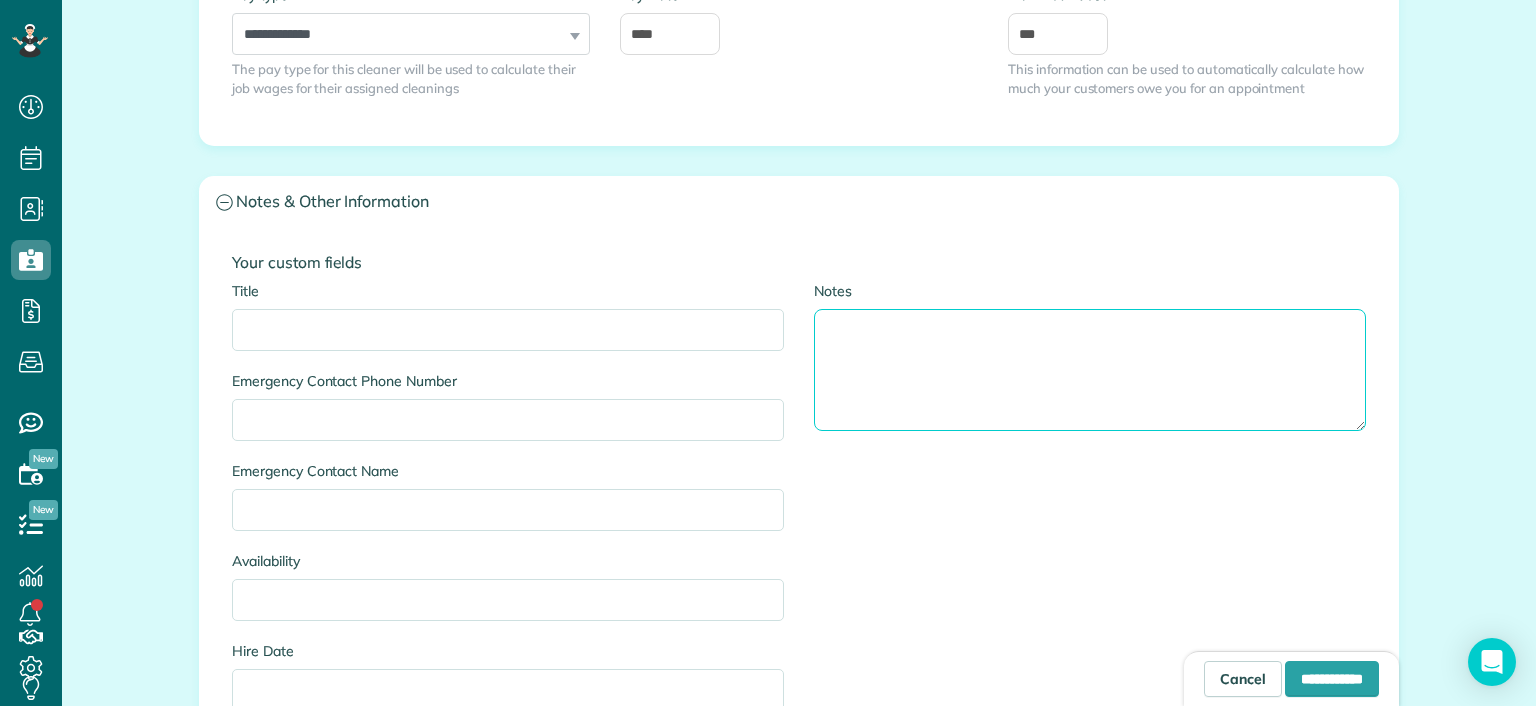 click on "Notes" at bounding box center (1090, 370) 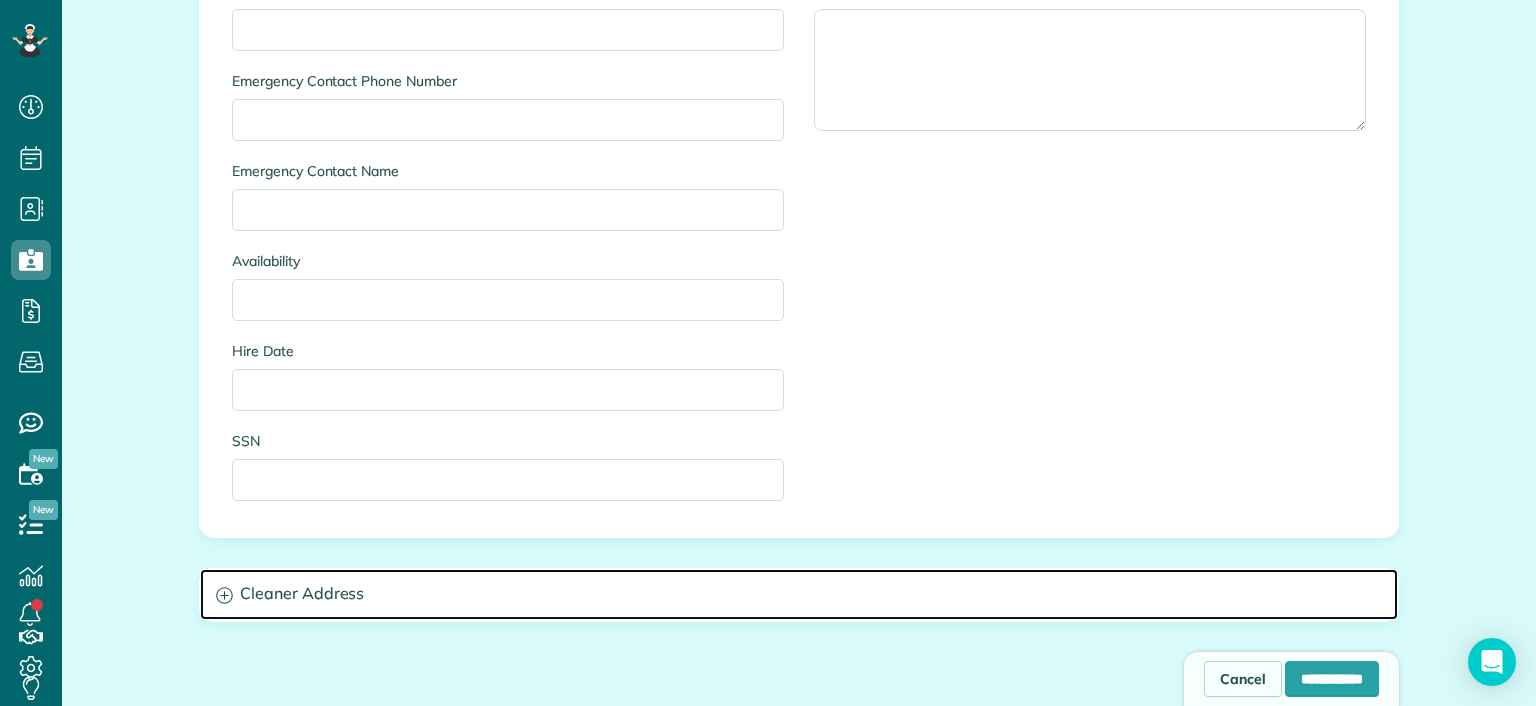 click on "Cleaner Address" at bounding box center (799, 594) 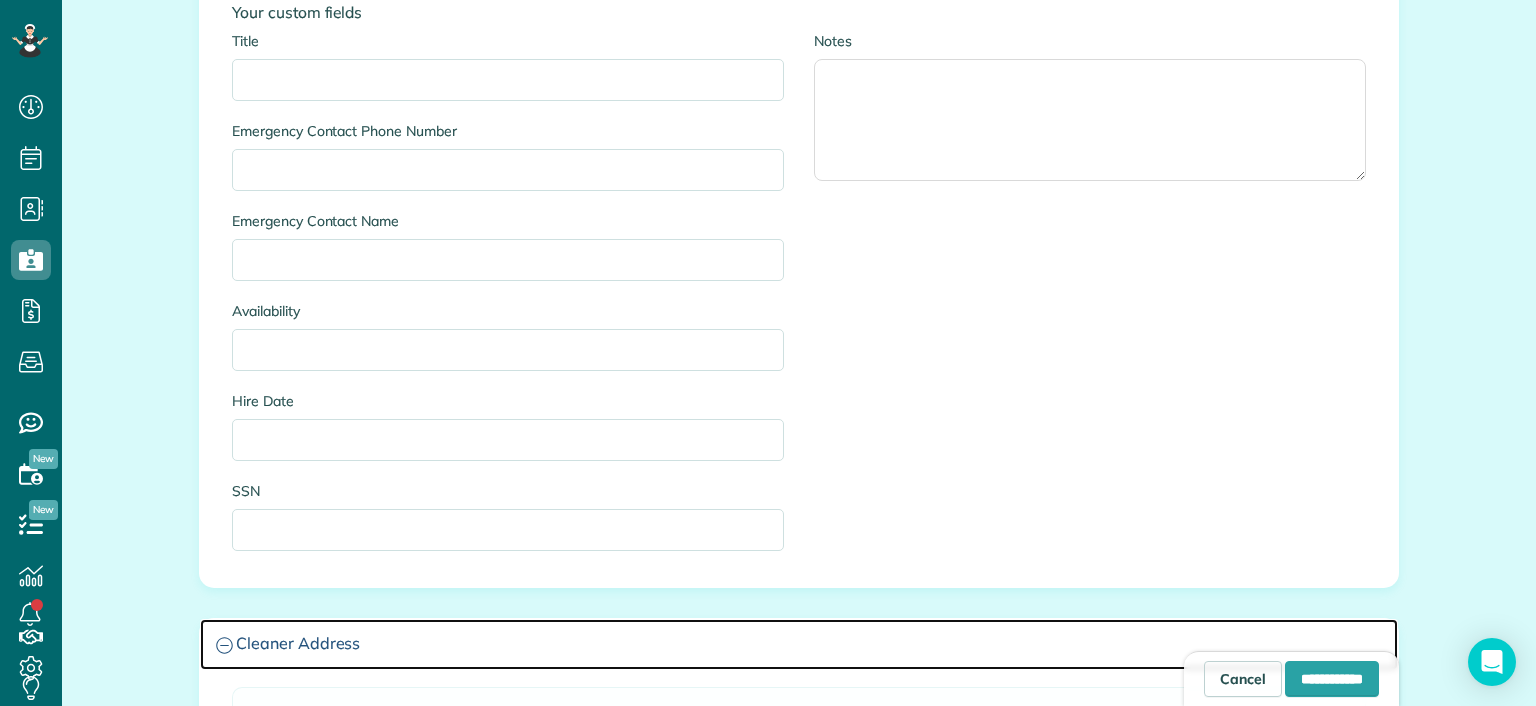 scroll, scrollTop: 1028, scrollLeft: 0, axis: vertical 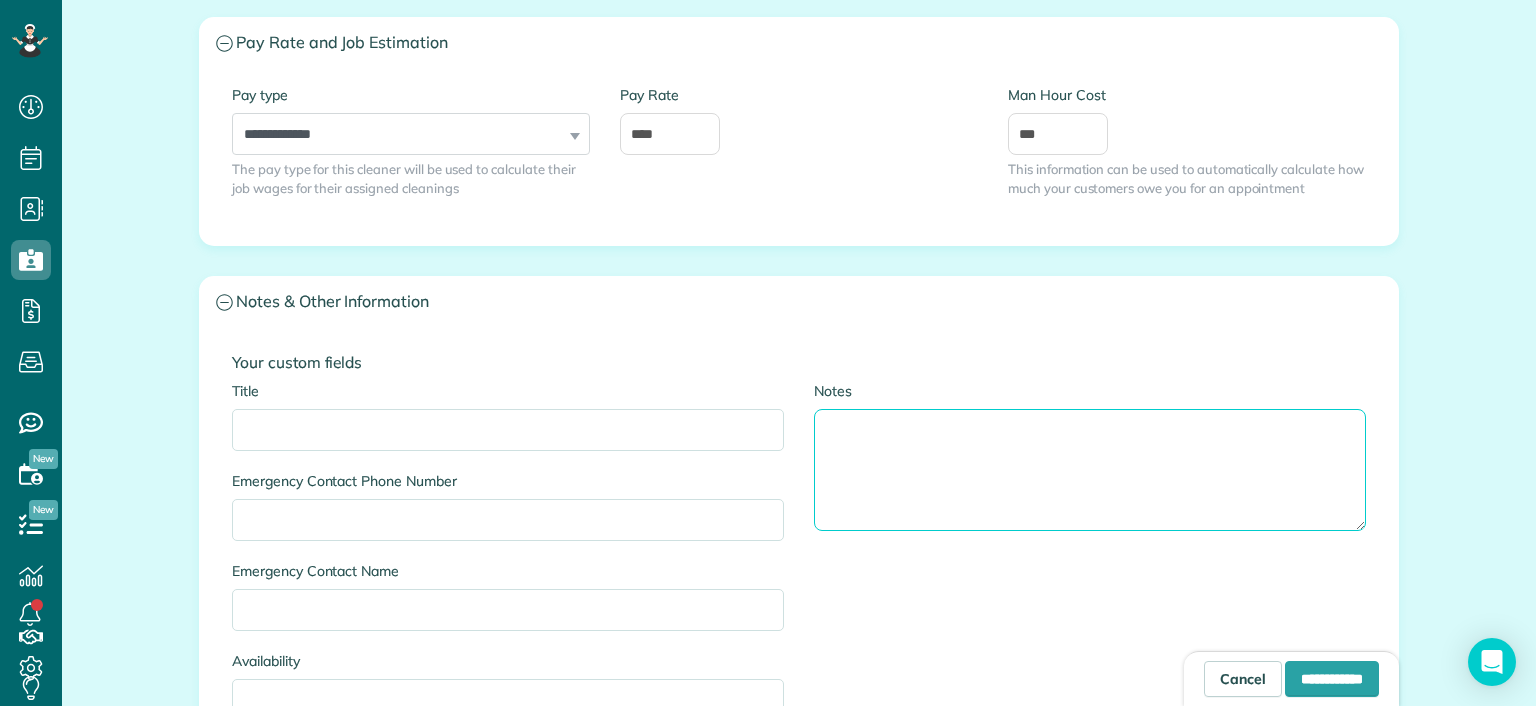 click on "Notes" at bounding box center [1090, 470] 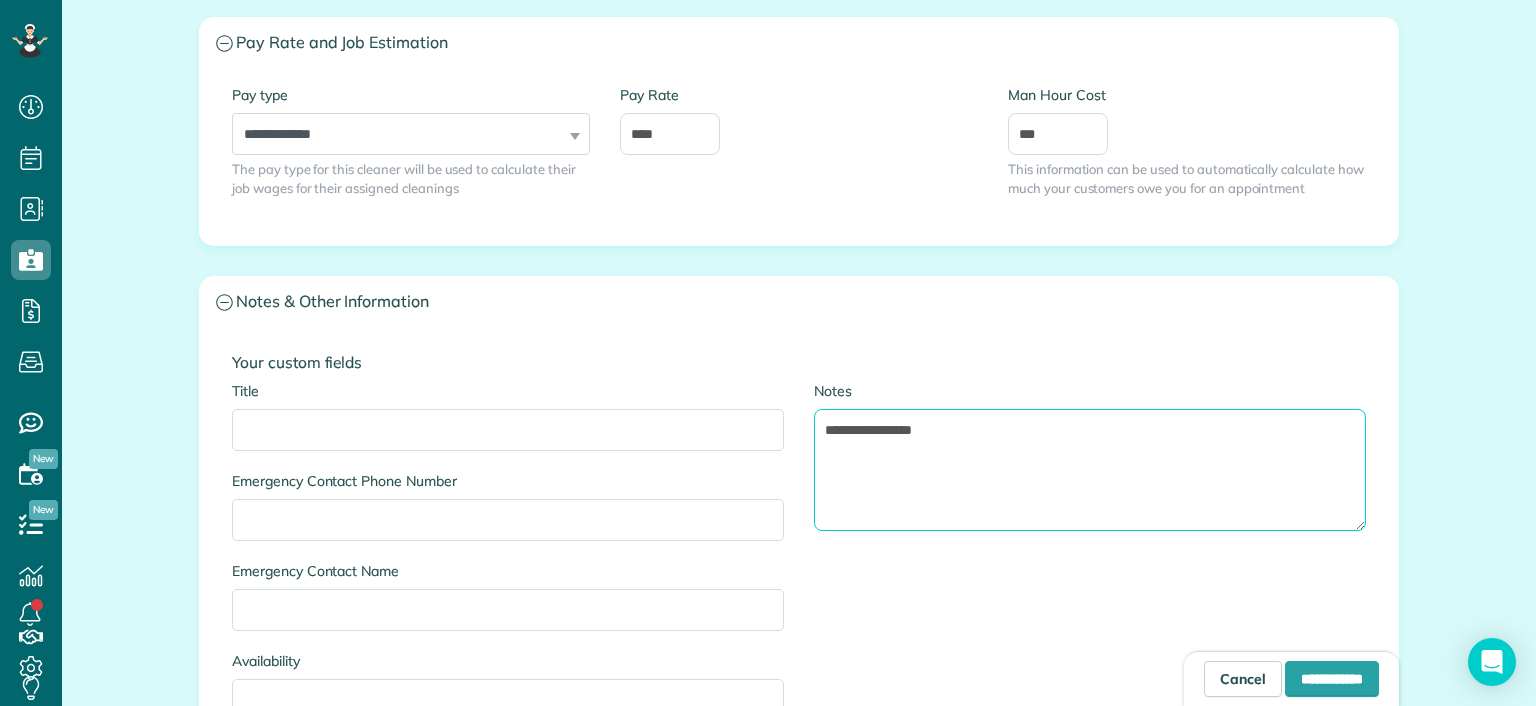 click on "**********" at bounding box center [1090, 470] 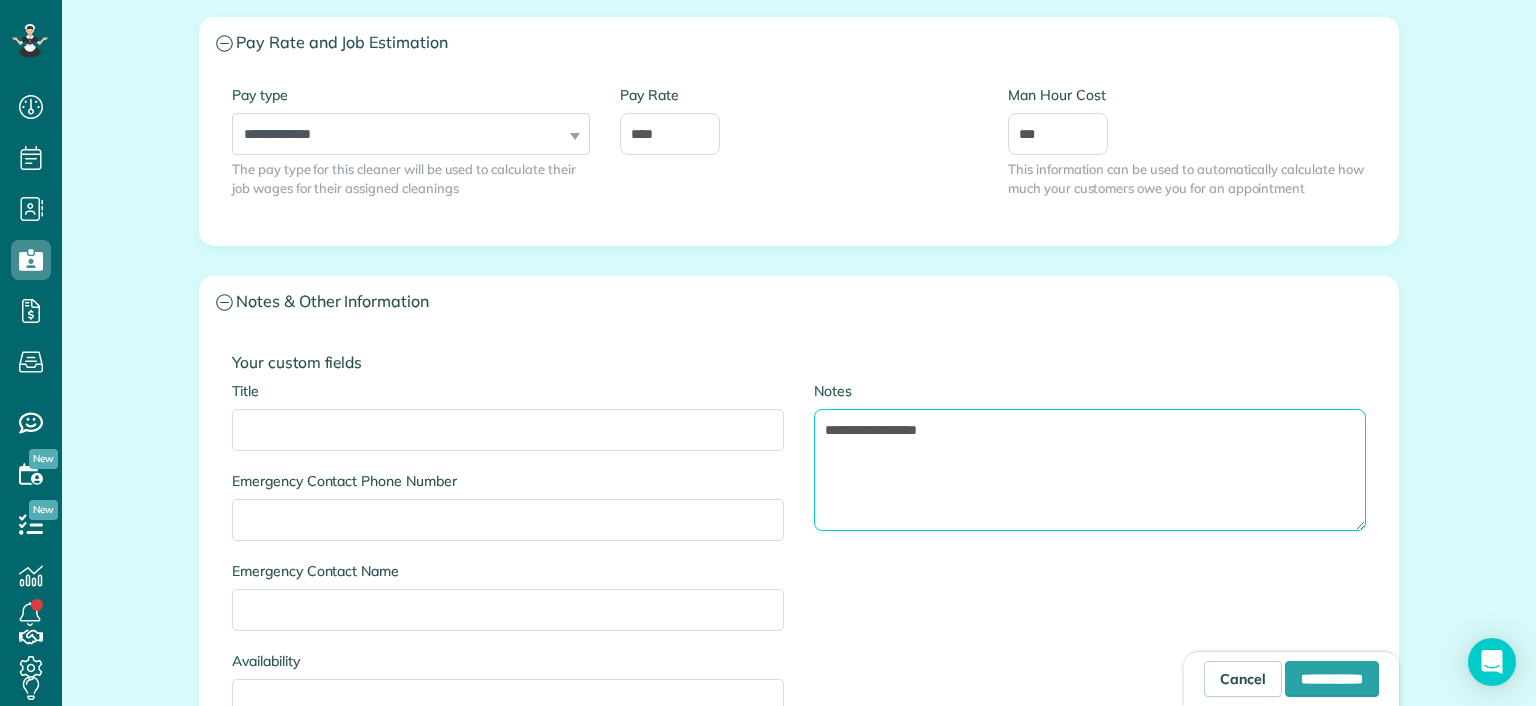 click on "**********" at bounding box center (1090, 470) 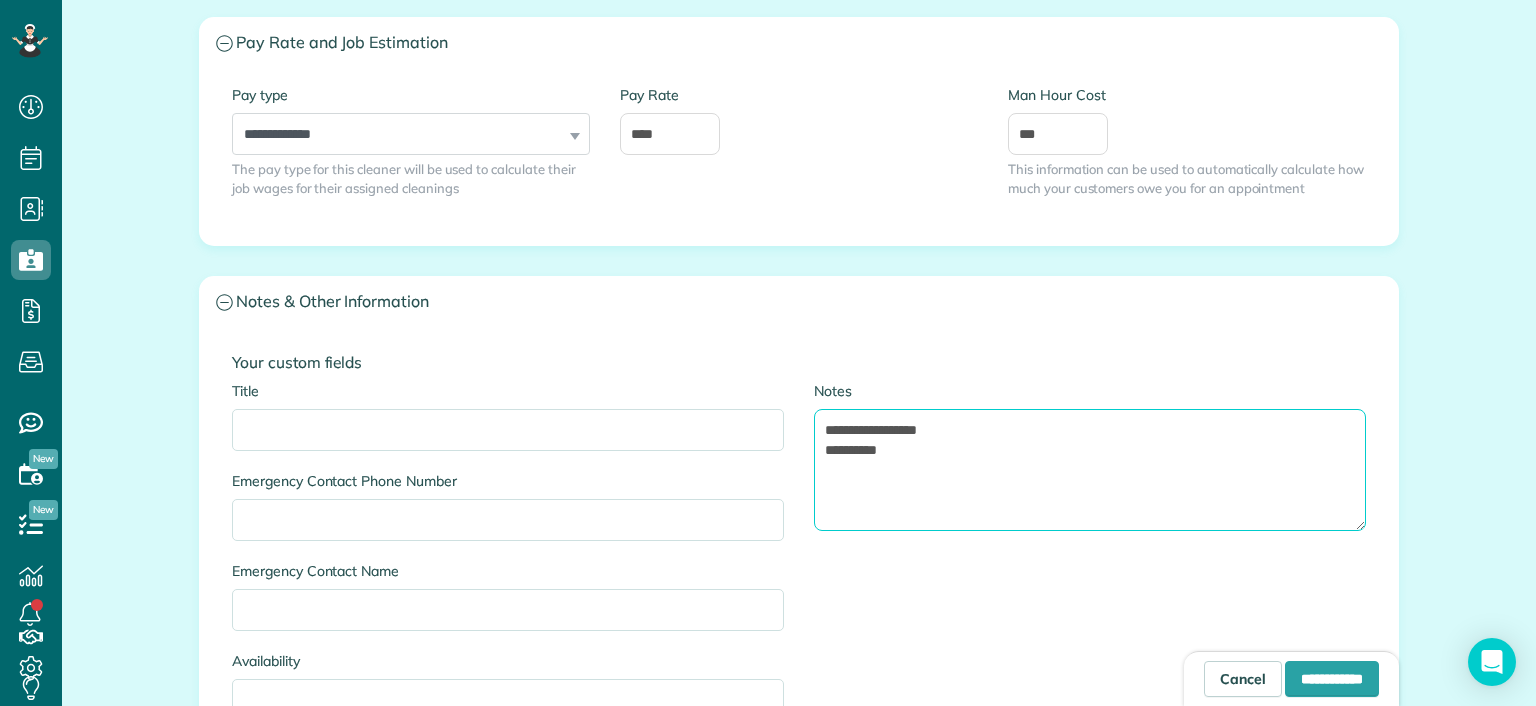 drag, startPoint x: 886, startPoint y: 430, endPoint x: 955, endPoint y: 426, distance: 69.115845 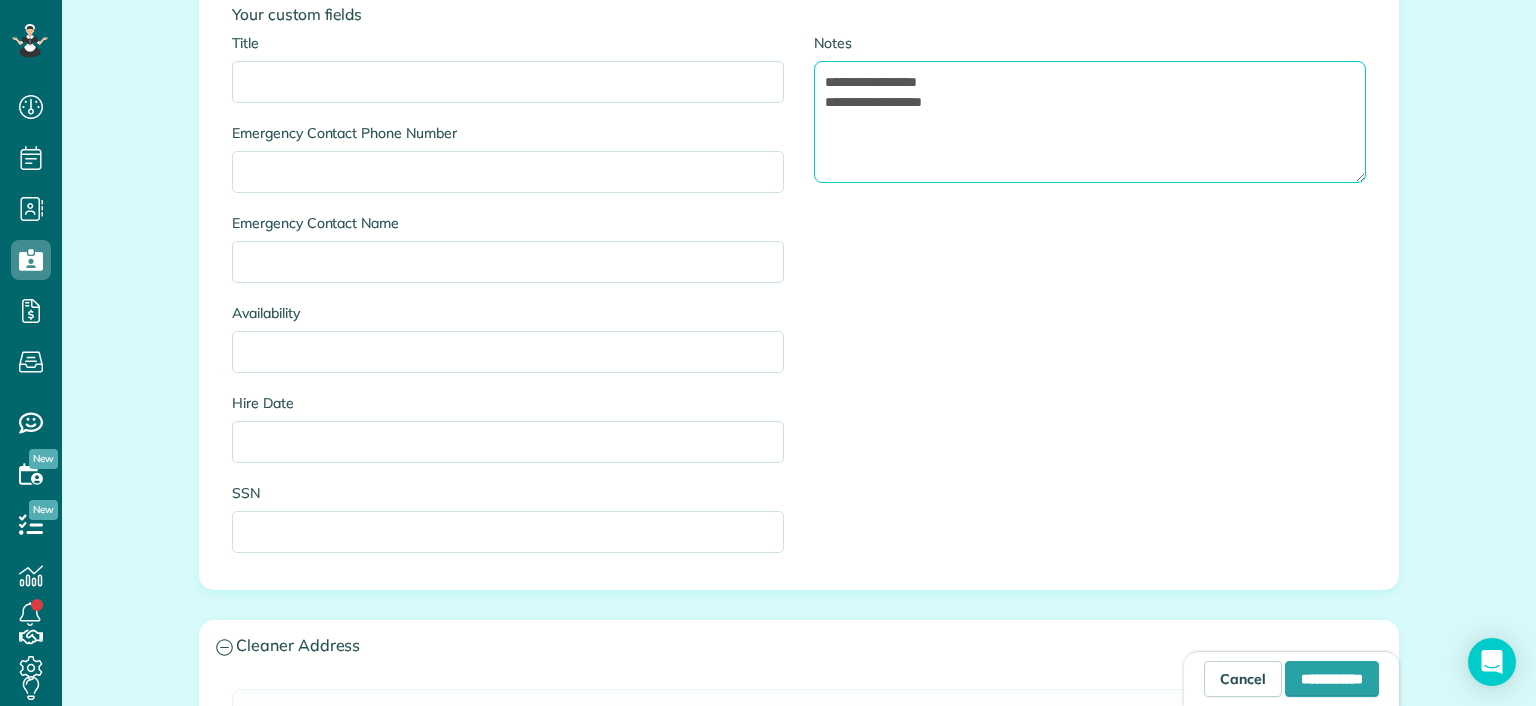 scroll, scrollTop: 1428, scrollLeft: 0, axis: vertical 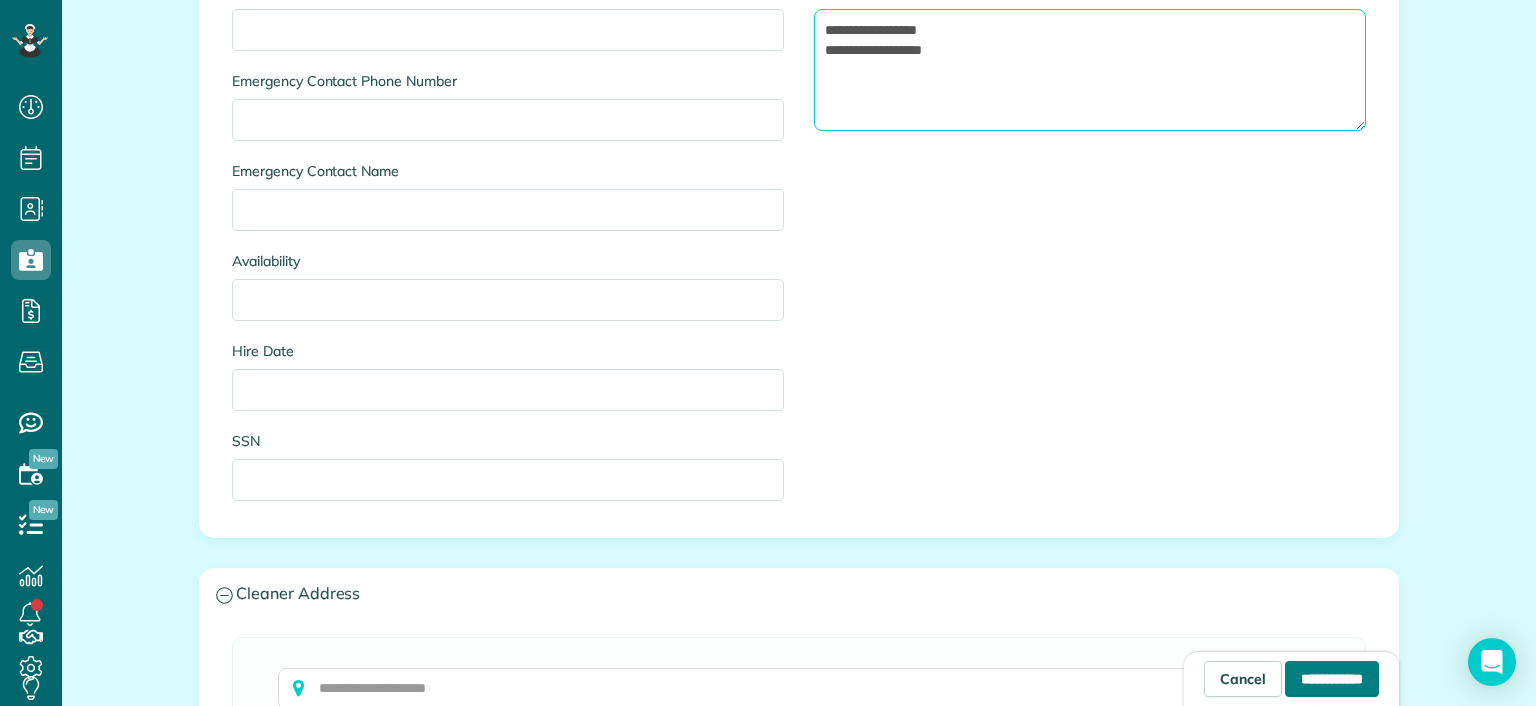 type on "**********" 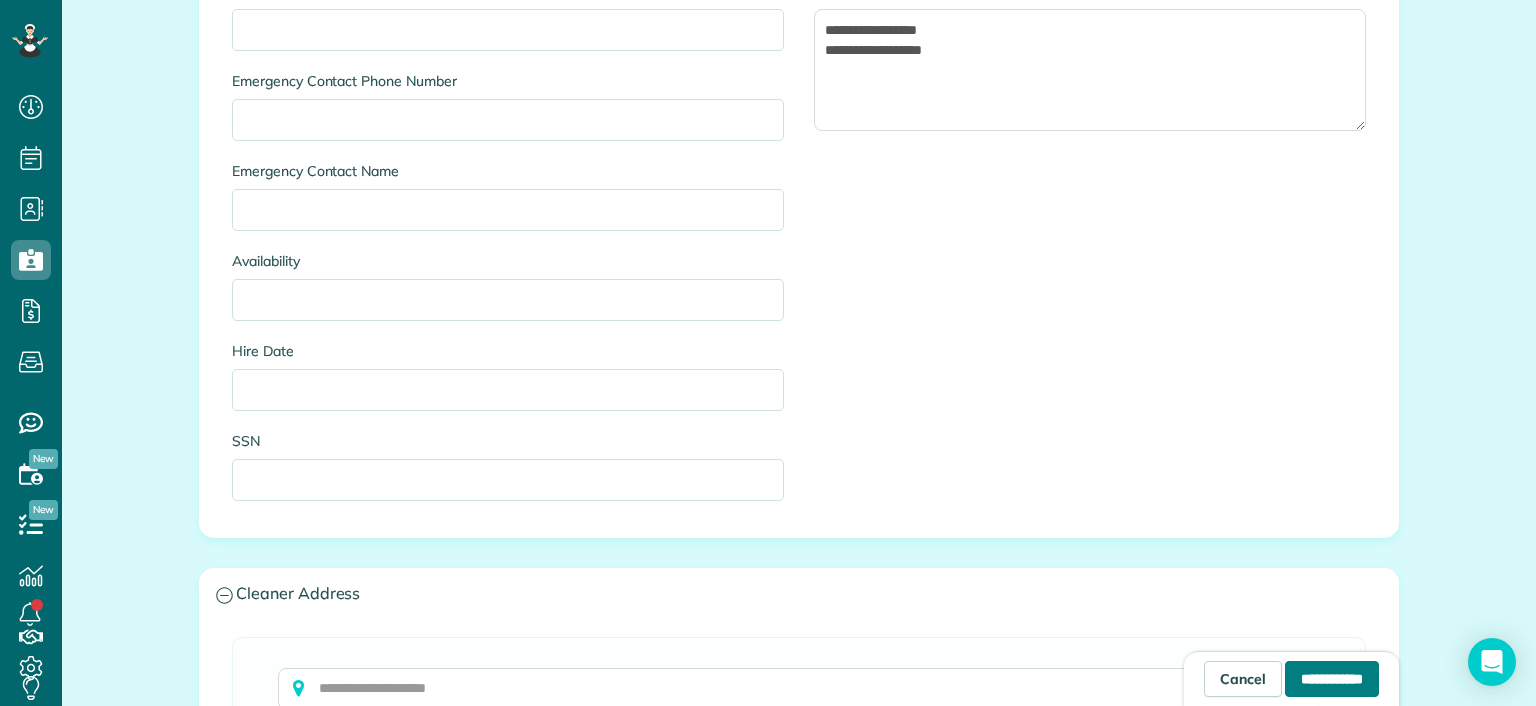 click on "**********" at bounding box center (1332, 679) 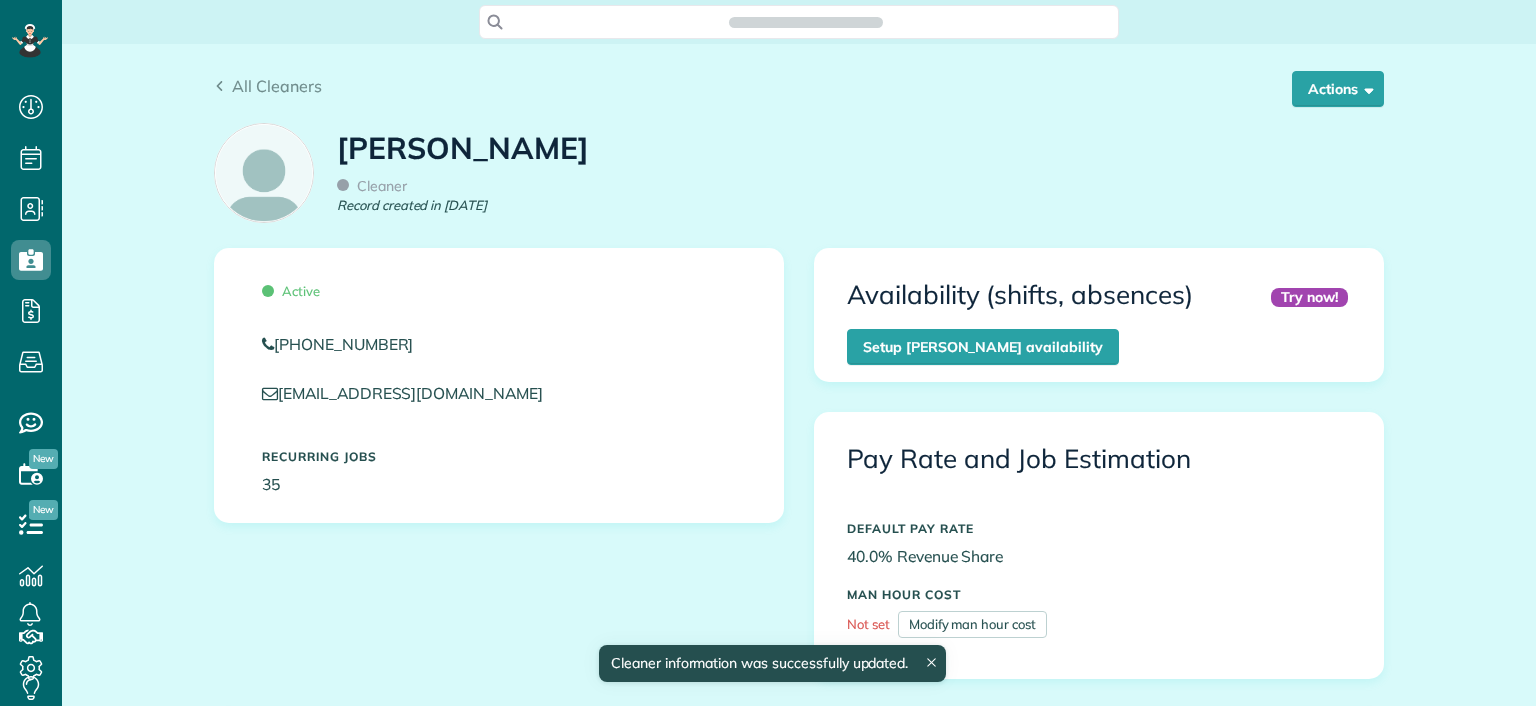 scroll, scrollTop: 0, scrollLeft: 0, axis: both 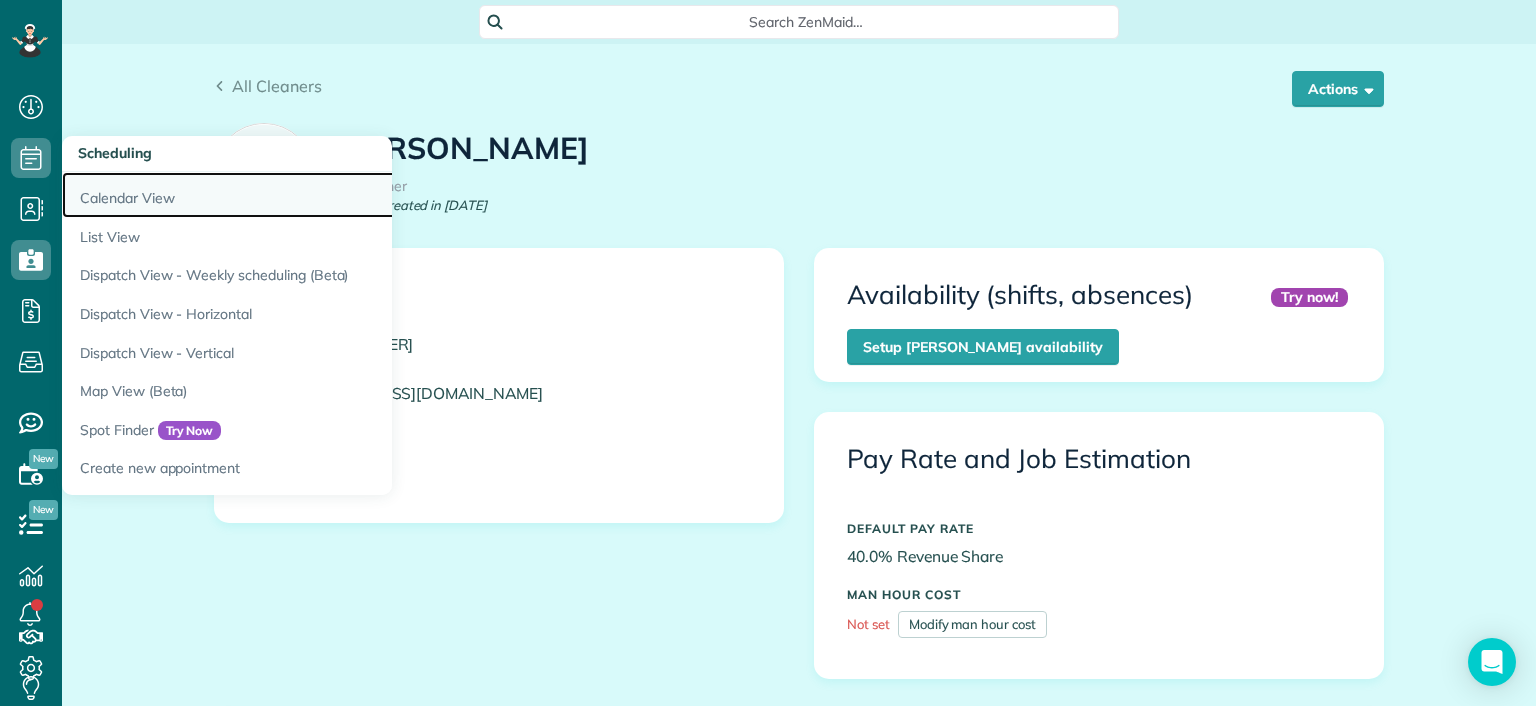 click on "Calendar View" at bounding box center [312, 195] 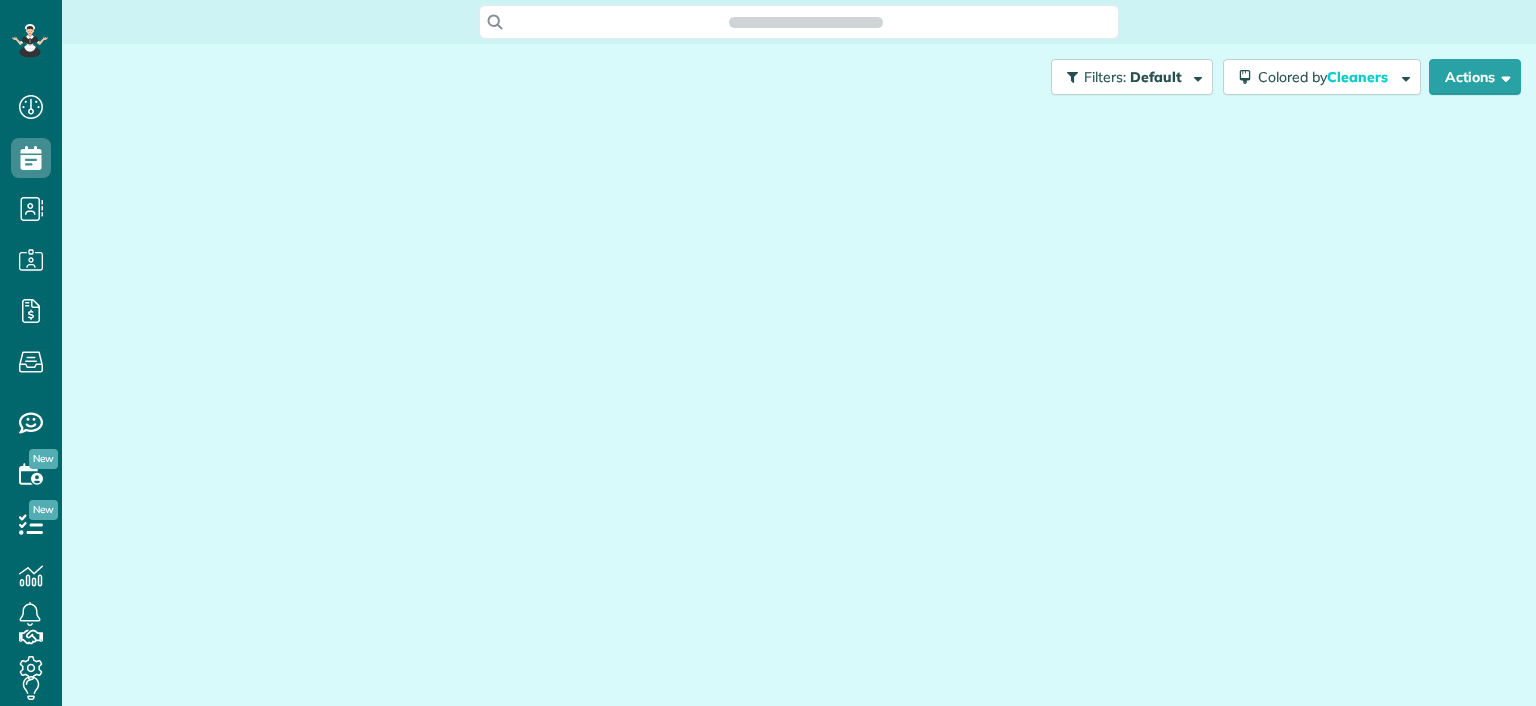 scroll, scrollTop: 0, scrollLeft: 0, axis: both 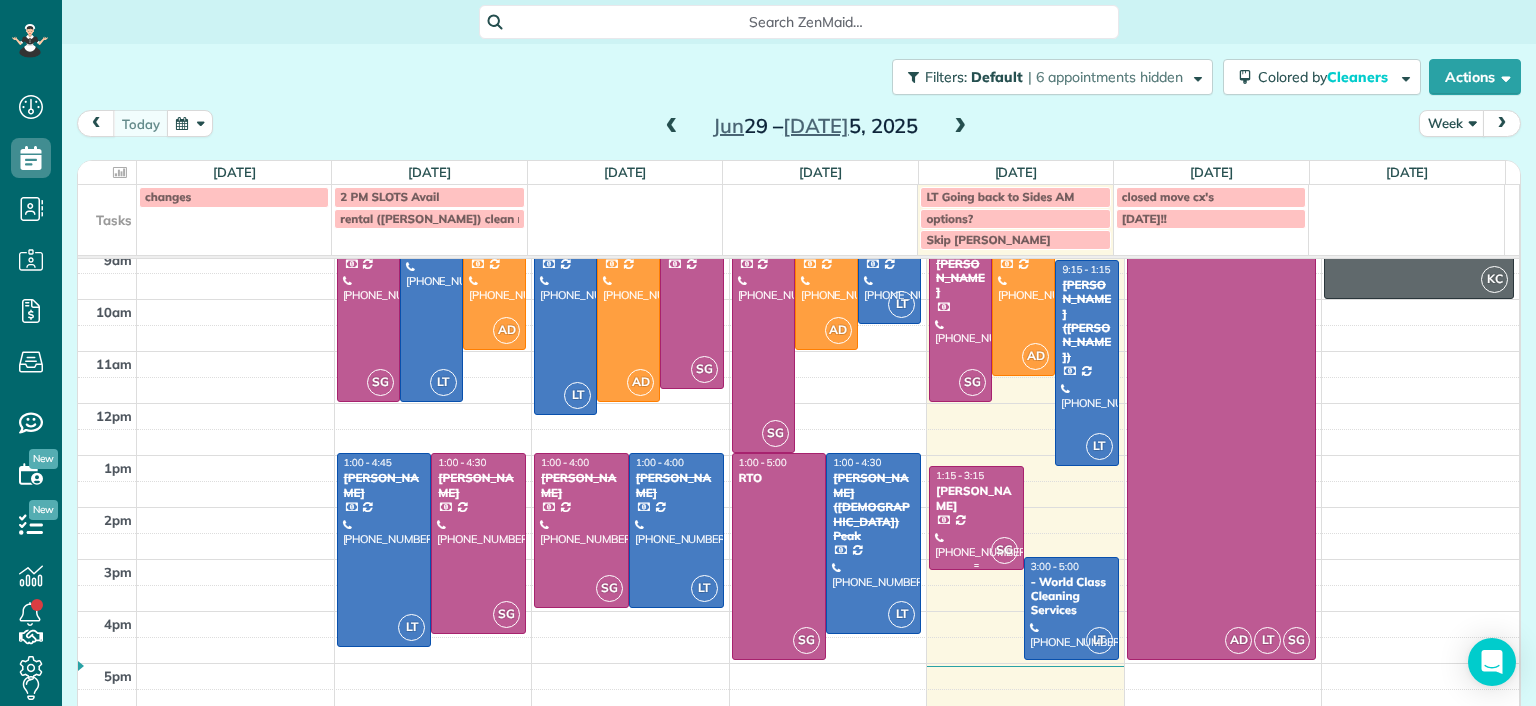 click at bounding box center (976, 517) 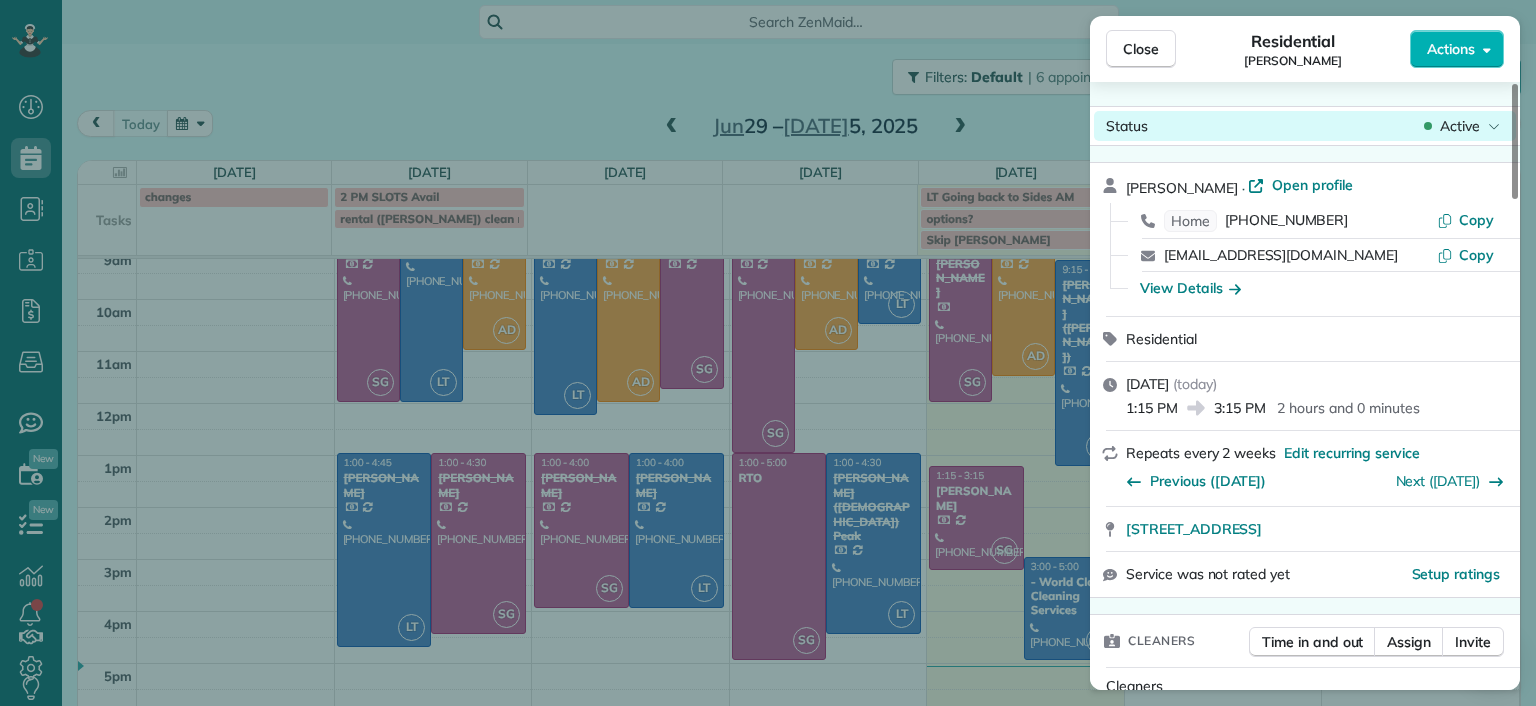 click on "Active" at bounding box center (1462, 126) 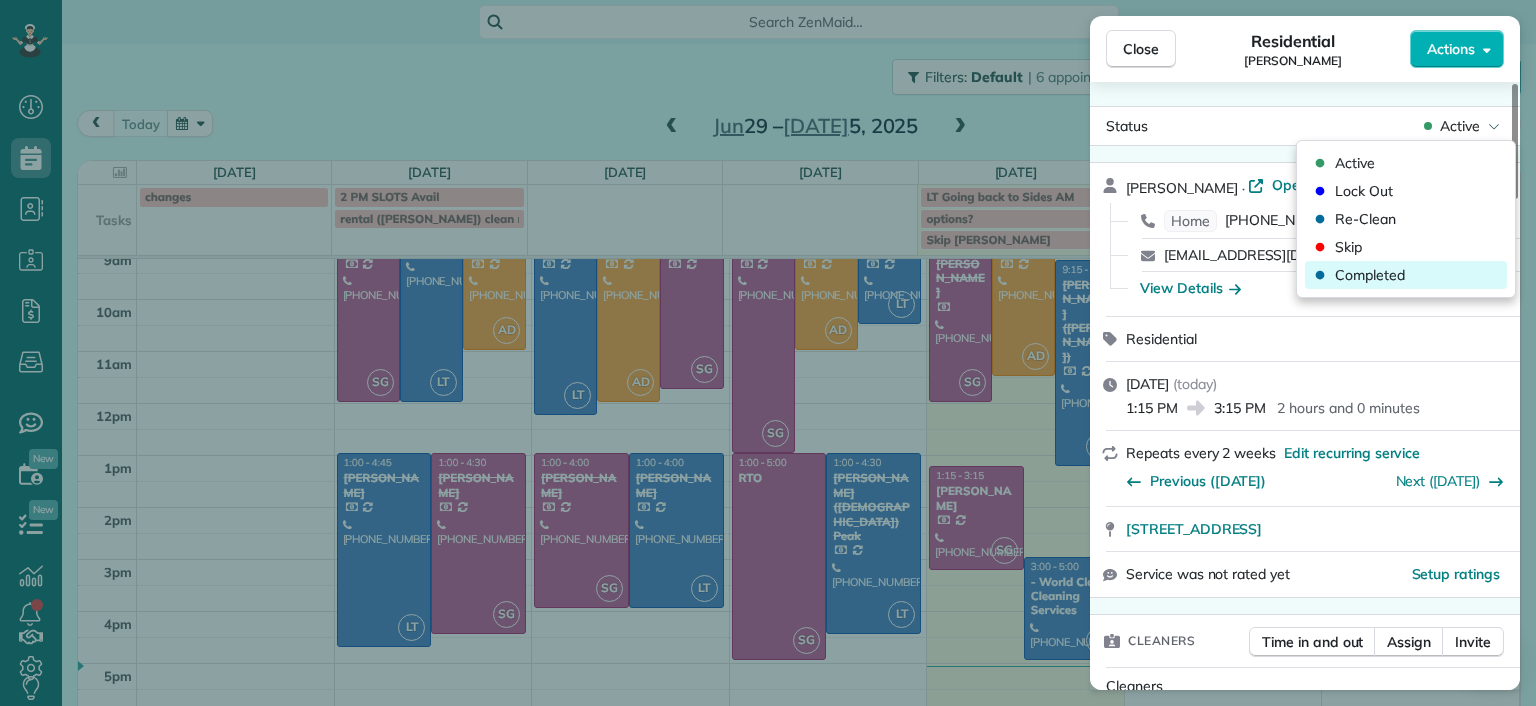 click on "Completed" at bounding box center [1370, 275] 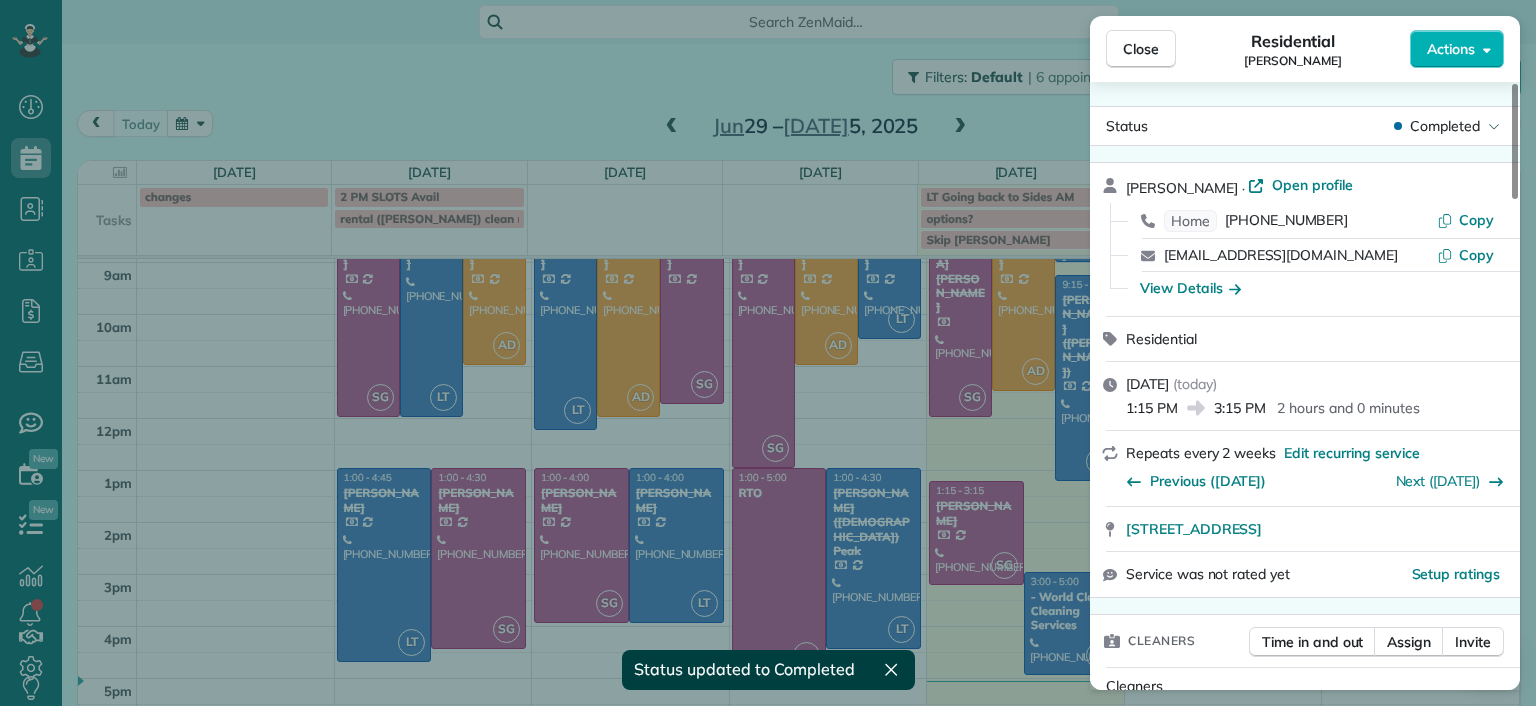 scroll, scrollTop: 96, scrollLeft: 0, axis: vertical 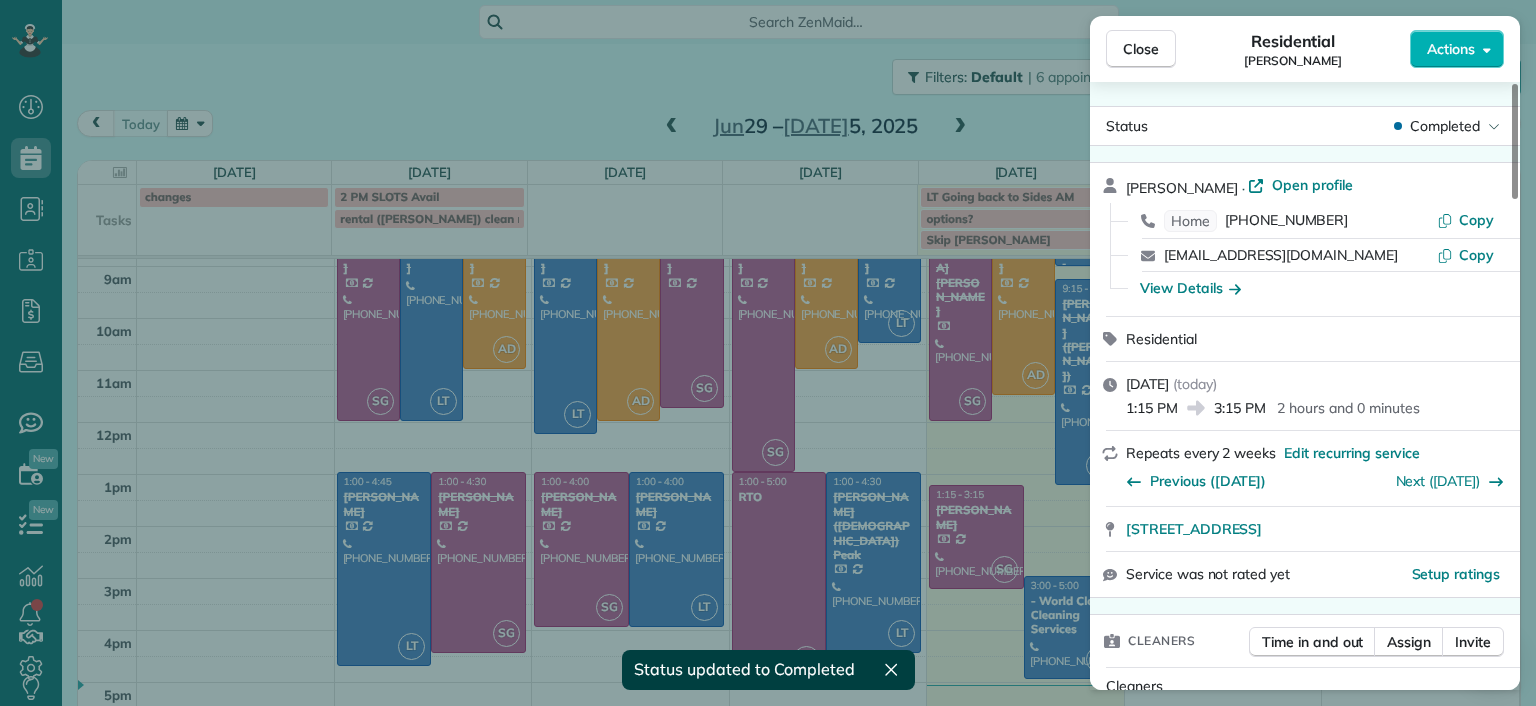 click on "Close Residential Lucas English Actions Status Completed Lucas English · Open profile Home (860) 888-6223 Copy lucassfo@aol.com Copy View Details Residential Thursday, July 03, 2025 ( today ) 1:15 PM 3:15 PM 2 hours and 0 minutes Repeats every 2 weeks Edit recurring service Previous (Jun 20) Next (Jul 18) 3101 Kensington Avenue Unit 206 Richmond VA 23221 Service was not rated yet Setup ratings Cleaners Time in and out Assign Invite Cleaners Sophie   Gibbs 1:15 PM 3:15 PM Checklist Try Now Keep this appointment up to your standards. Stay on top of every detail, keep your cleaners organised, and your client happy. Assign a checklist Watch a 5 min demo Billing Billing actions Price $102.00 Overcharge $0.00 Discount $0.00 Coupon discount - Primary tax - Secondary tax - Total appointment price $102.00 Tips collected New feature! $0.00 Paid by card Total including tip $102.00 Get paid online in no-time! Send an invoice and reward your cleaners with tips Charge customer credit card Appointment custom fields - Notes" at bounding box center [768, 353] 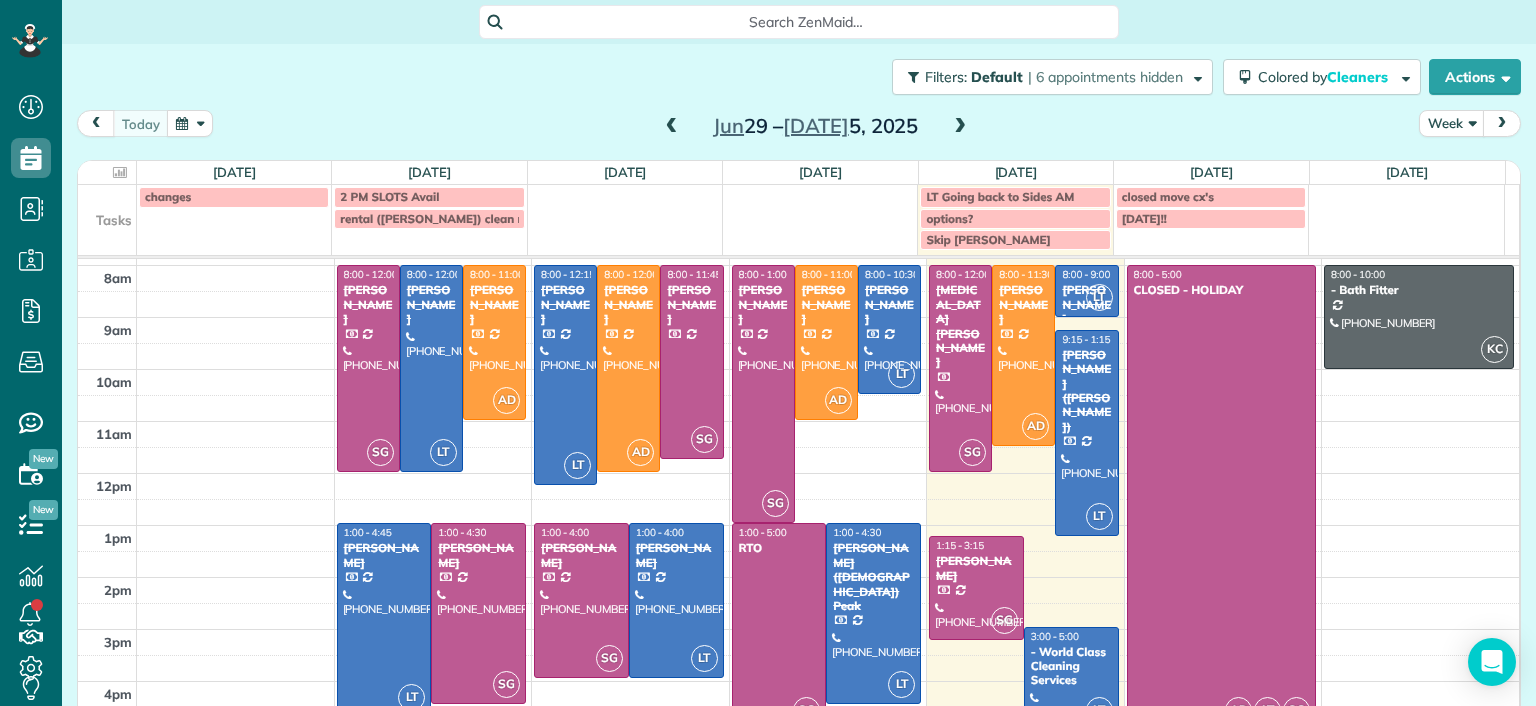 scroll, scrollTop: 0, scrollLeft: 0, axis: both 